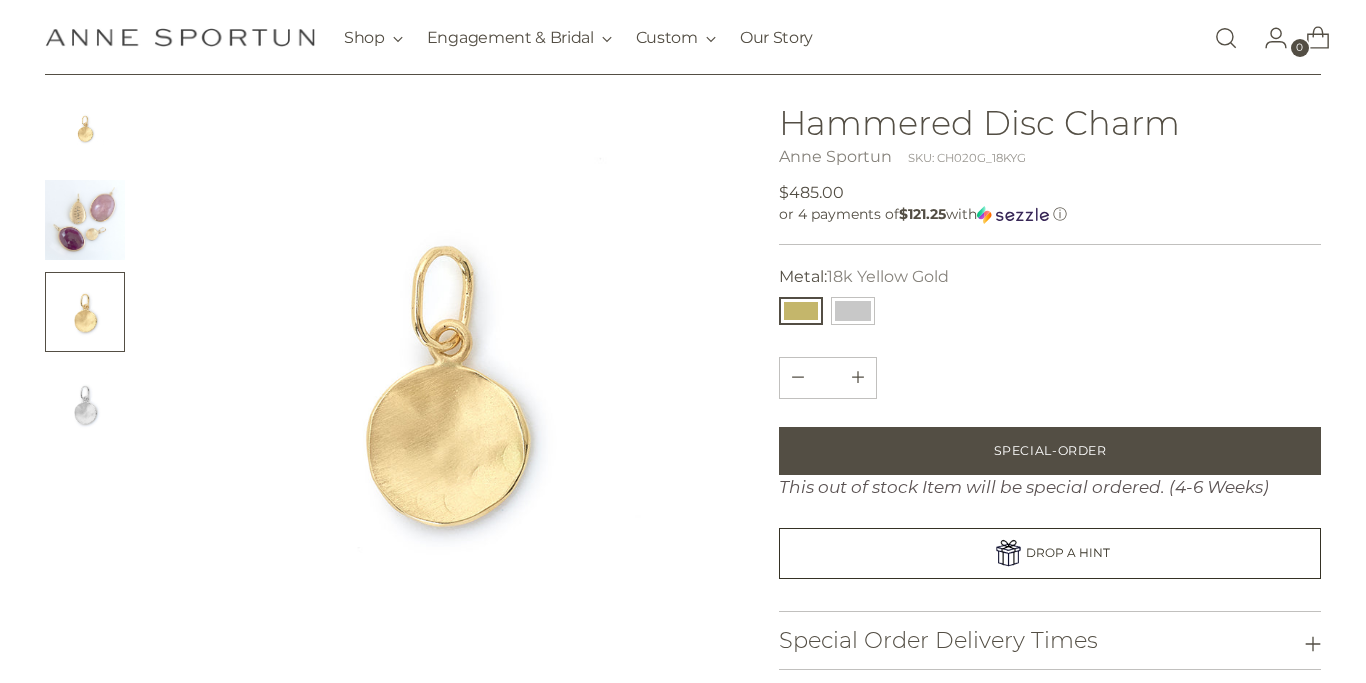 scroll, scrollTop: 60, scrollLeft: 0, axis: vertical 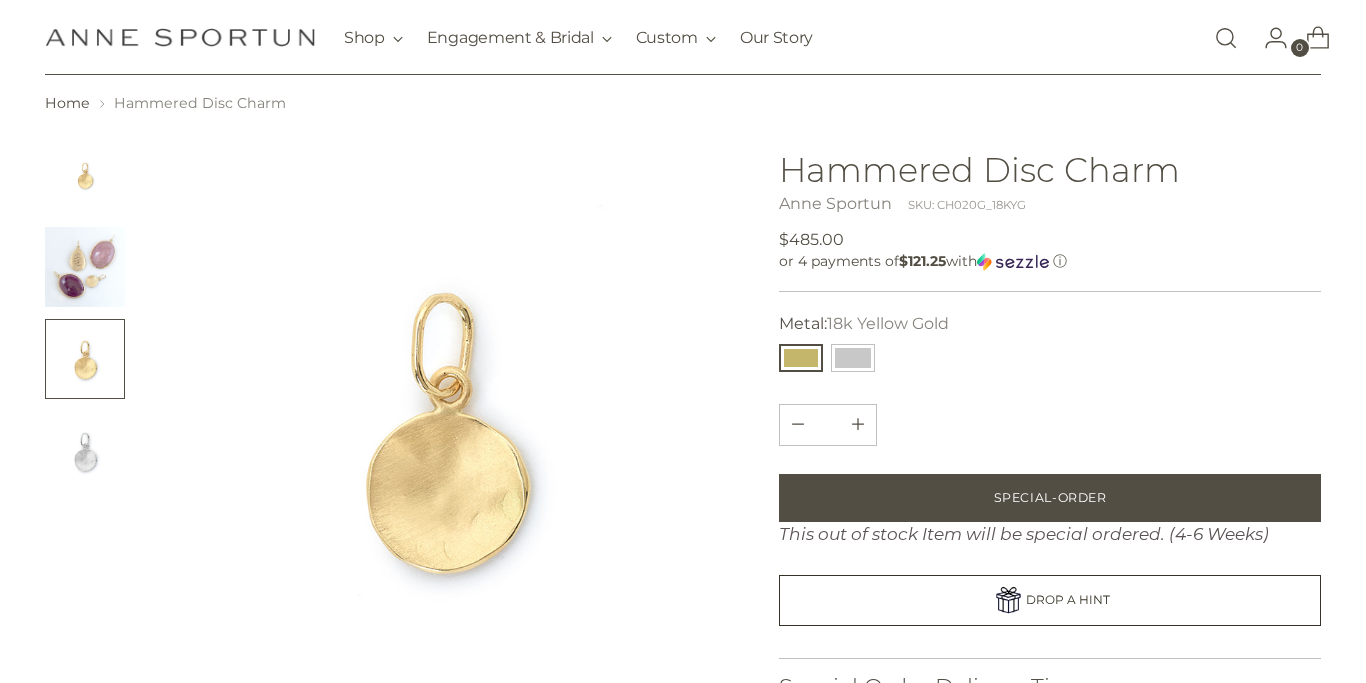 click at bounding box center (85, 267) 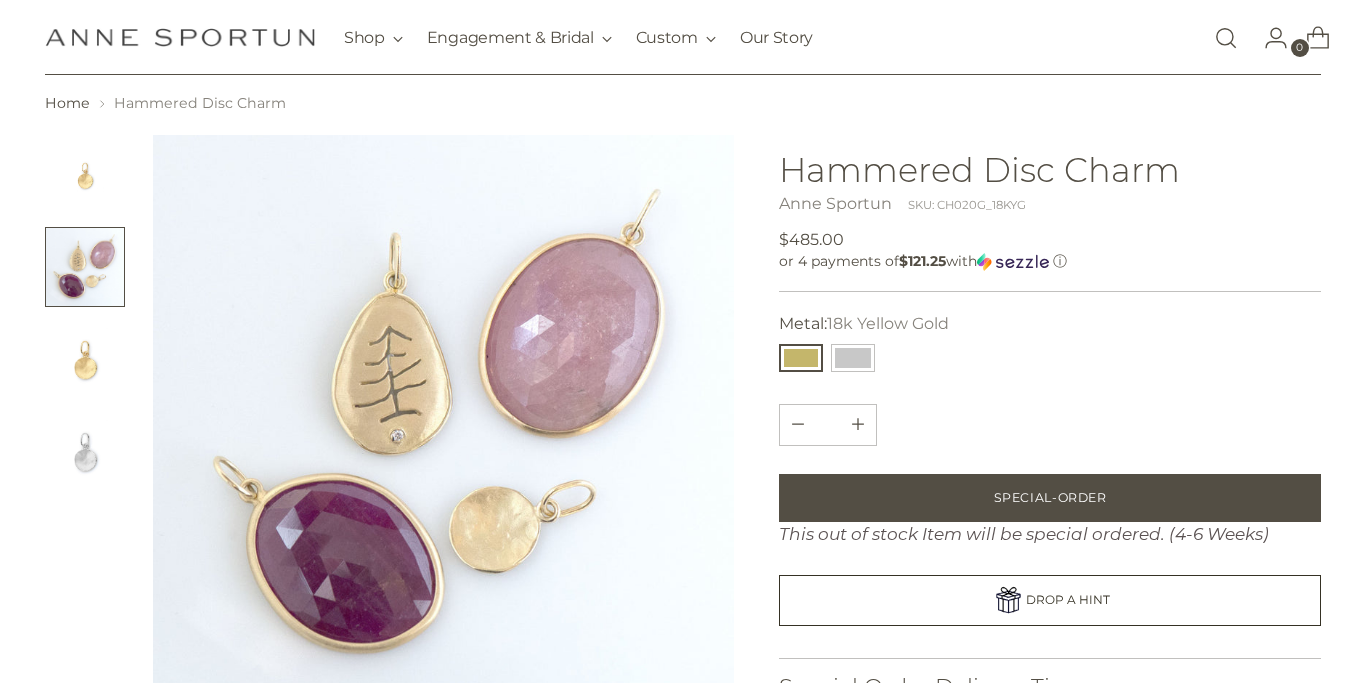 click at bounding box center (85, 359) 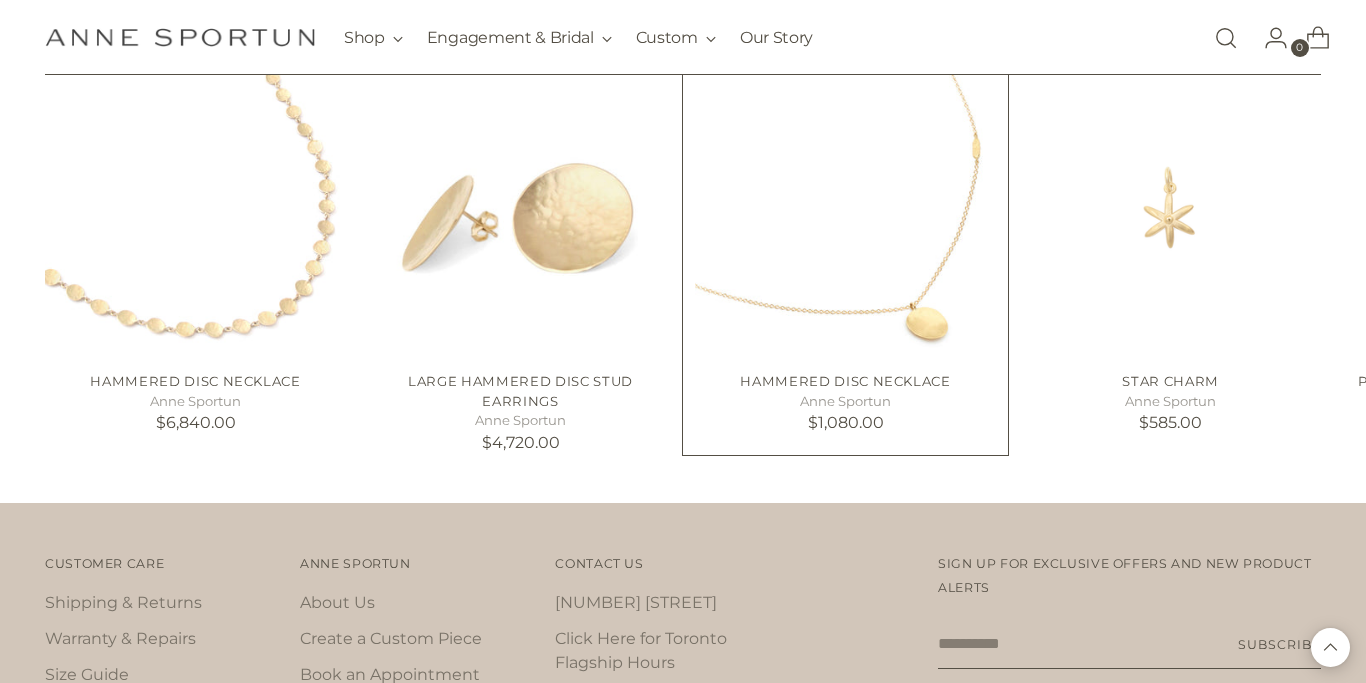 scroll, scrollTop: 1154, scrollLeft: 0, axis: vertical 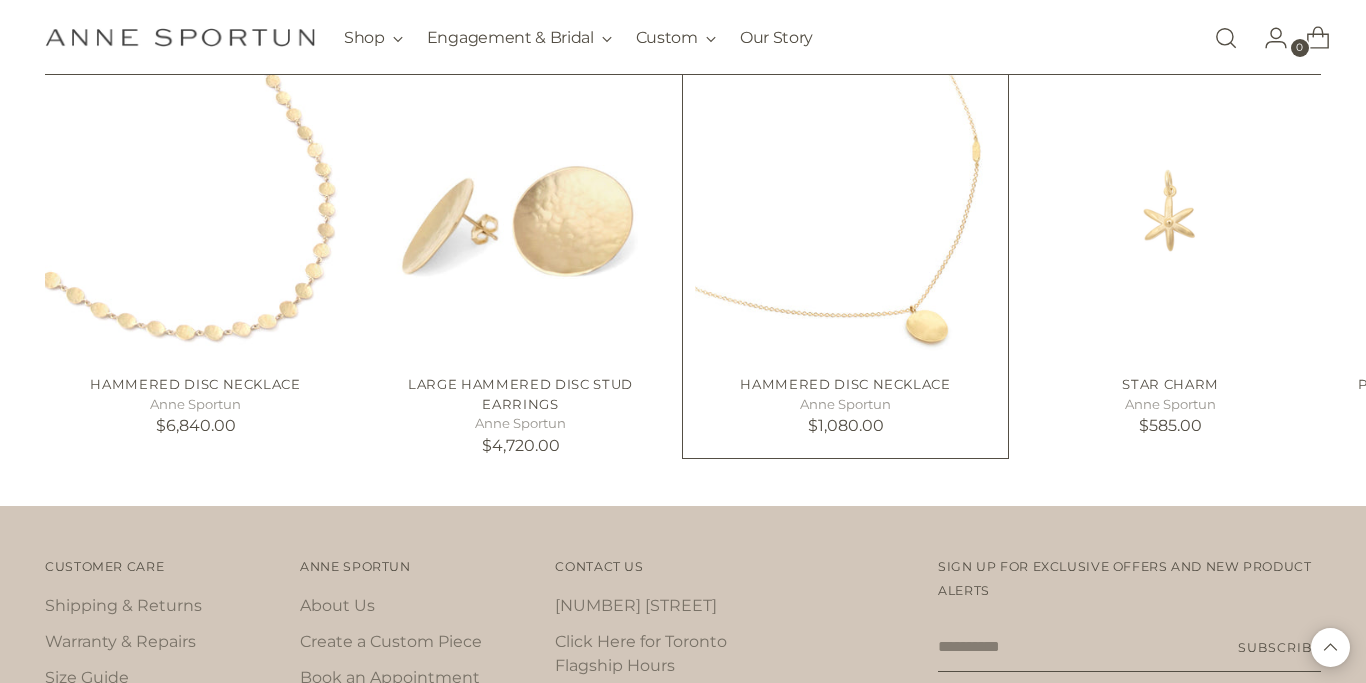 click at bounding box center [0, 0] 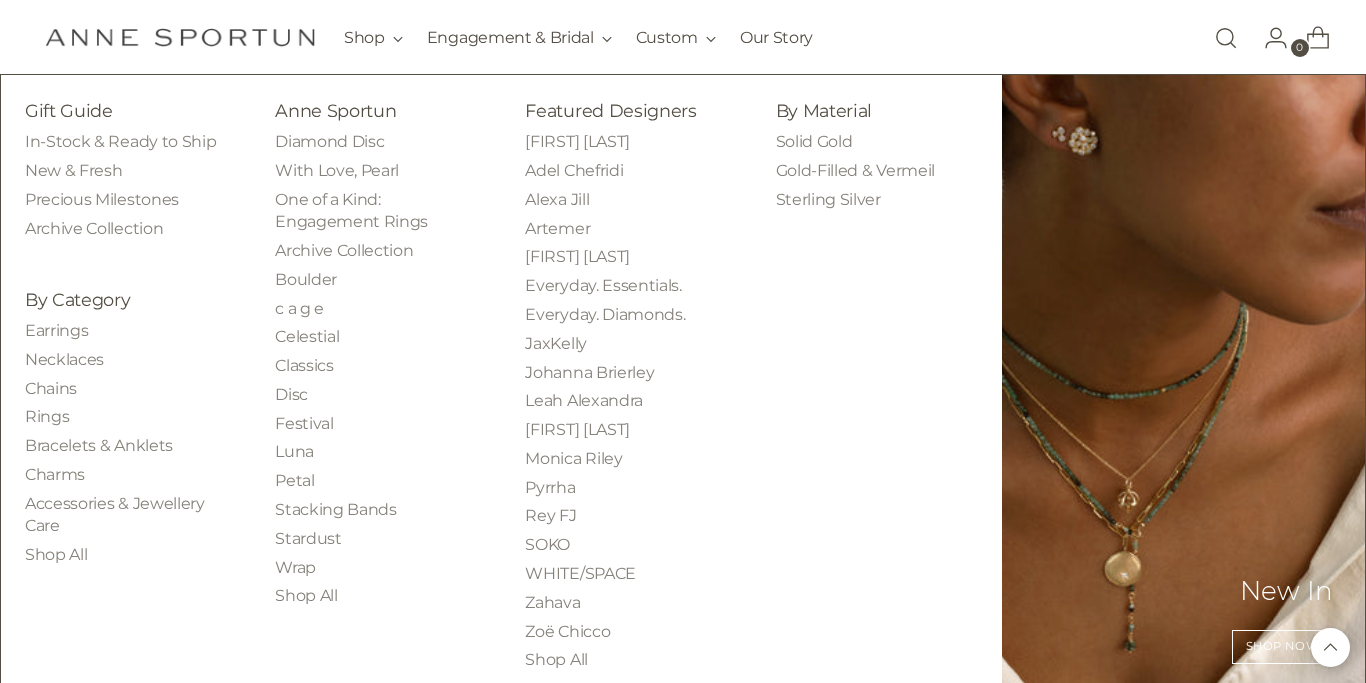 click at bounding box center [1183, 385] 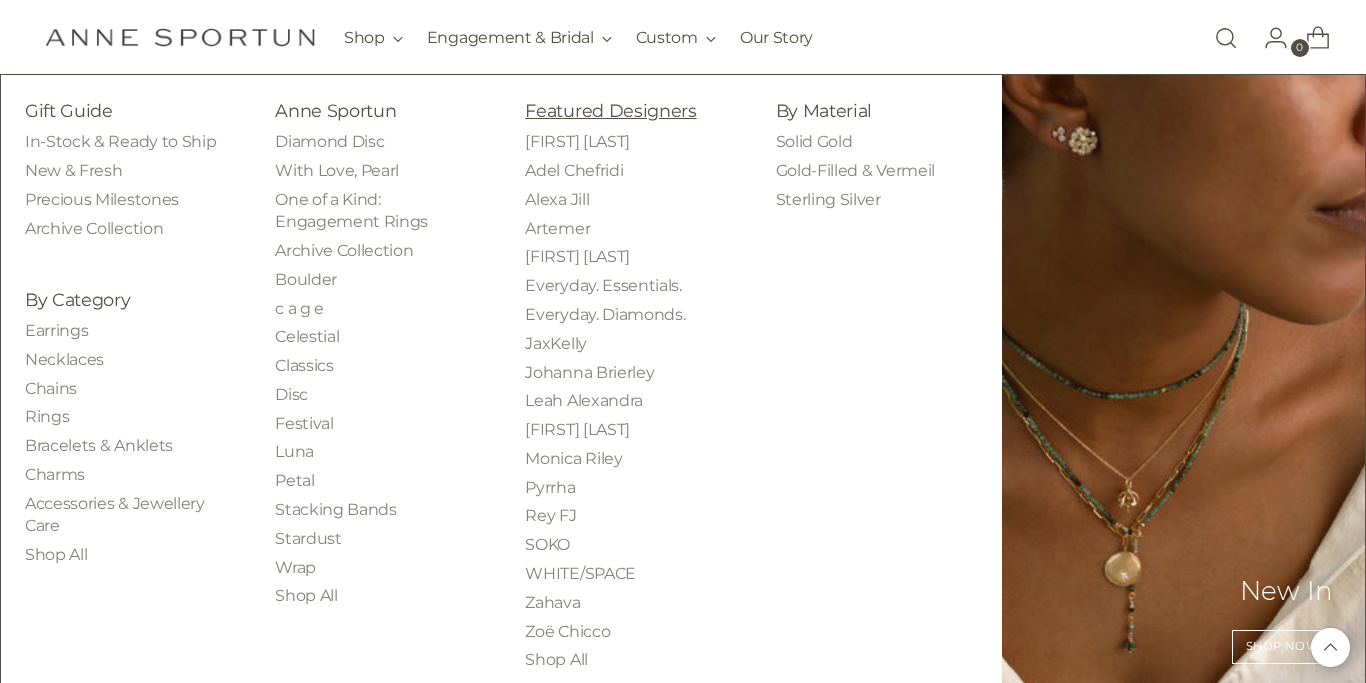 scroll, scrollTop: 96, scrollLeft: 0, axis: vertical 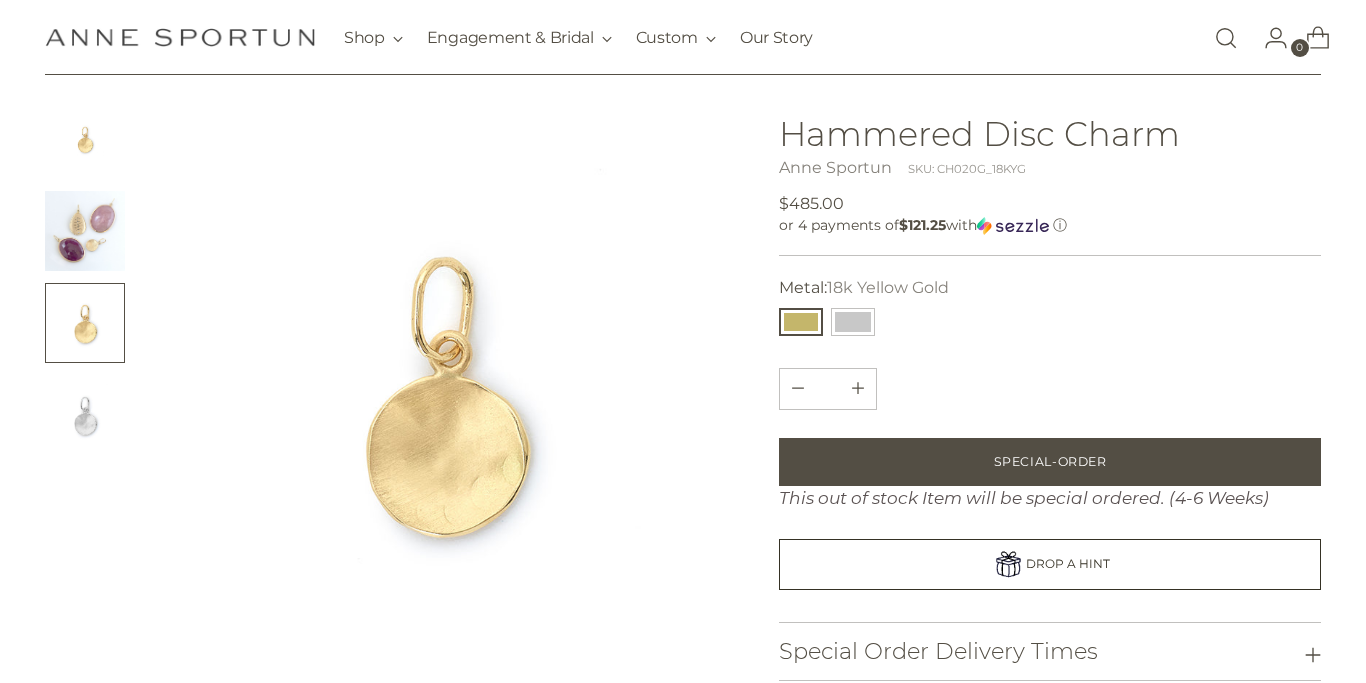 click at bounding box center (443, 389) 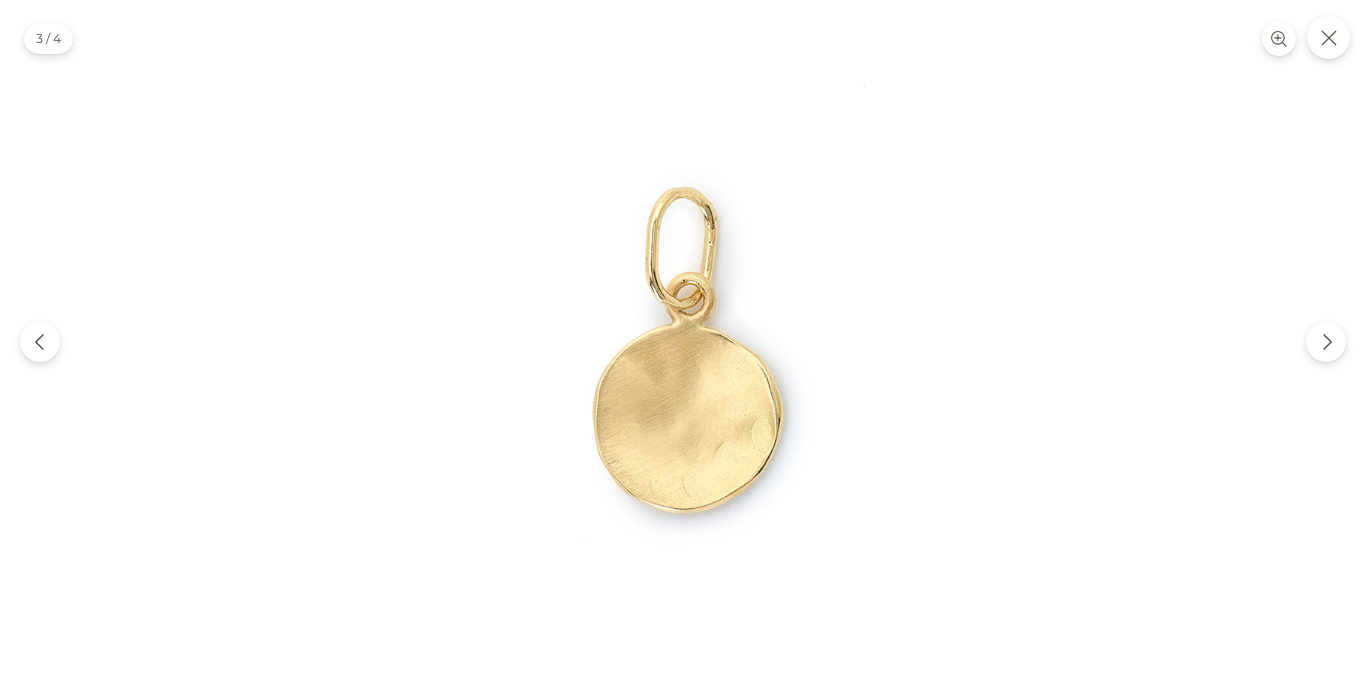 click at bounding box center (683, 341) 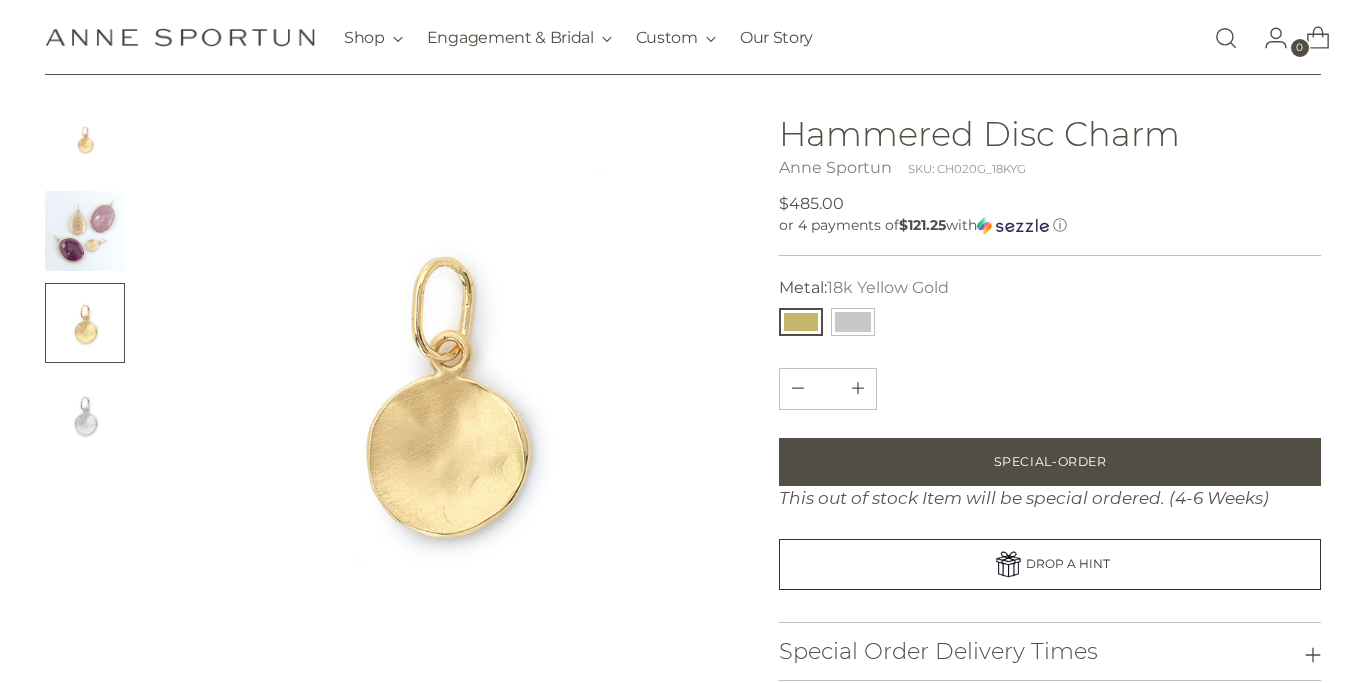 click at bounding box center (85, 231) 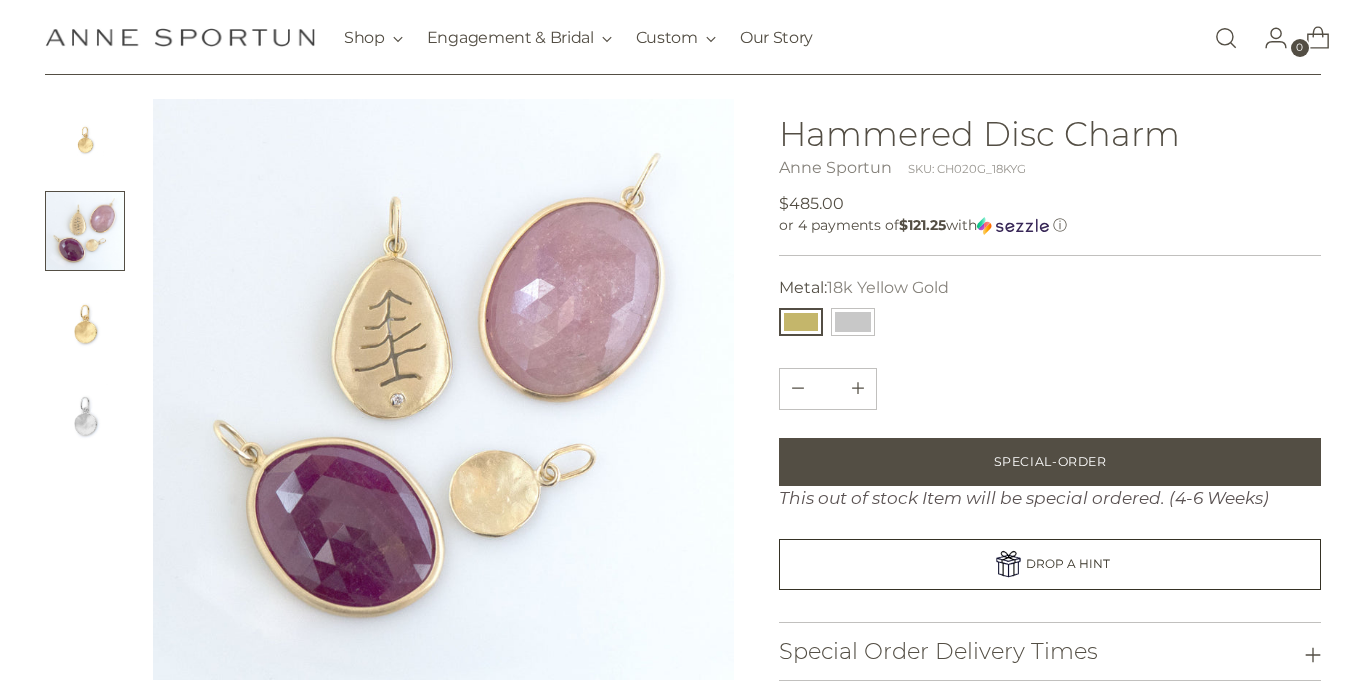 click at bounding box center (85, 139) 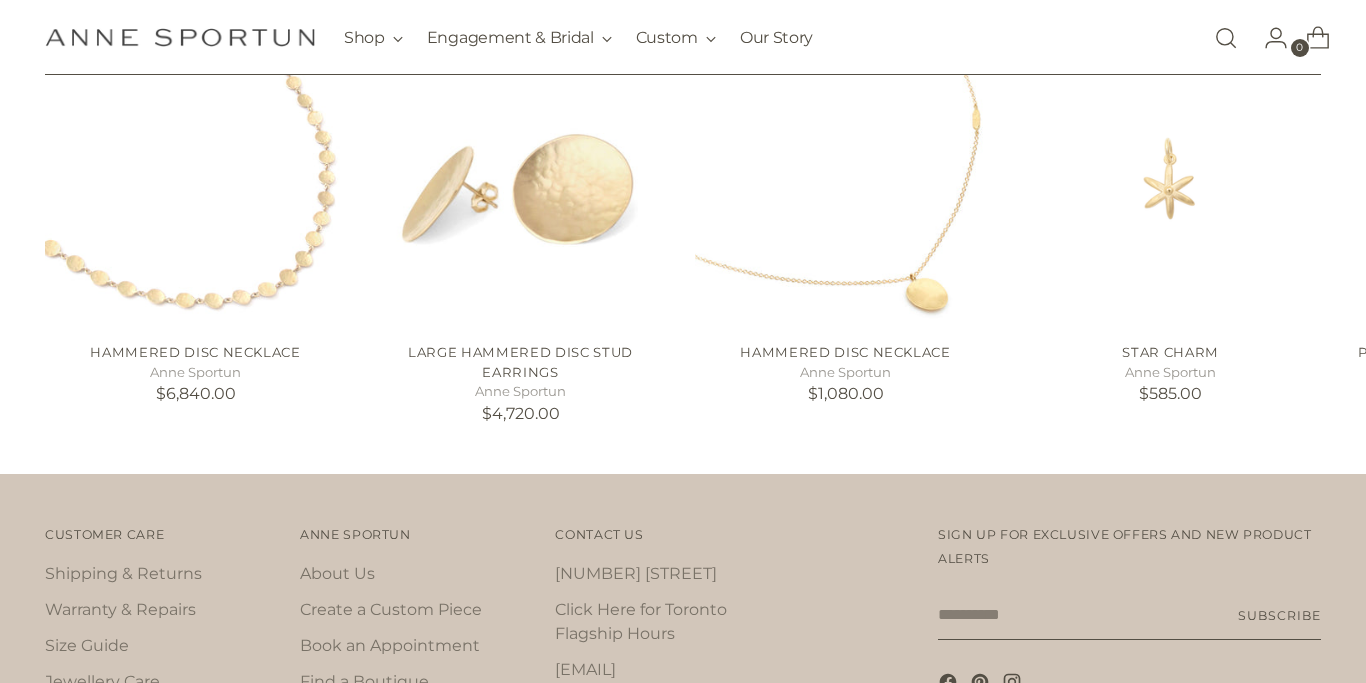 scroll, scrollTop: 1194, scrollLeft: 0, axis: vertical 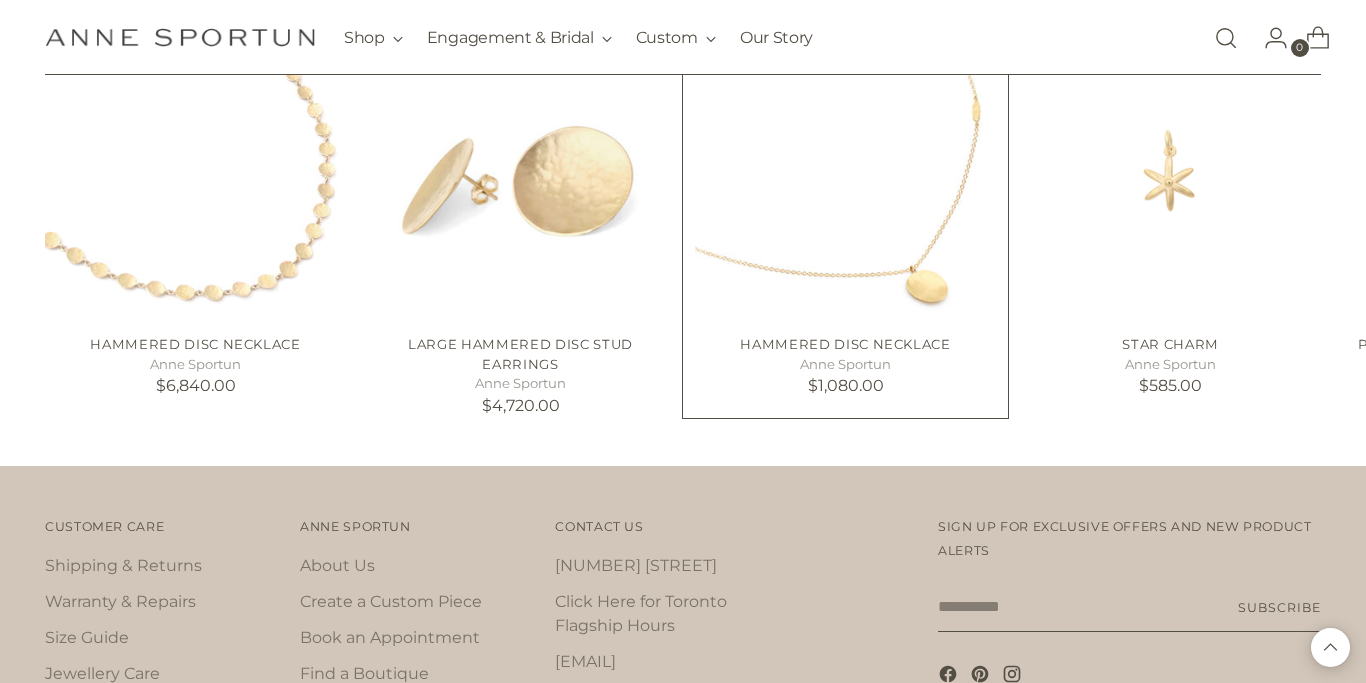 click at bounding box center (0, 0) 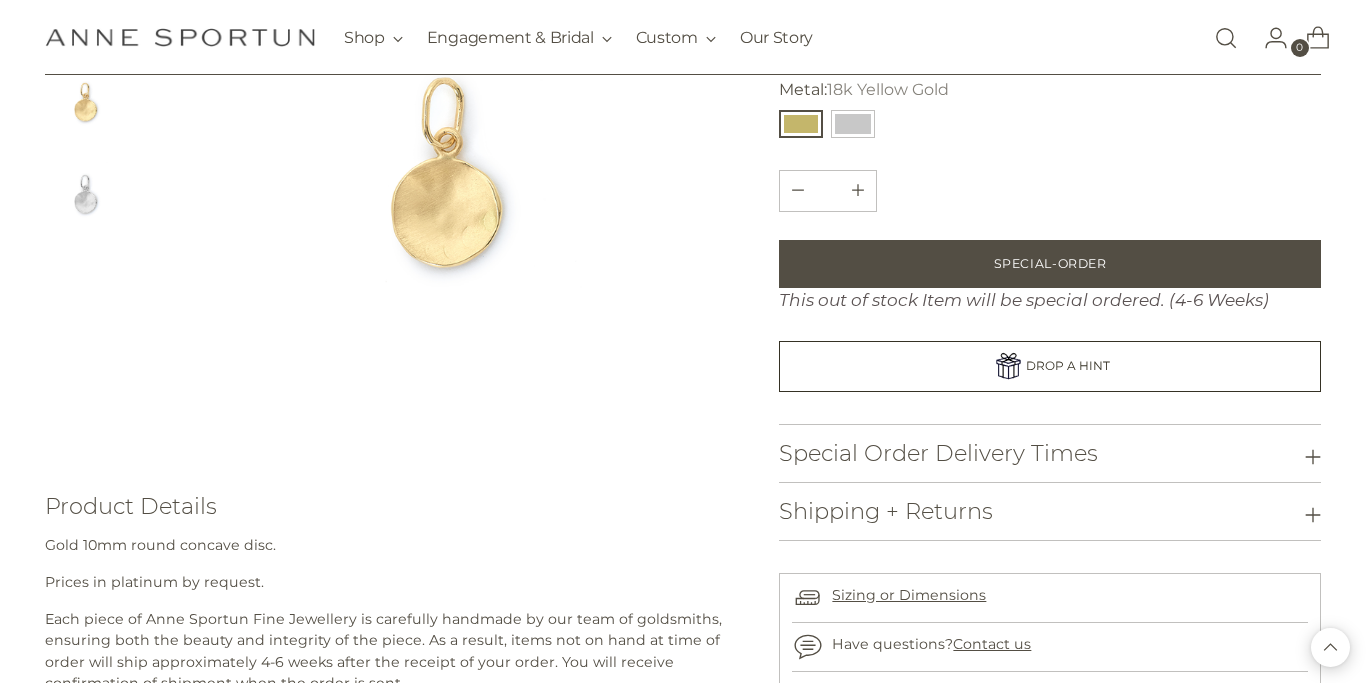 scroll, scrollTop: 0, scrollLeft: 0, axis: both 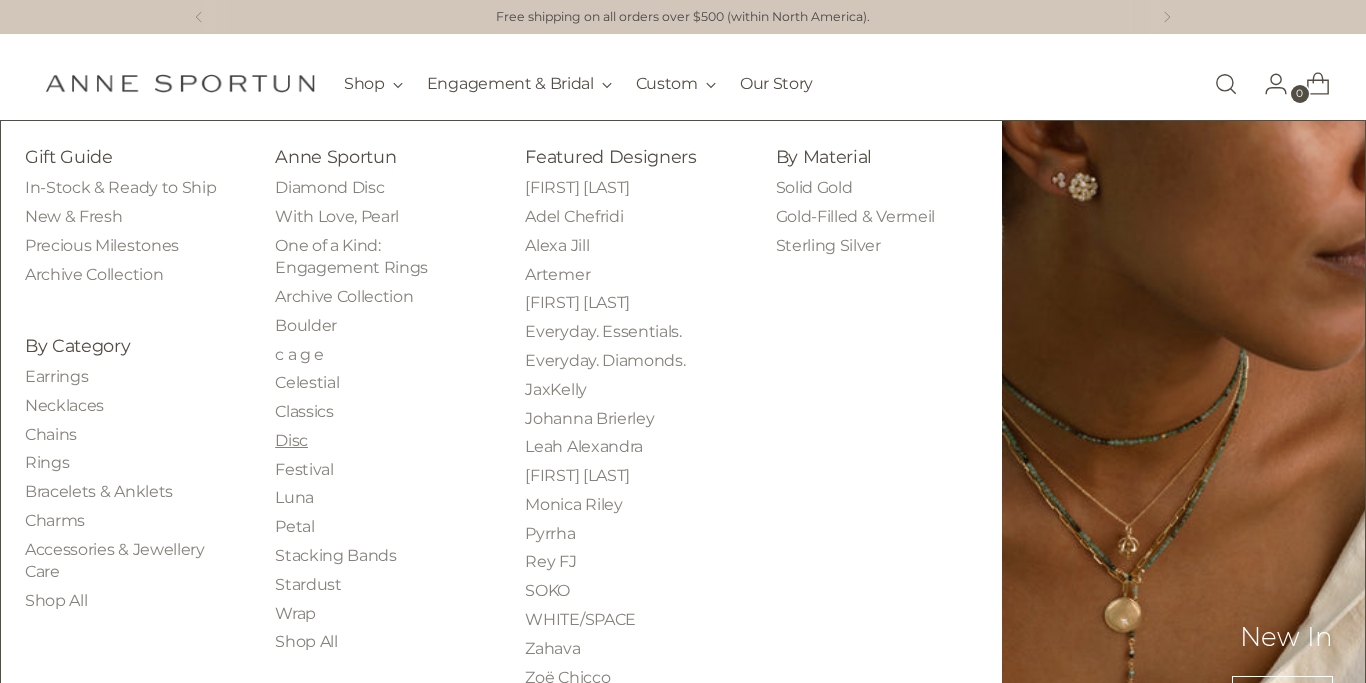click on "Disc" at bounding box center (291, 440) 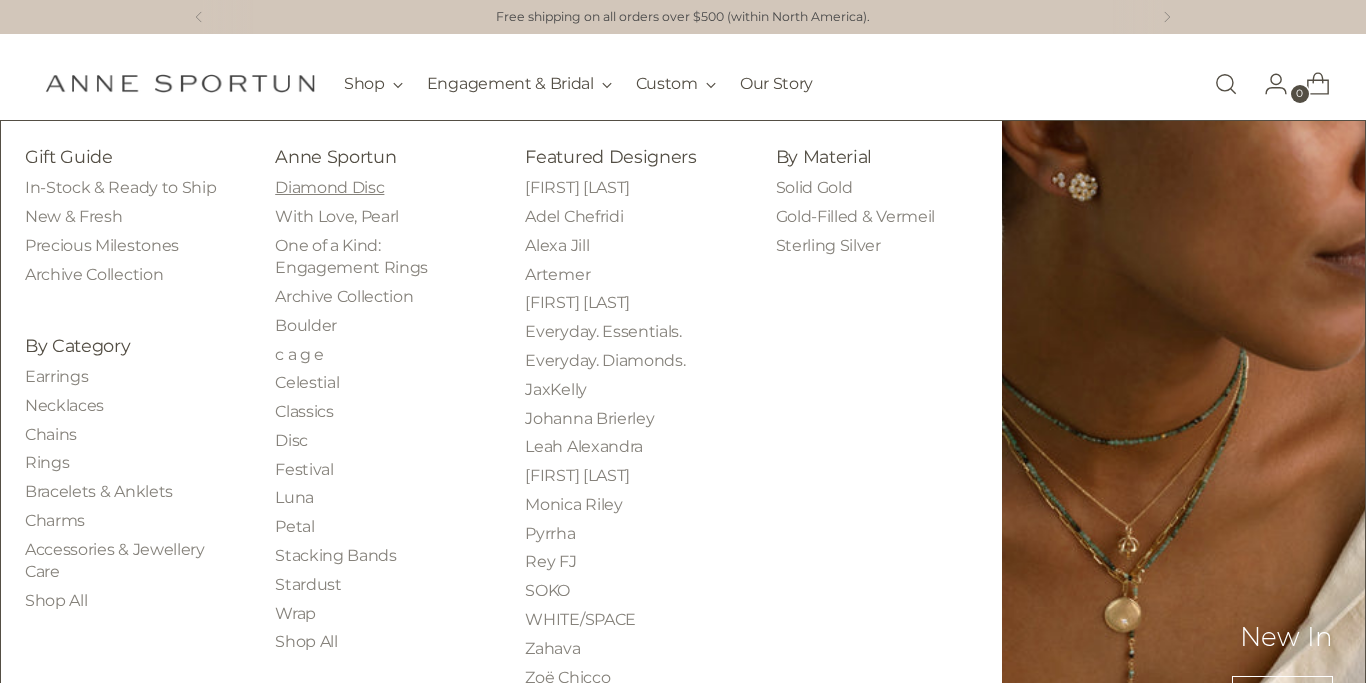 click on "Diamond Disc" at bounding box center (329, 187) 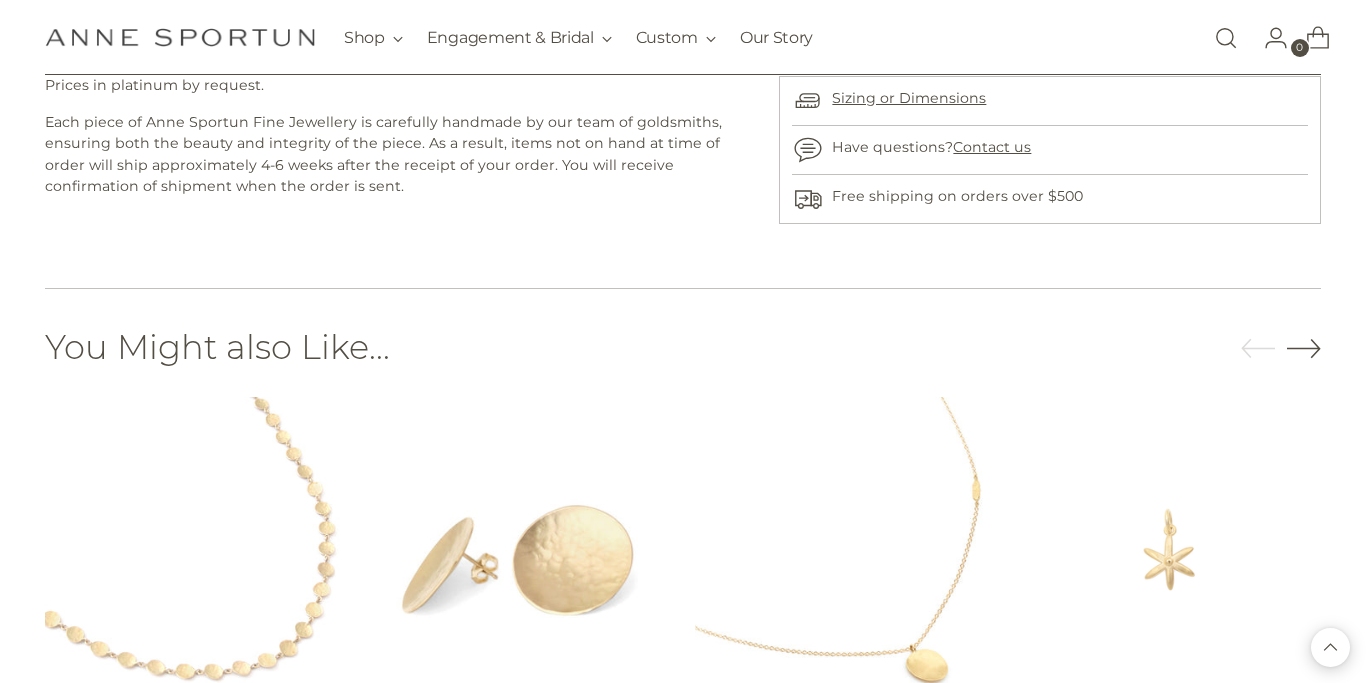 scroll, scrollTop: 973, scrollLeft: 0, axis: vertical 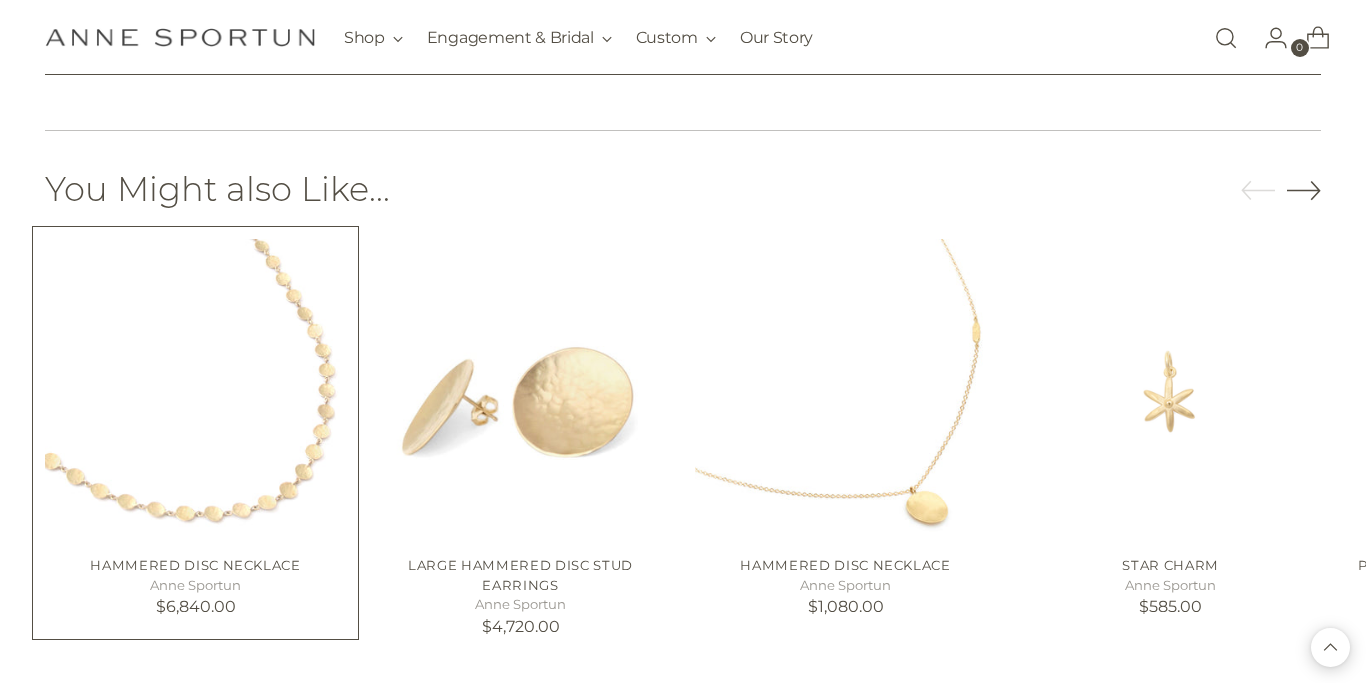 click at bounding box center [0, 0] 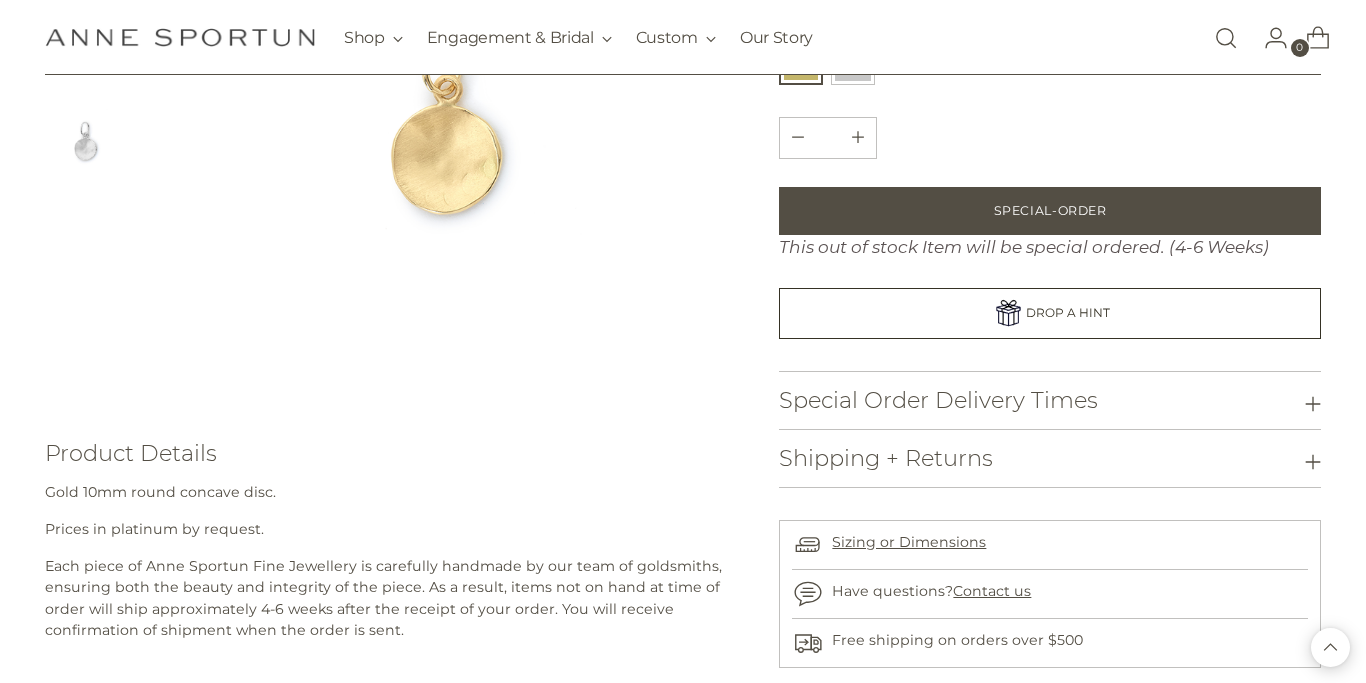 scroll, scrollTop: 100, scrollLeft: 0, axis: vertical 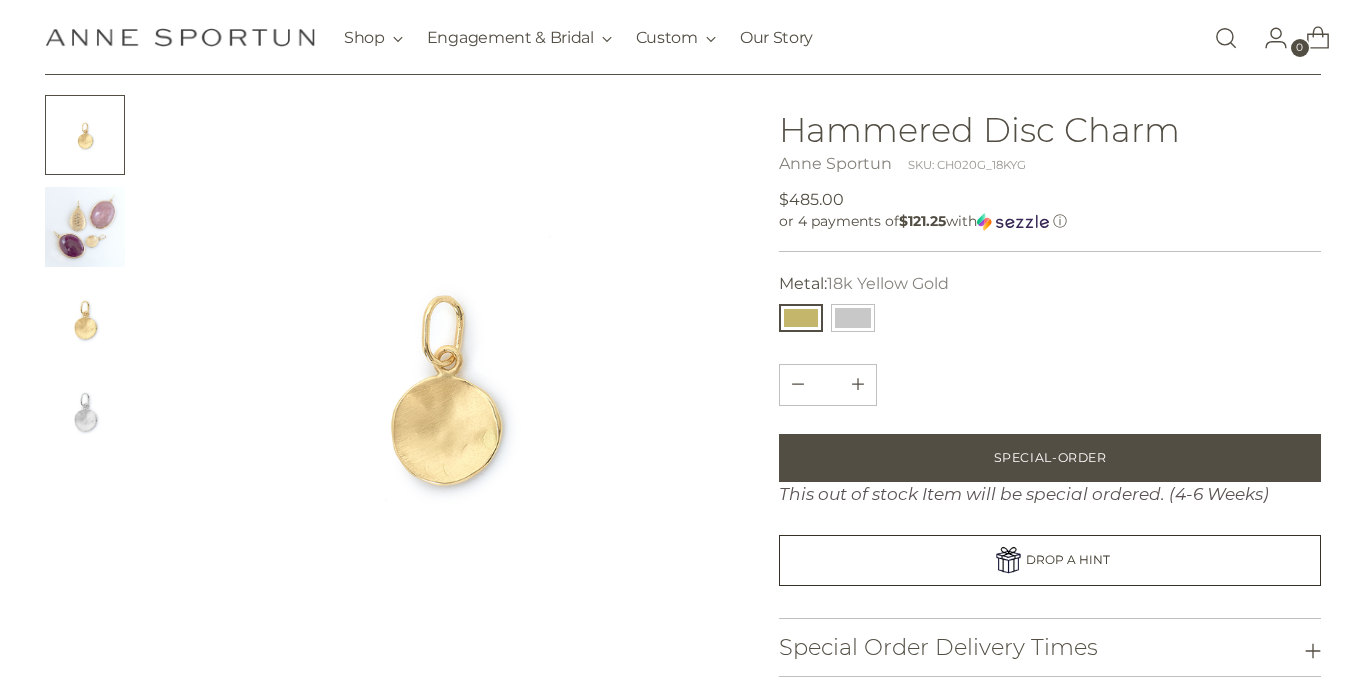 click at bounding box center [443, 385] 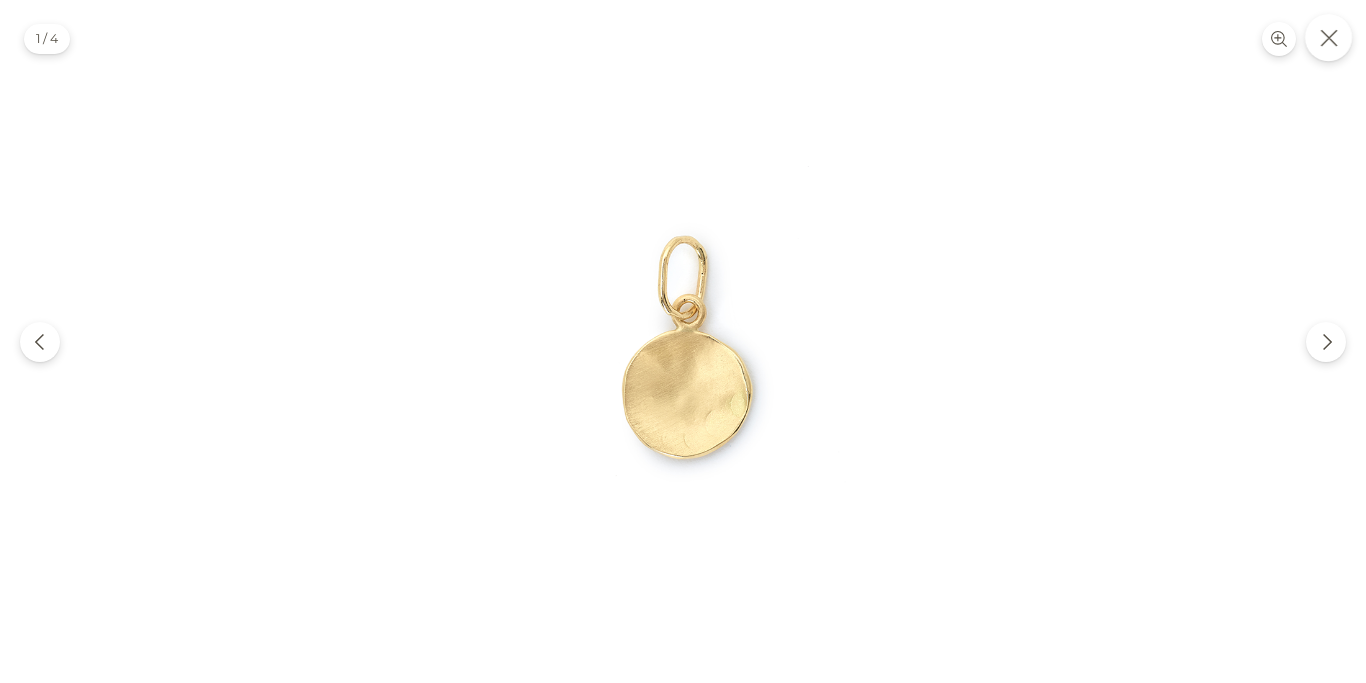 click 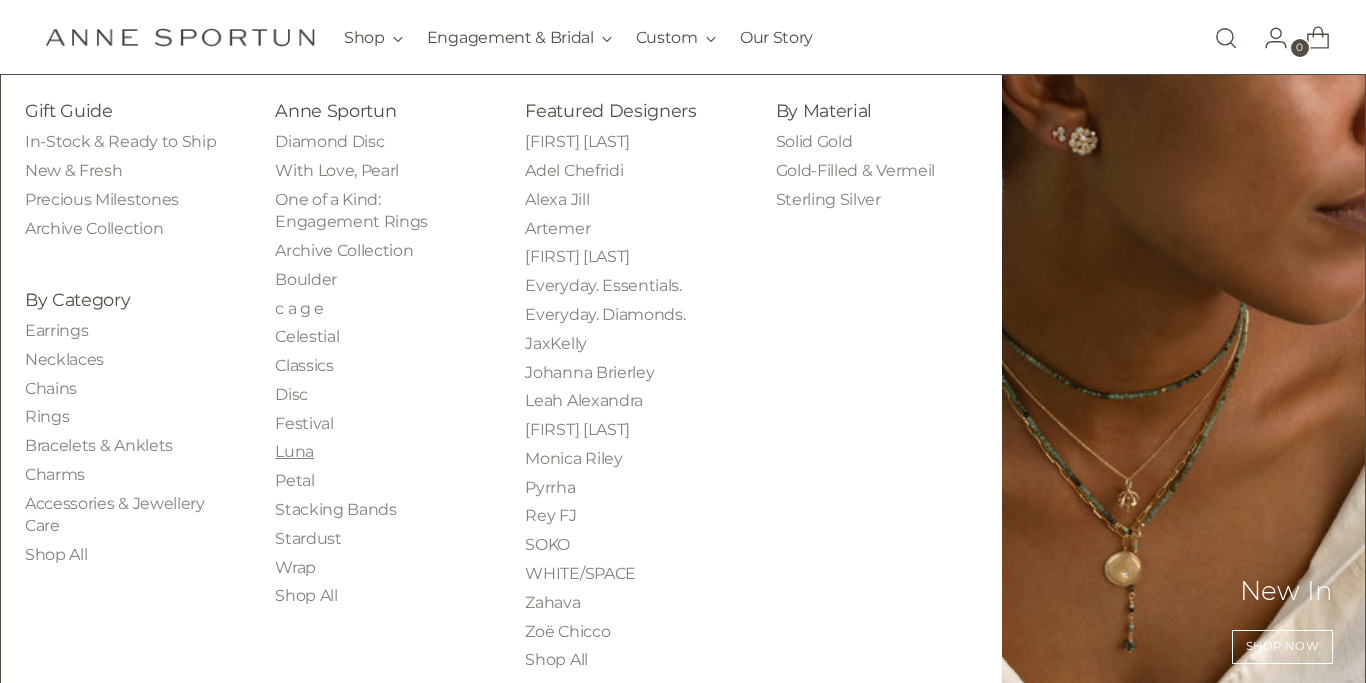 click on "Luna" at bounding box center (294, 451) 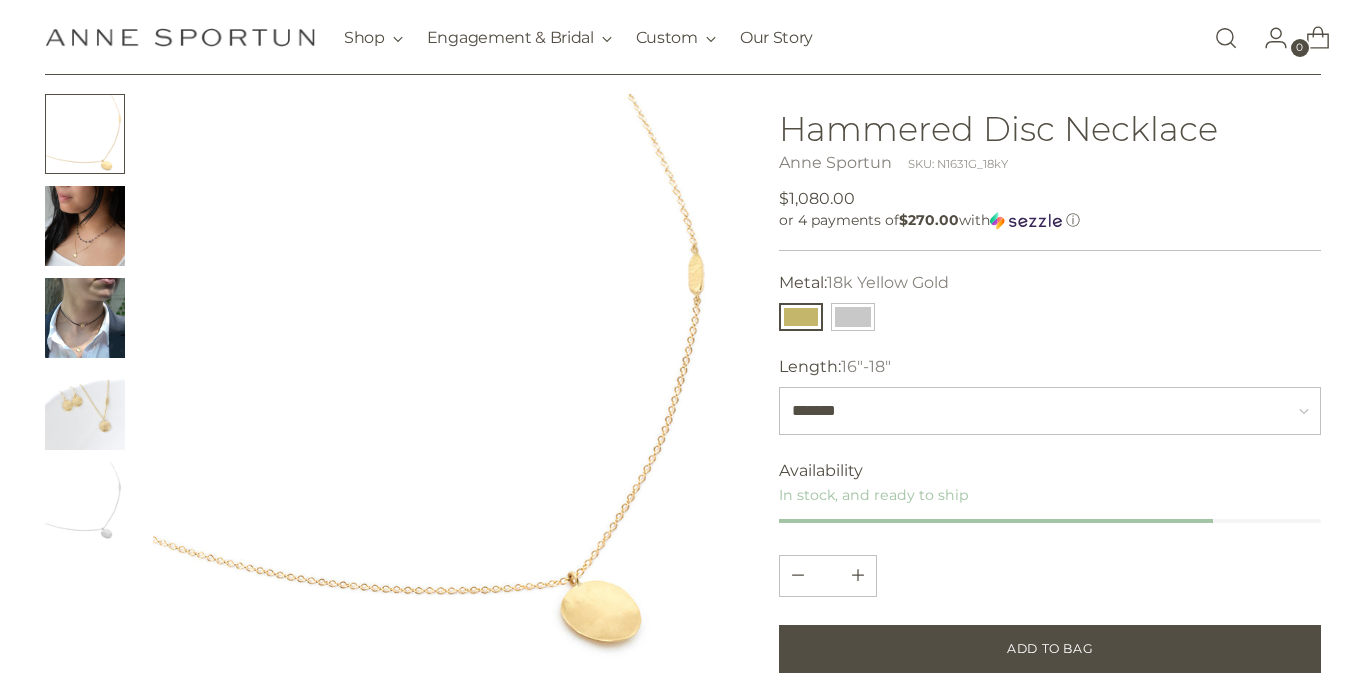 scroll, scrollTop: 105, scrollLeft: 0, axis: vertical 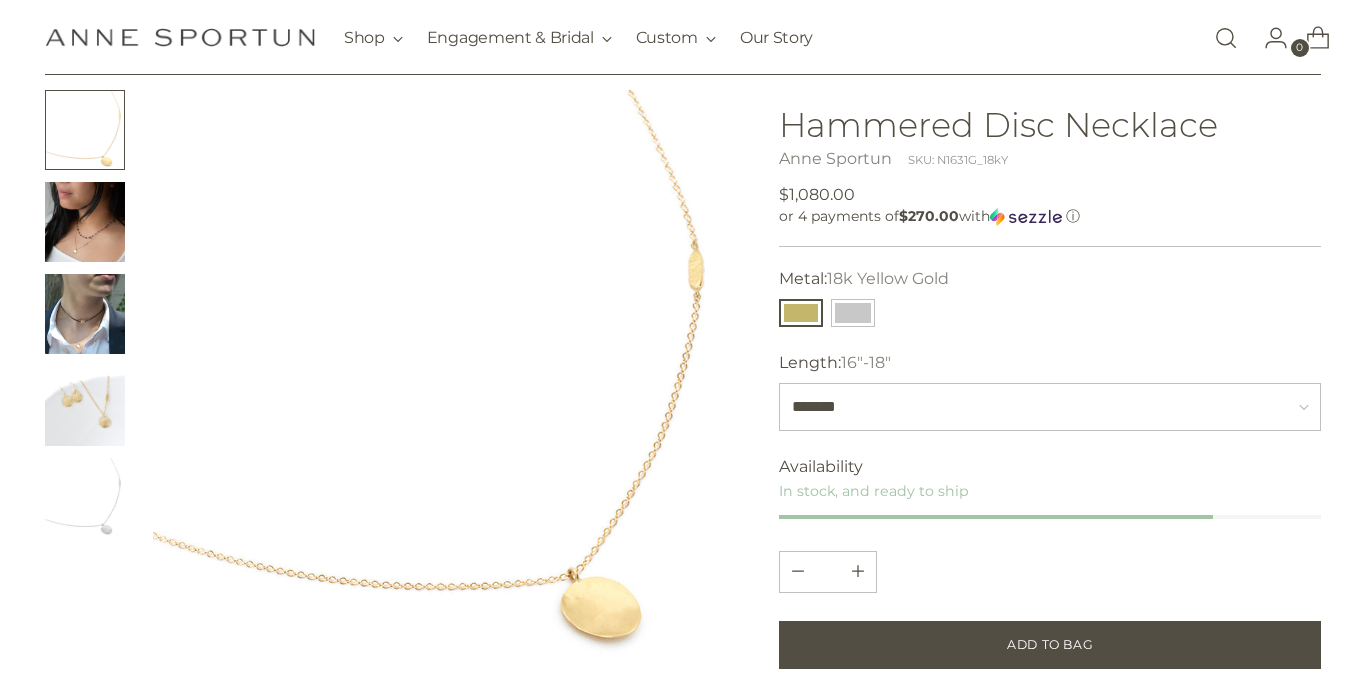 click at bounding box center [85, 222] 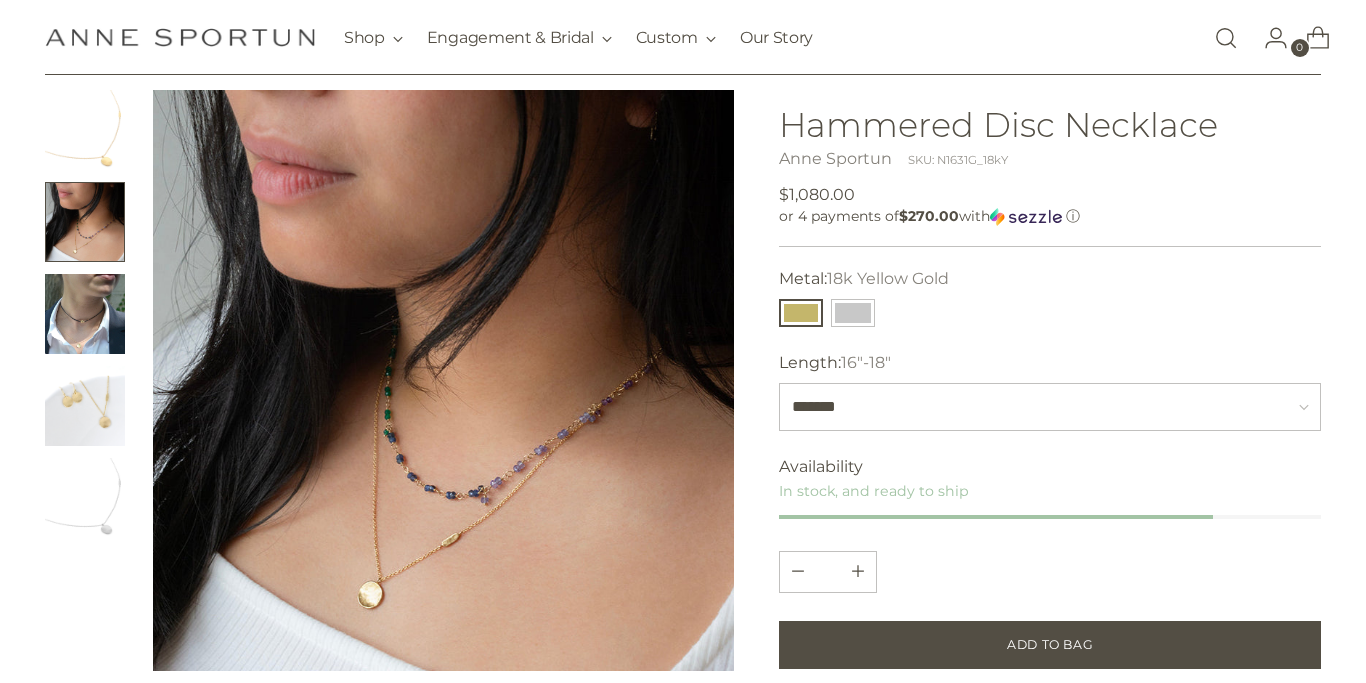 click at bounding box center [443, 380] 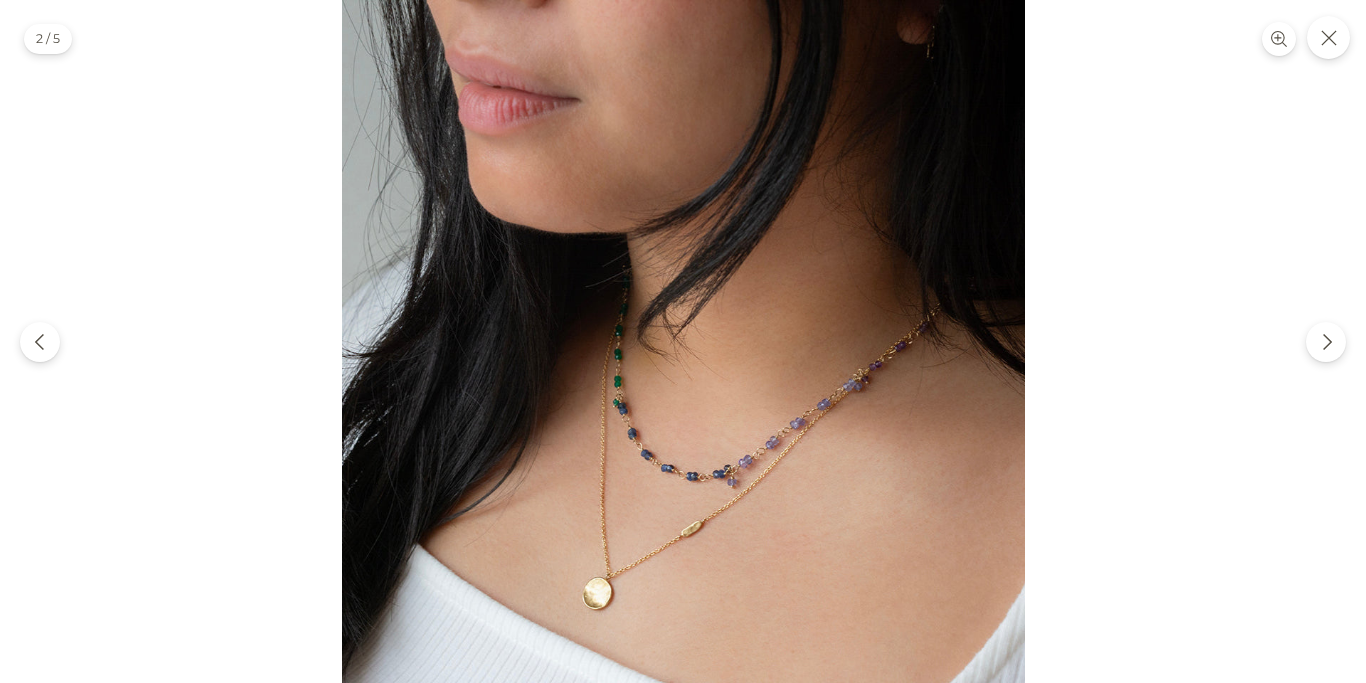 click at bounding box center (683, 341) 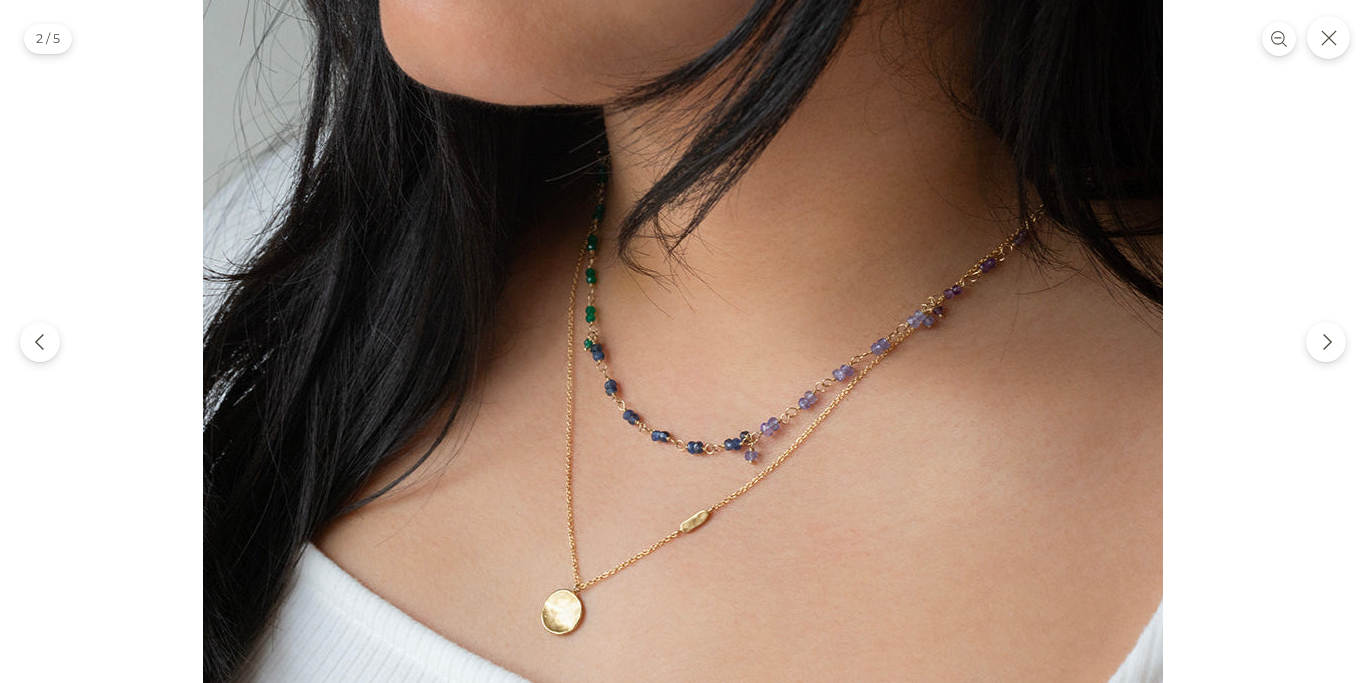 click at bounding box center (683, 258) 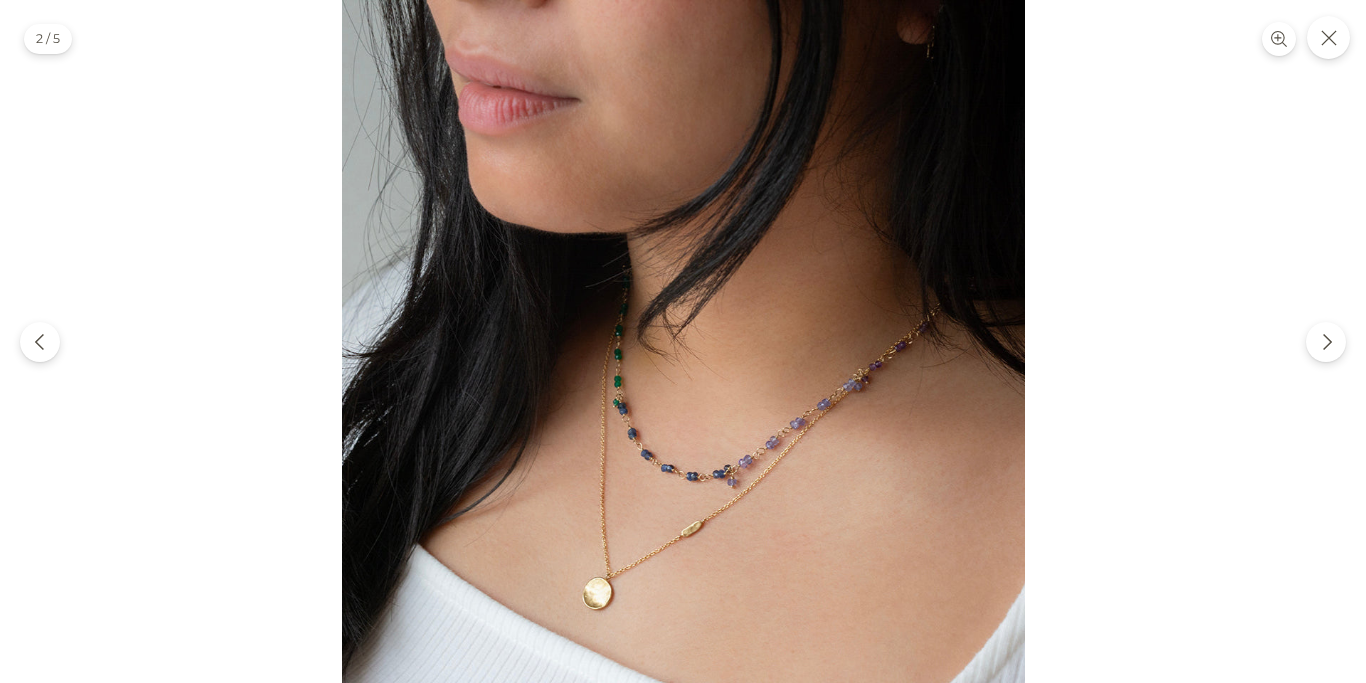 click at bounding box center [683, 341] 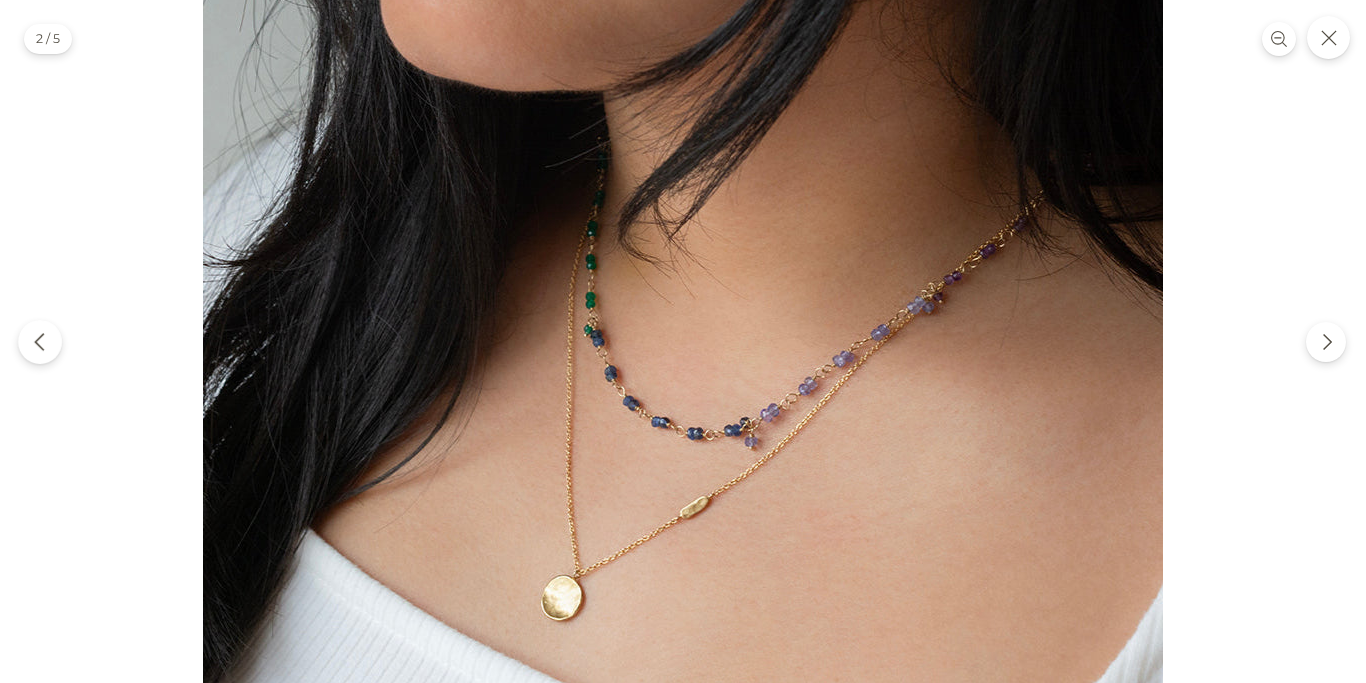 click 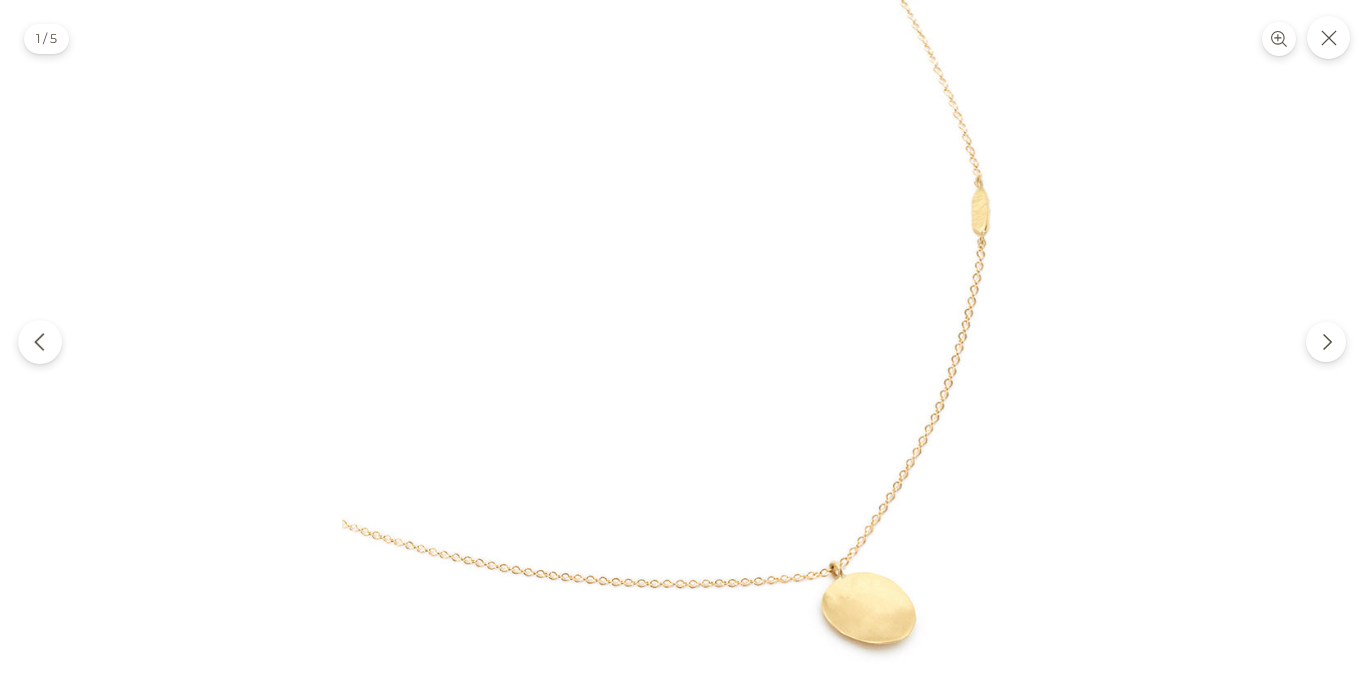 click 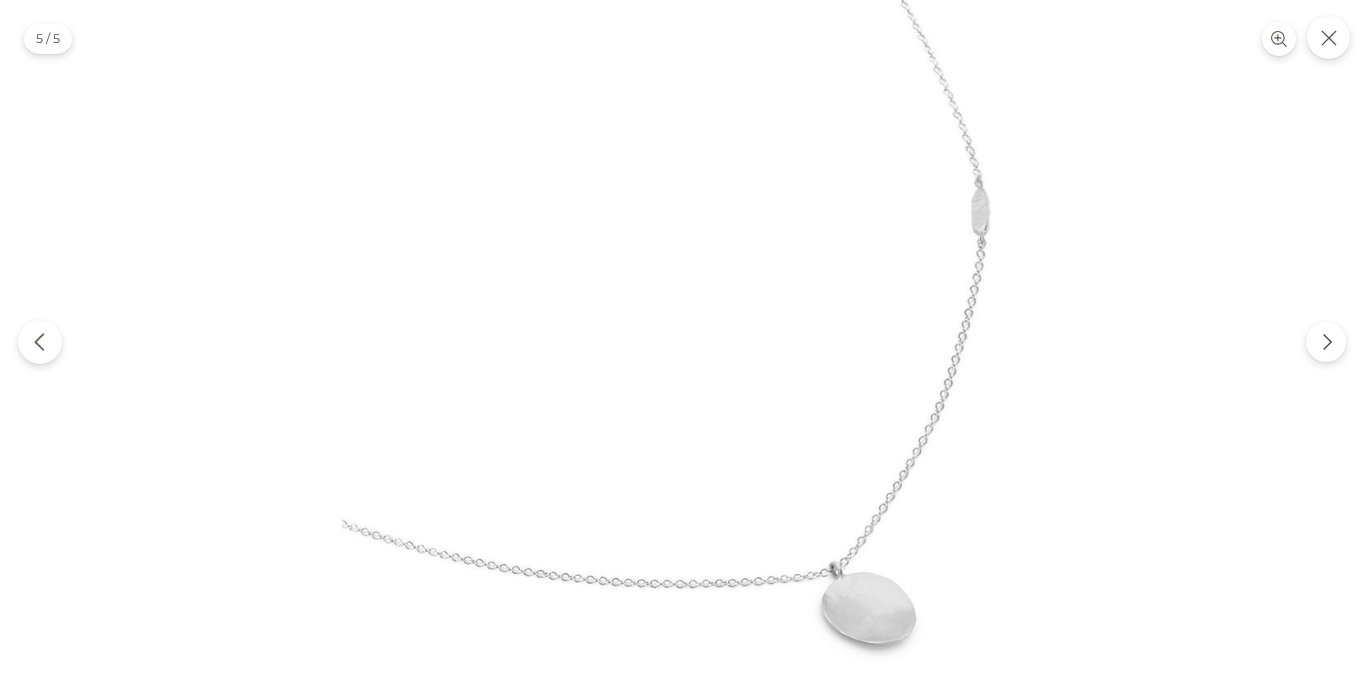 click 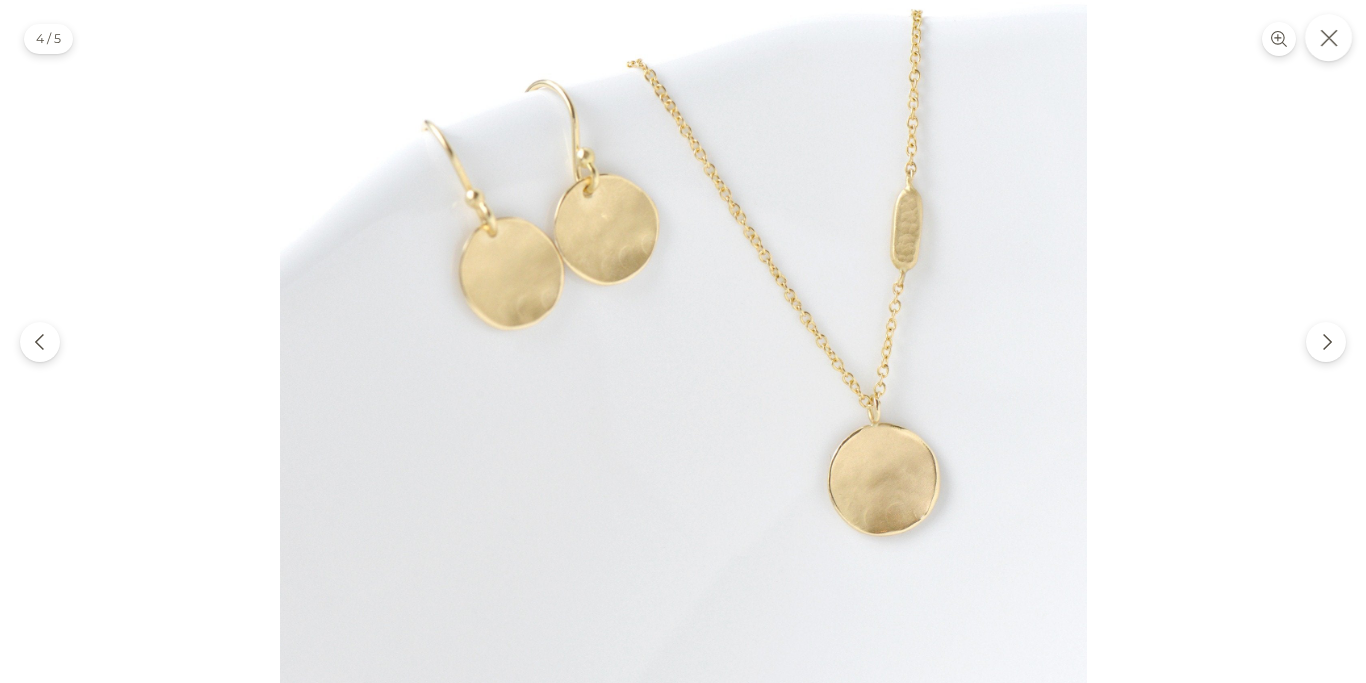 click at bounding box center (1328, 37) 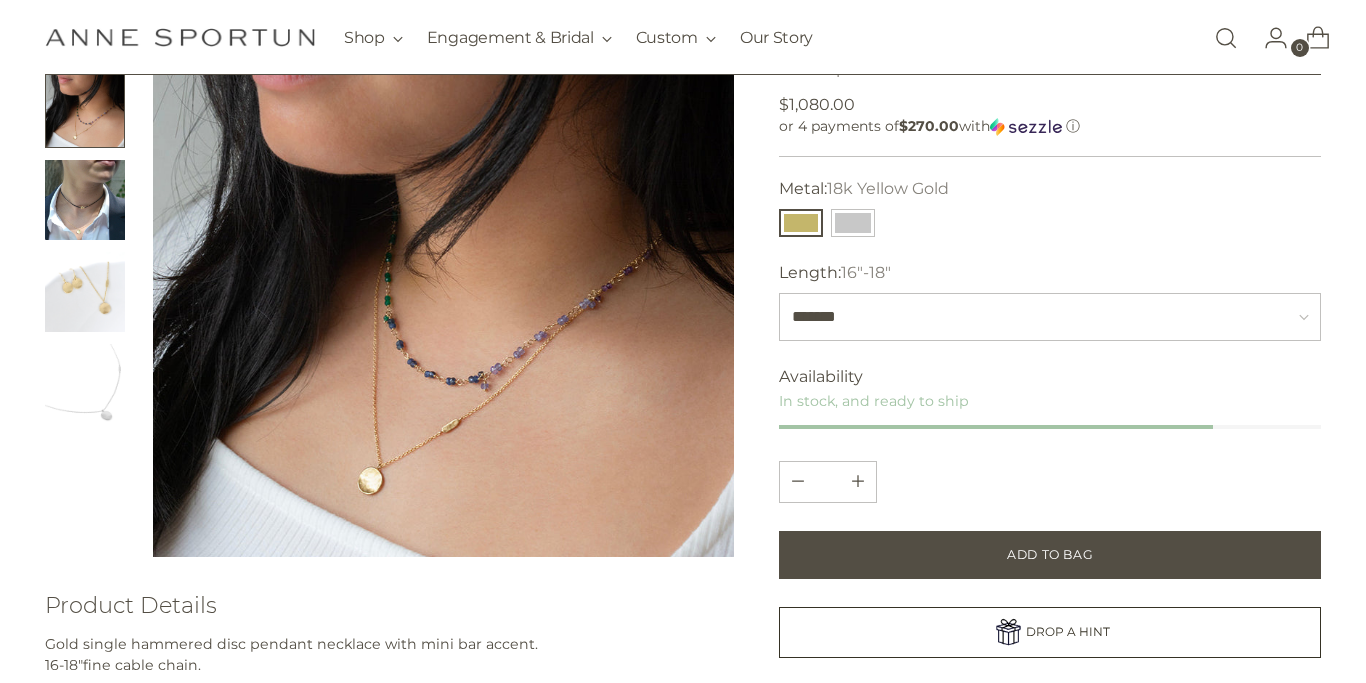 scroll, scrollTop: 130, scrollLeft: 0, axis: vertical 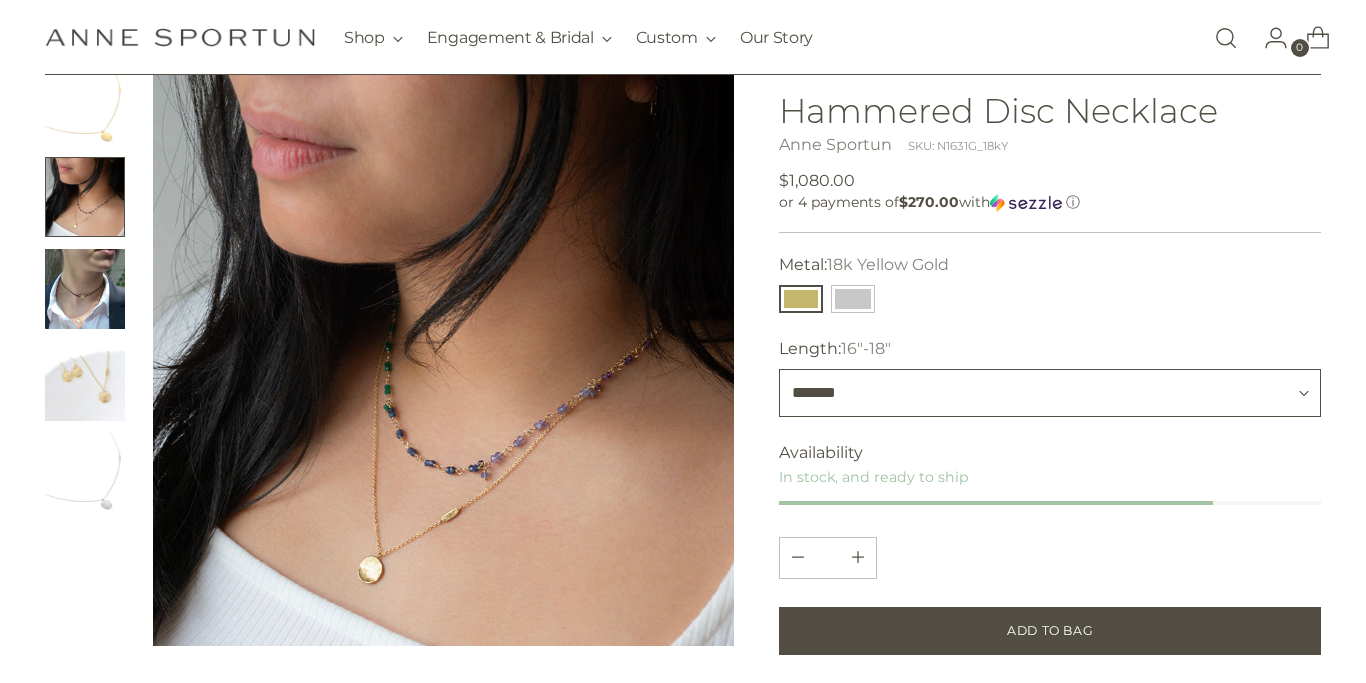 click on "*******" at bounding box center (1050, 393) 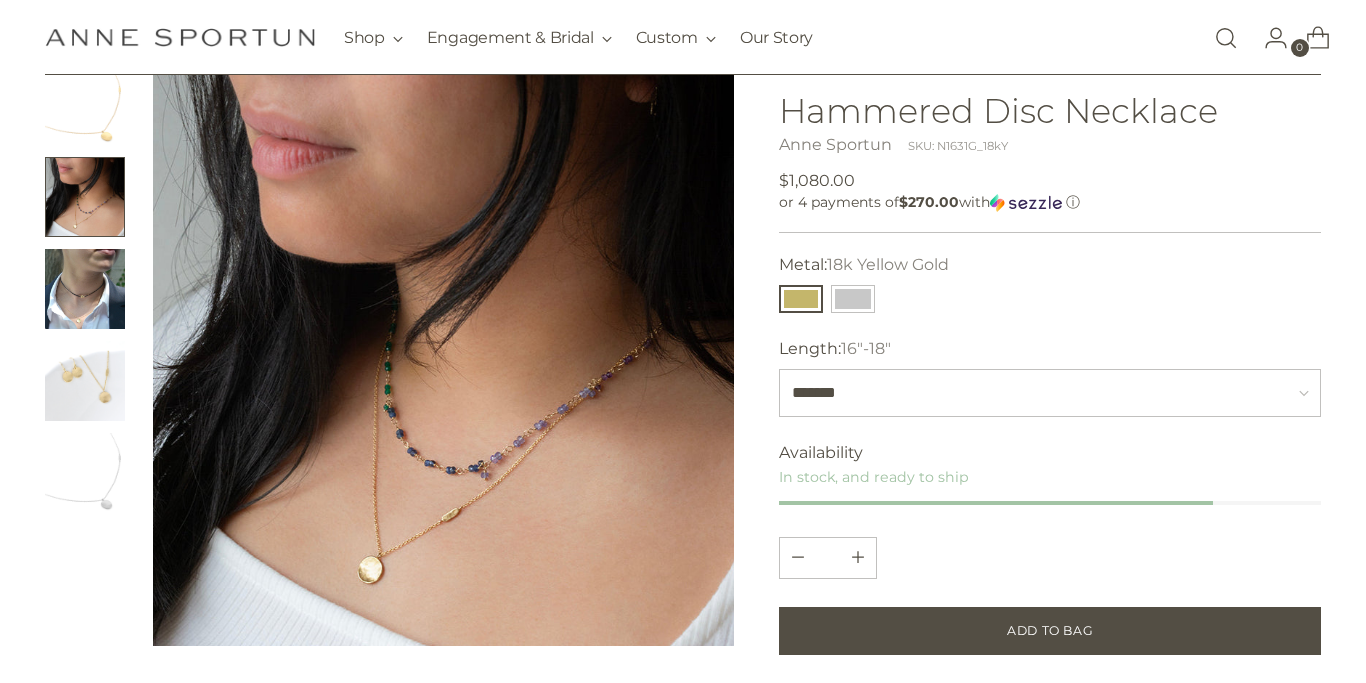 click at bounding box center [85, 289] 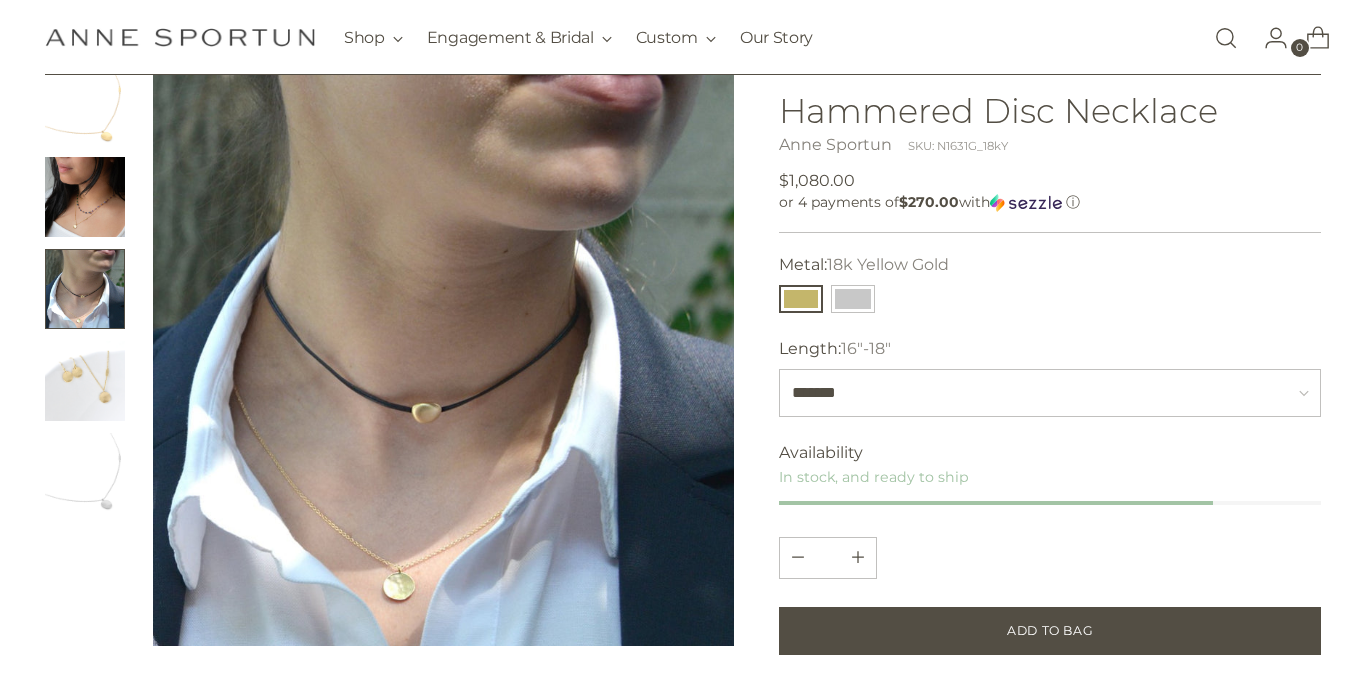 click at bounding box center (443, 355) 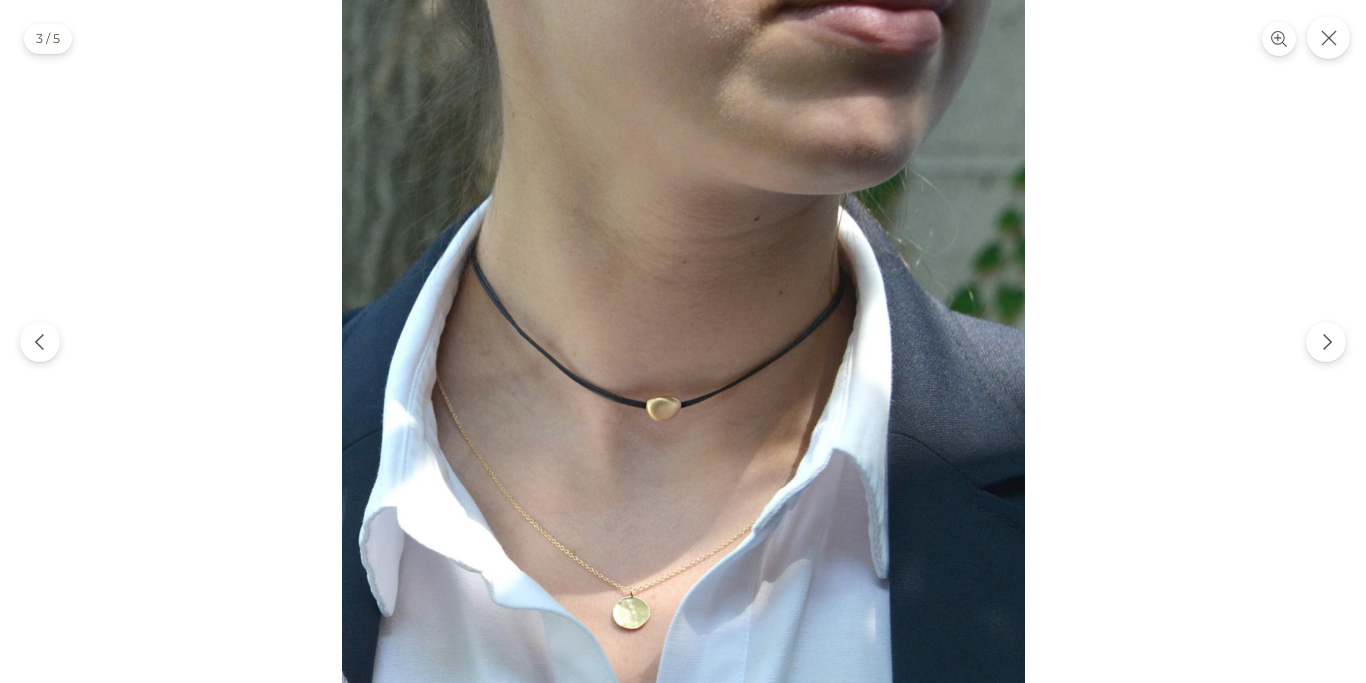 click at bounding box center (683, 341) 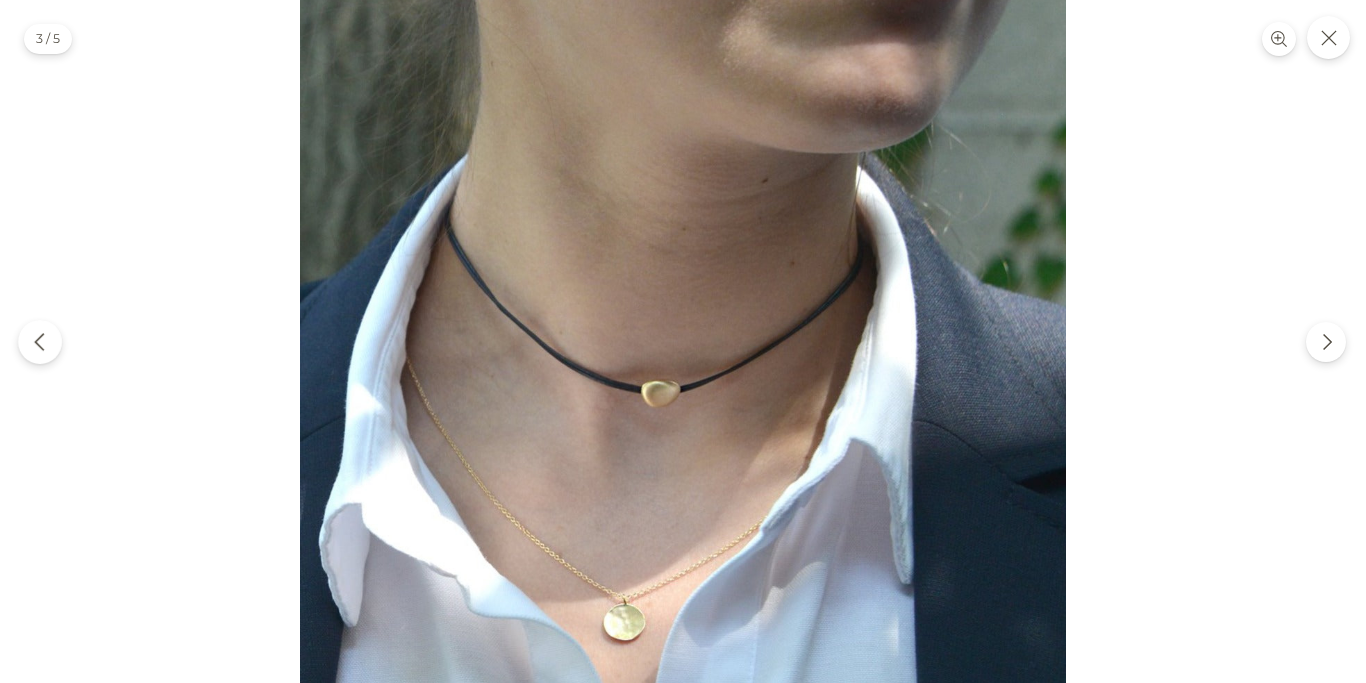 click 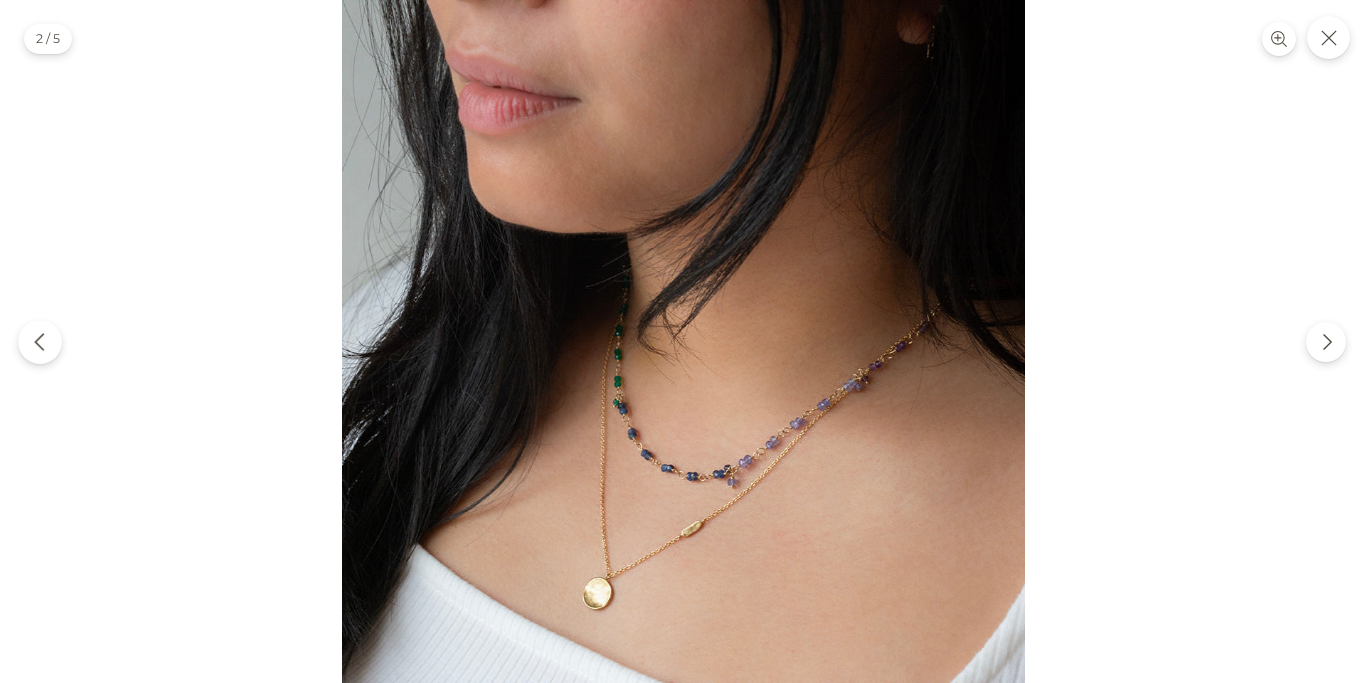 click 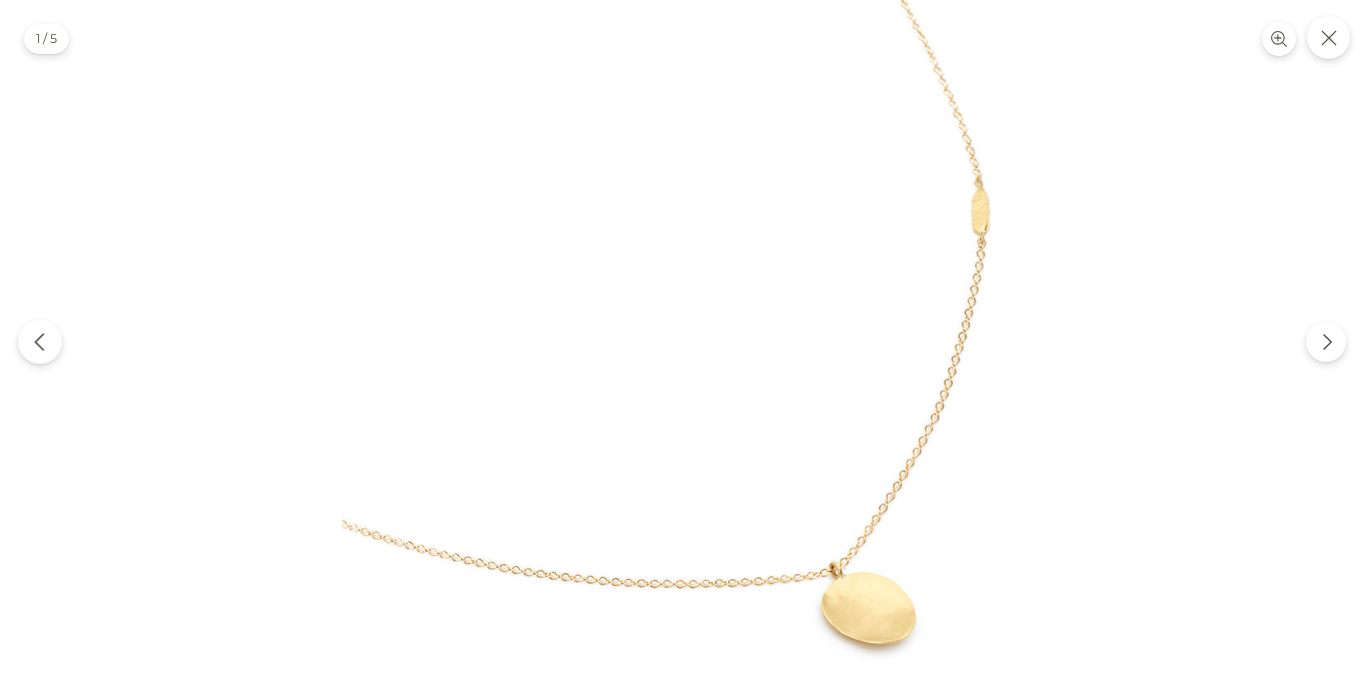 click 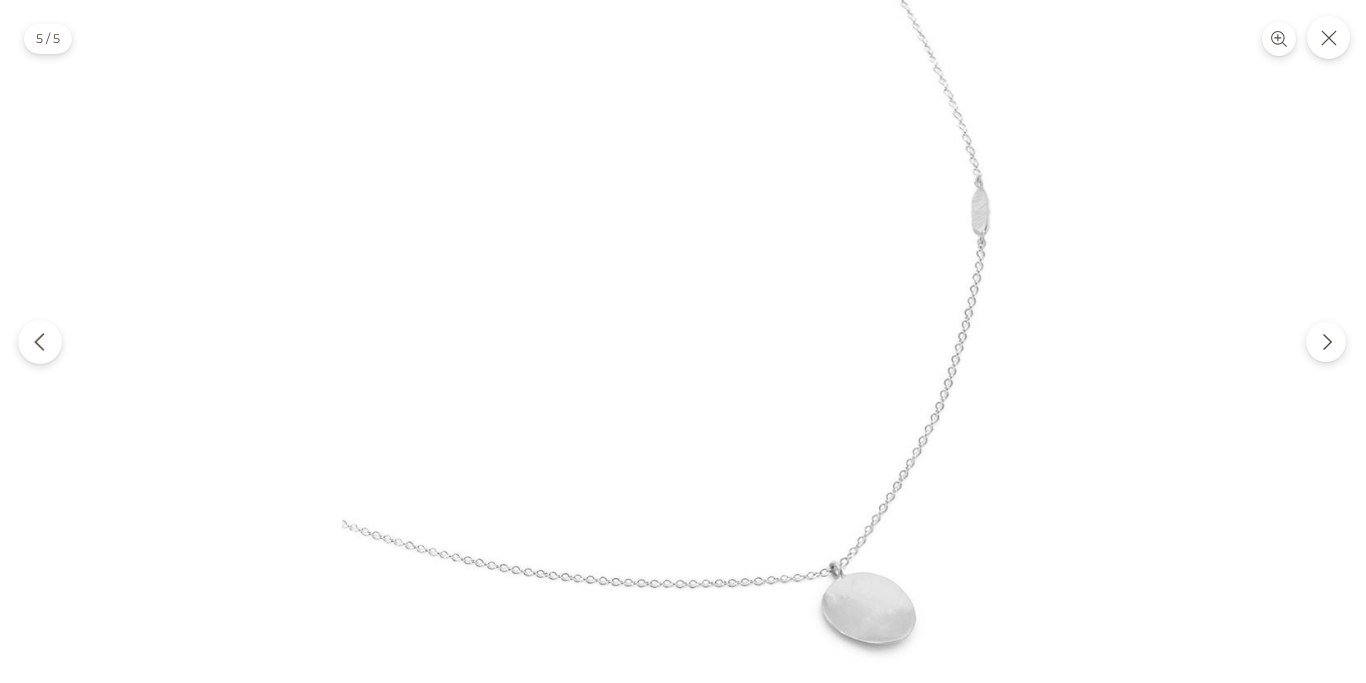 click 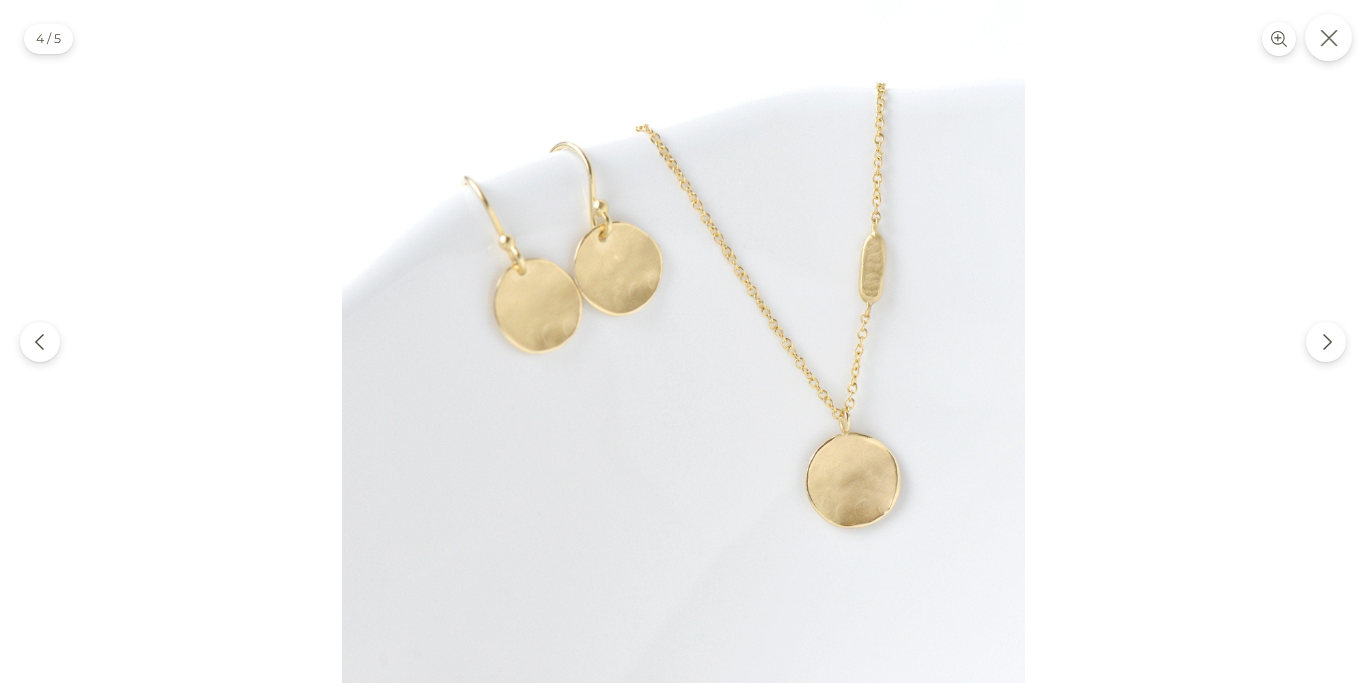 click at bounding box center [1328, 37] 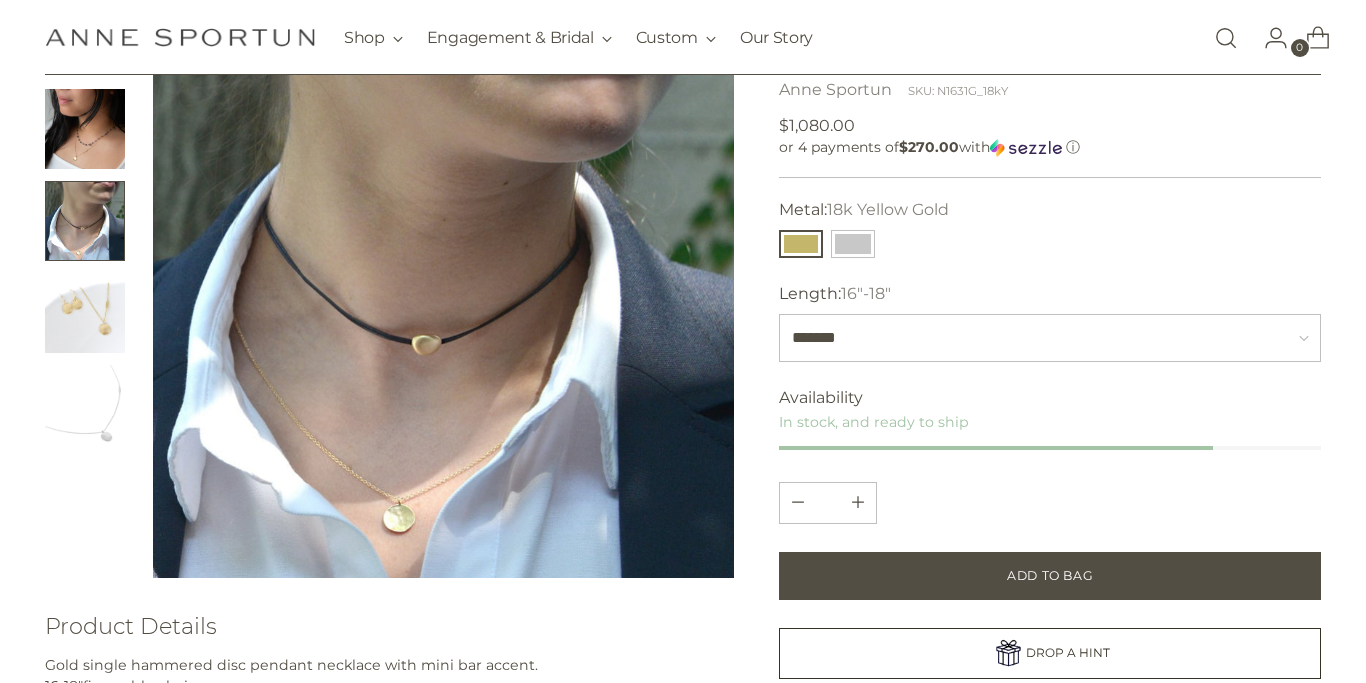 scroll, scrollTop: 0, scrollLeft: 0, axis: both 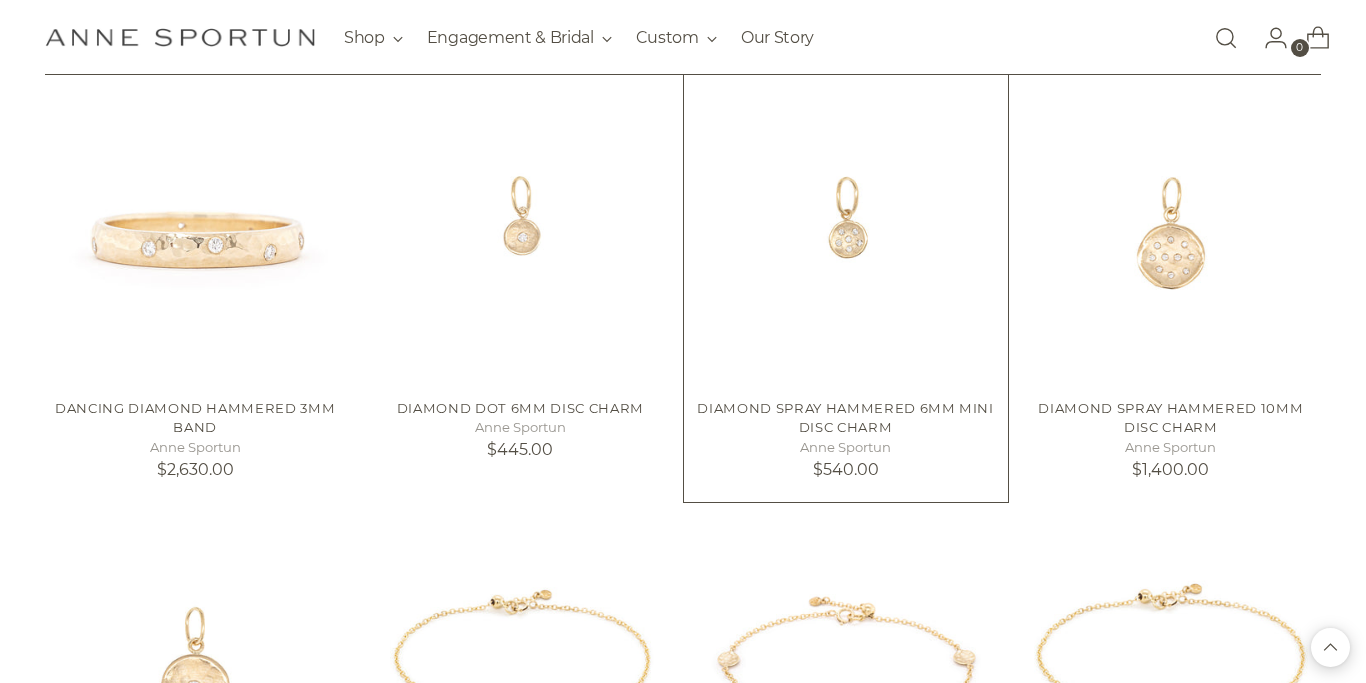 click at bounding box center [0, 0] 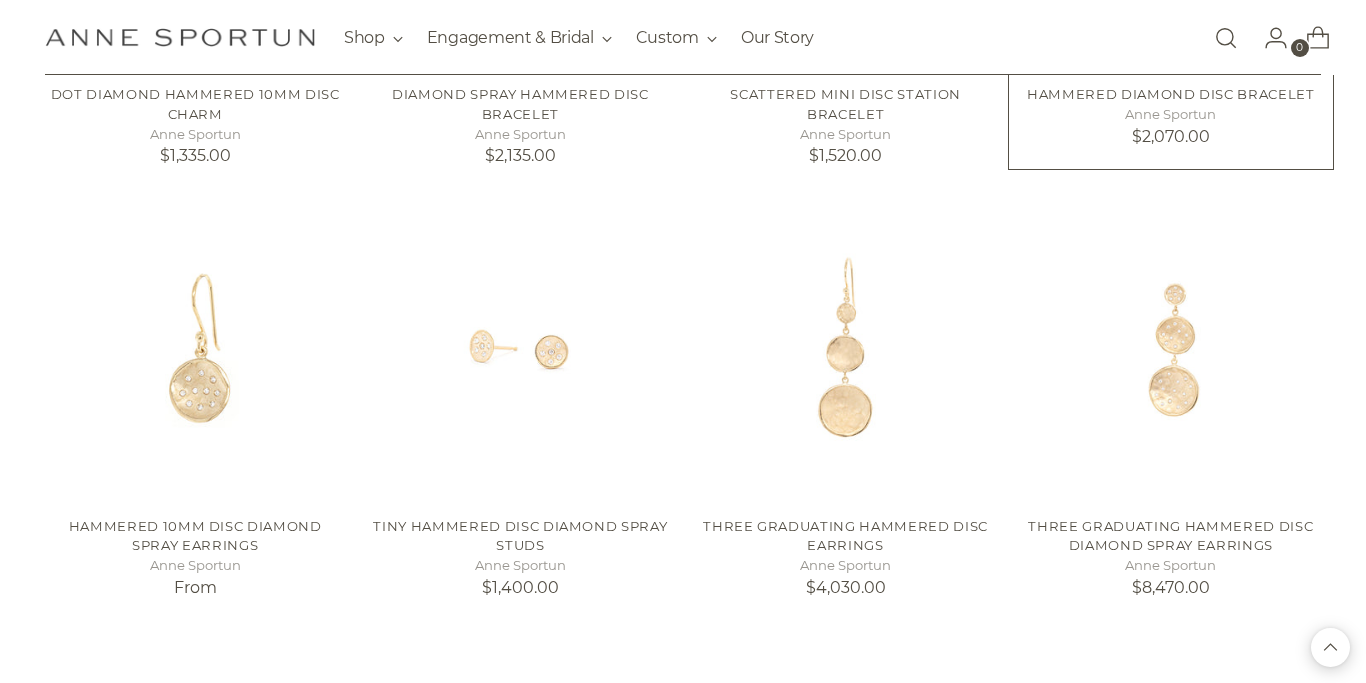 scroll, scrollTop: 1679, scrollLeft: 0, axis: vertical 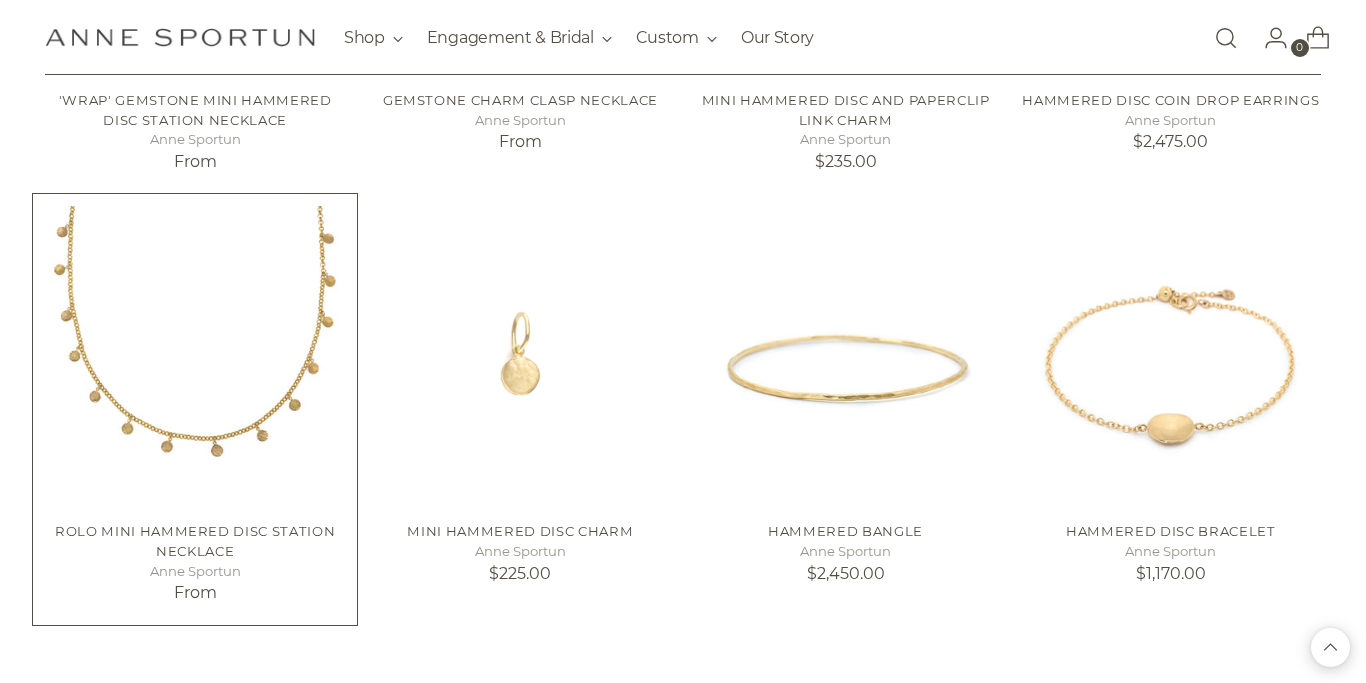 click at bounding box center (0, 0) 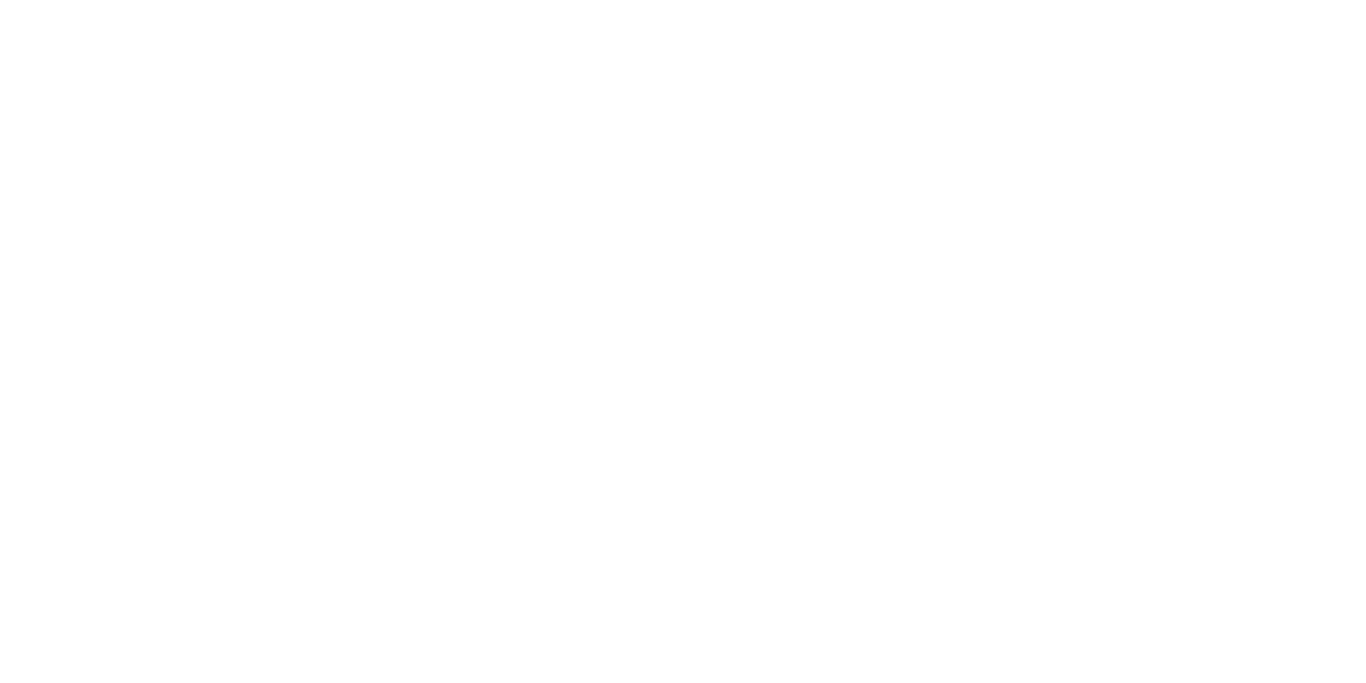 scroll, scrollTop: 0, scrollLeft: 0, axis: both 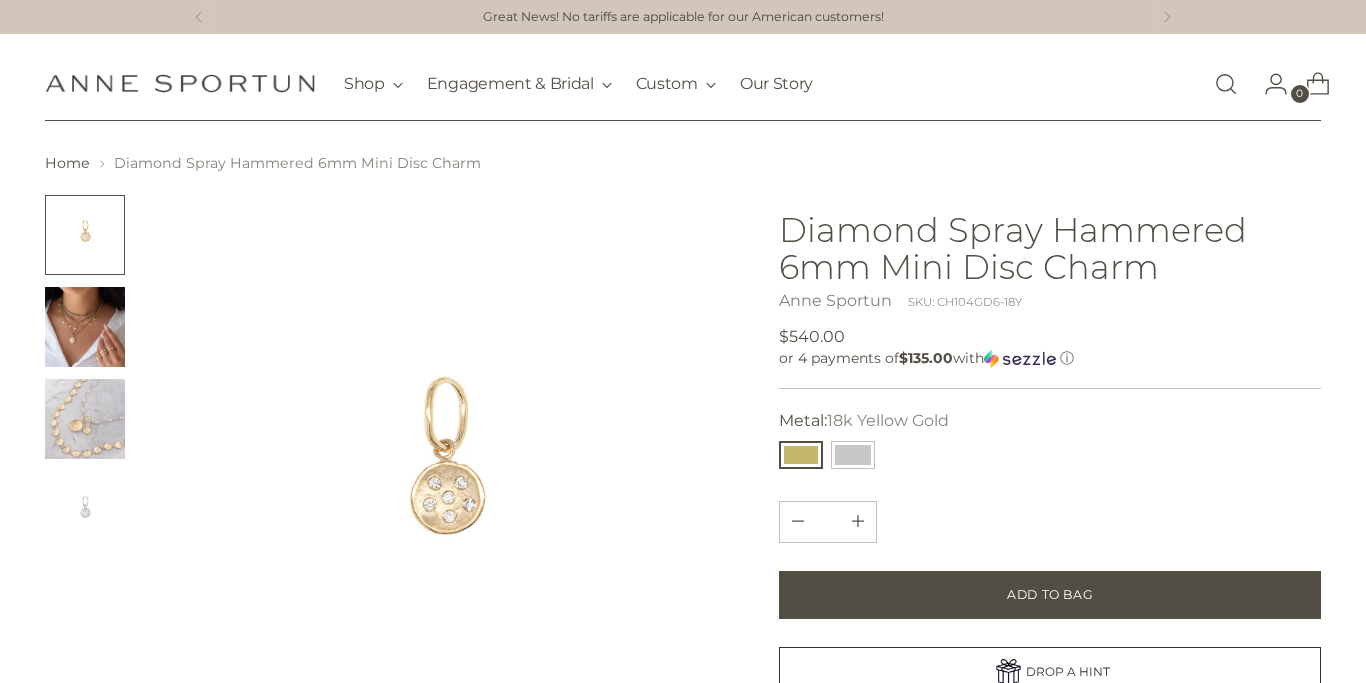 click at bounding box center (85, 419) 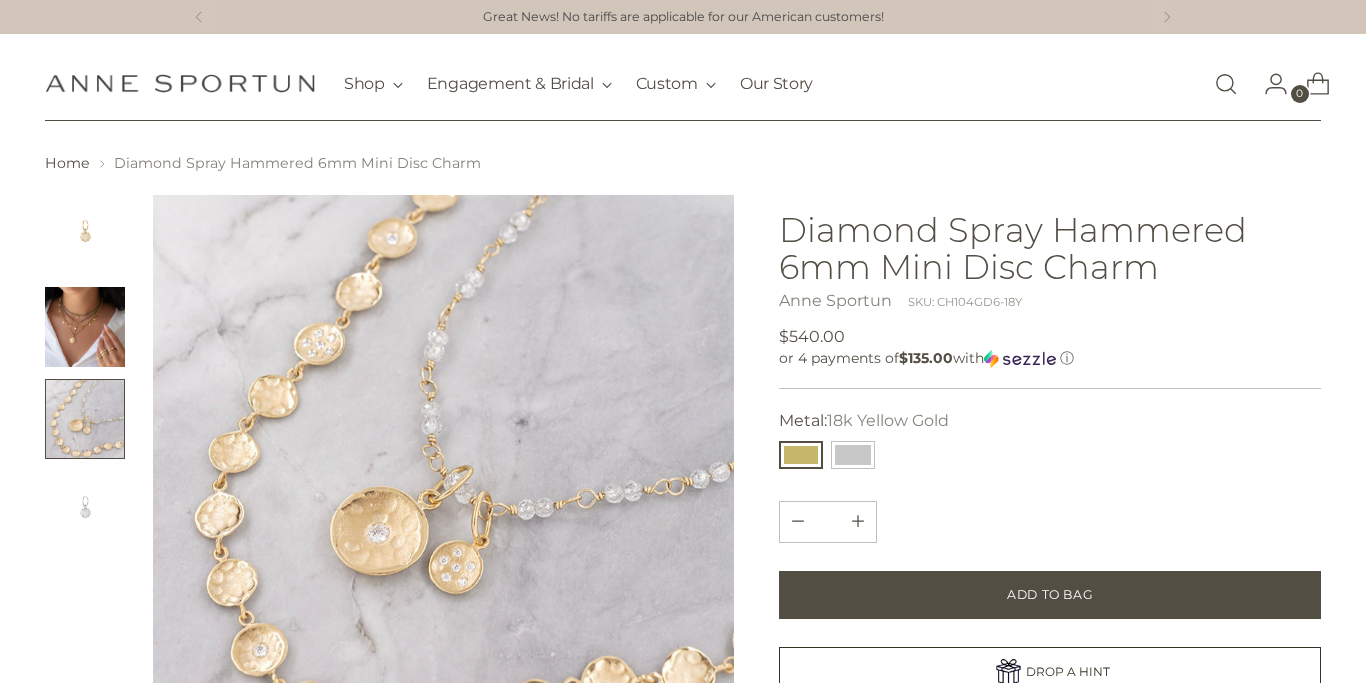 click at bounding box center (85, 327) 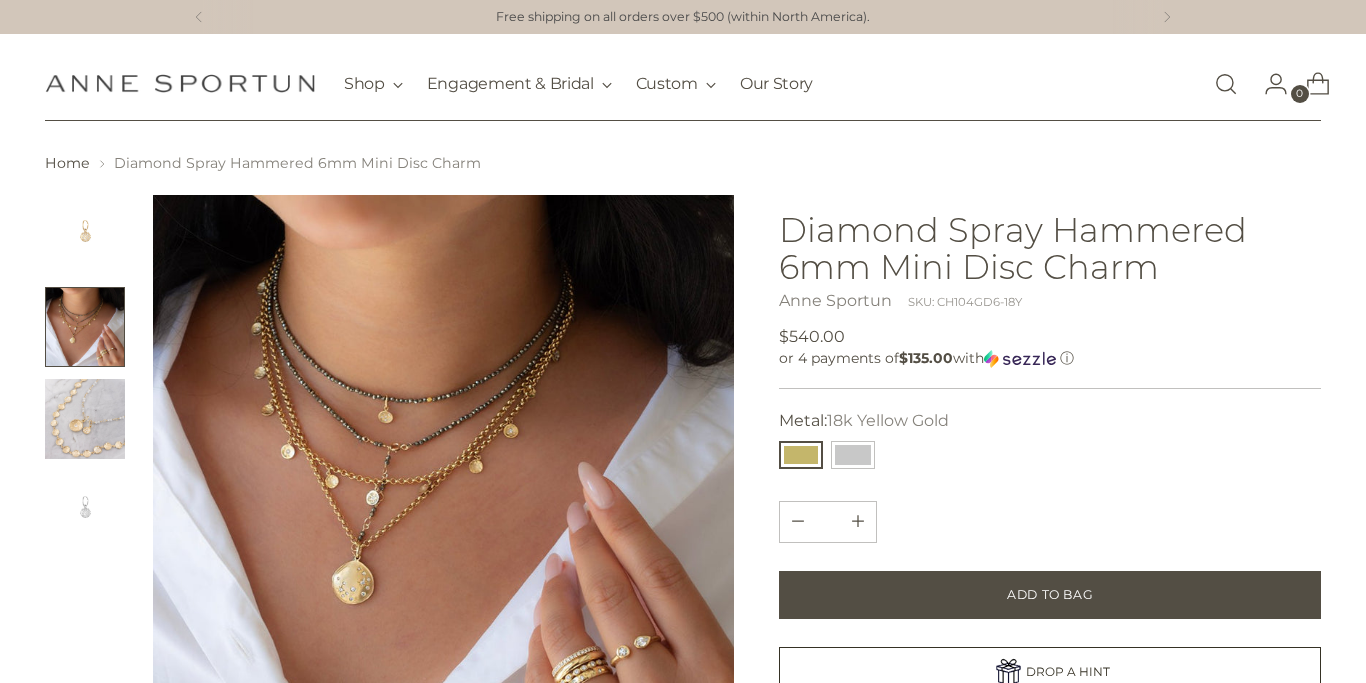click at bounding box center [443, 485] 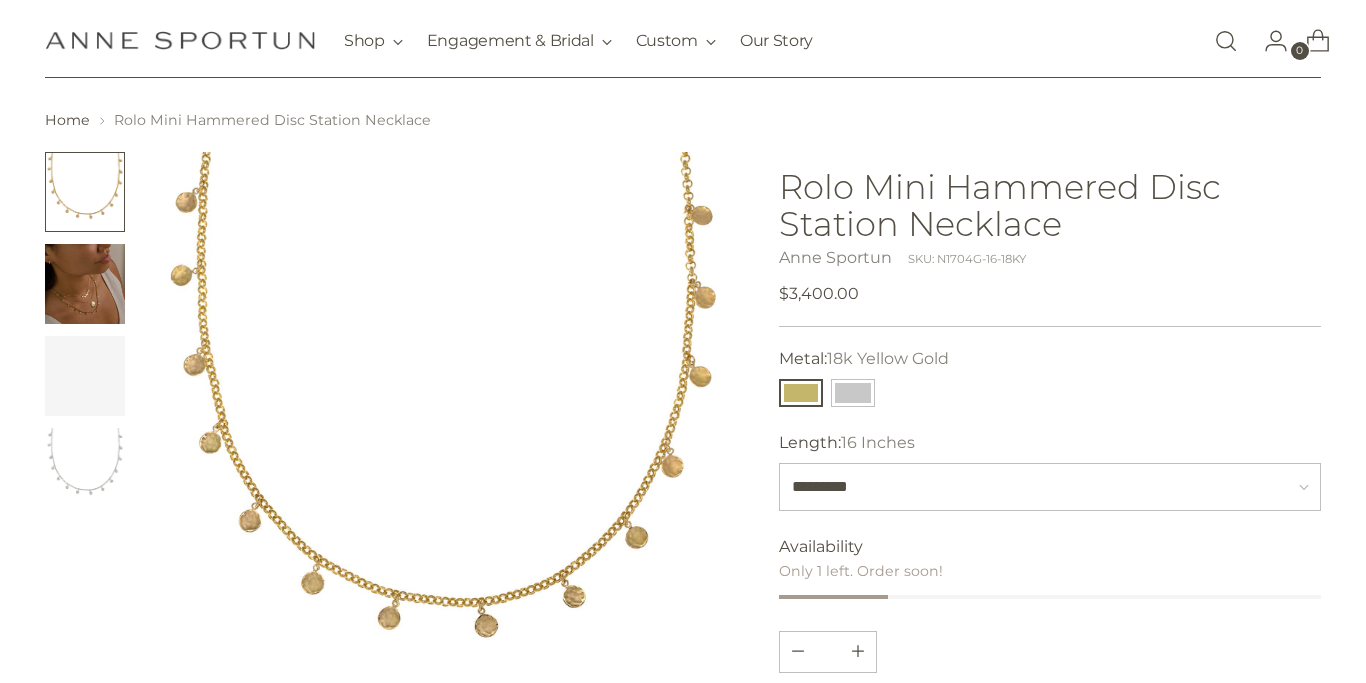 scroll, scrollTop: 46, scrollLeft: 0, axis: vertical 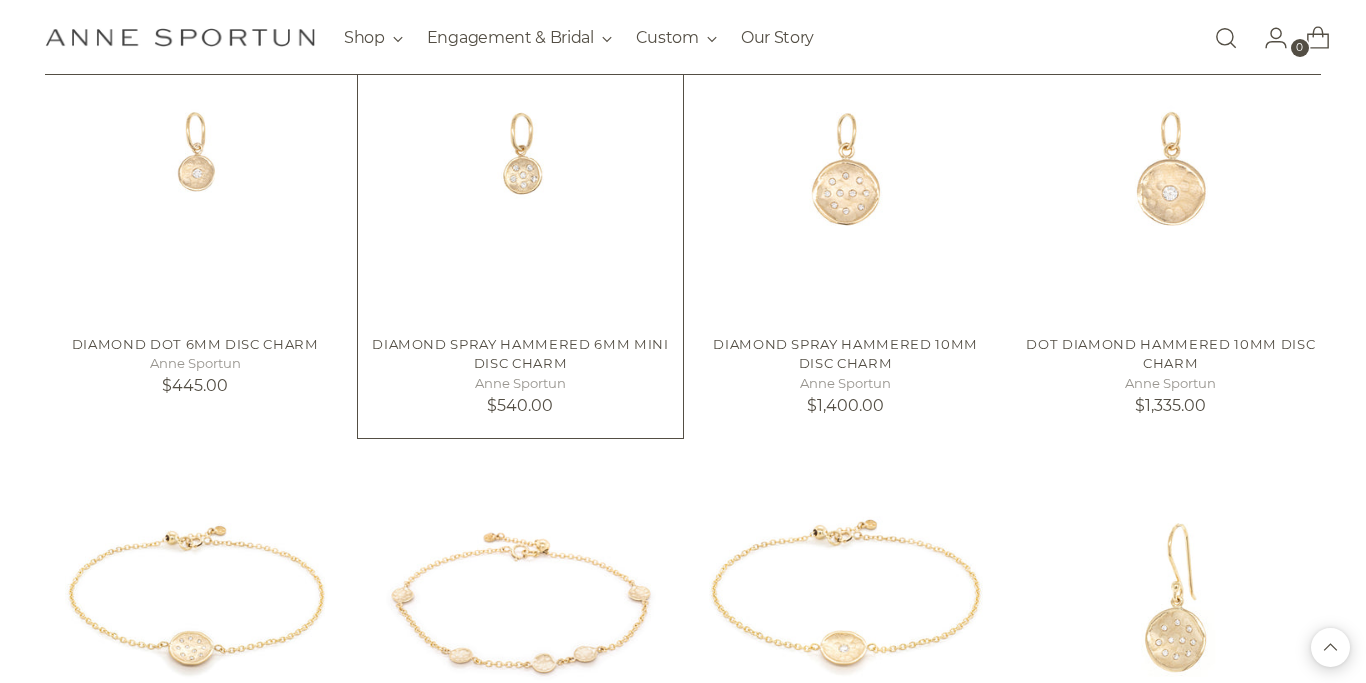 click at bounding box center (0, 0) 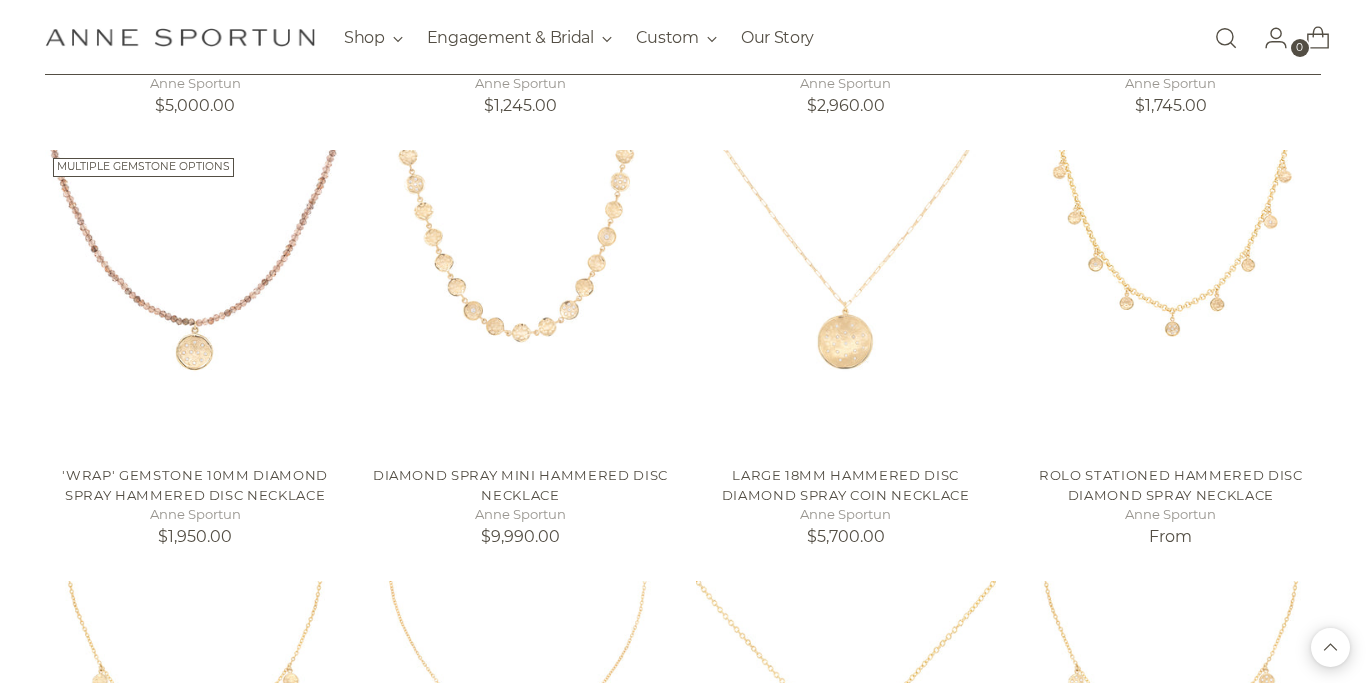 scroll, scrollTop: 2960, scrollLeft: 0, axis: vertical 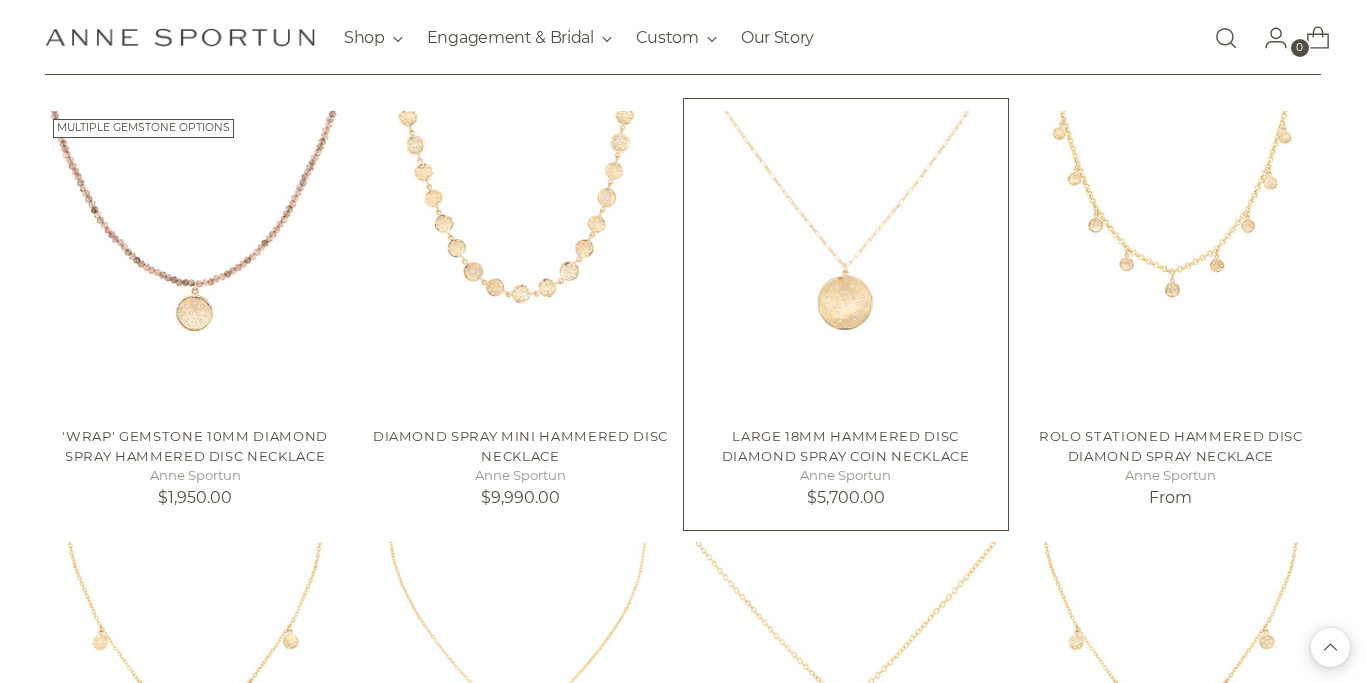 click at bounding box center [0, 0] 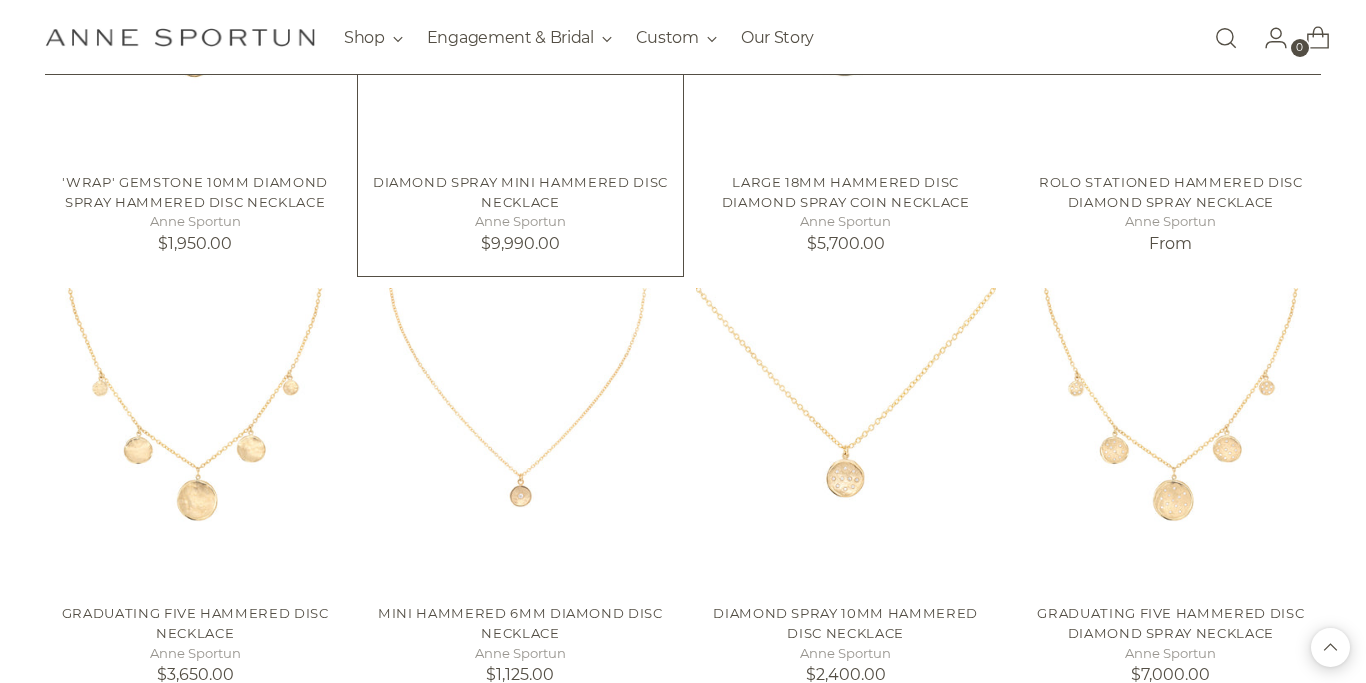 scroll, scrollTop: 3314, scrollLeft: 0, axis: vertical 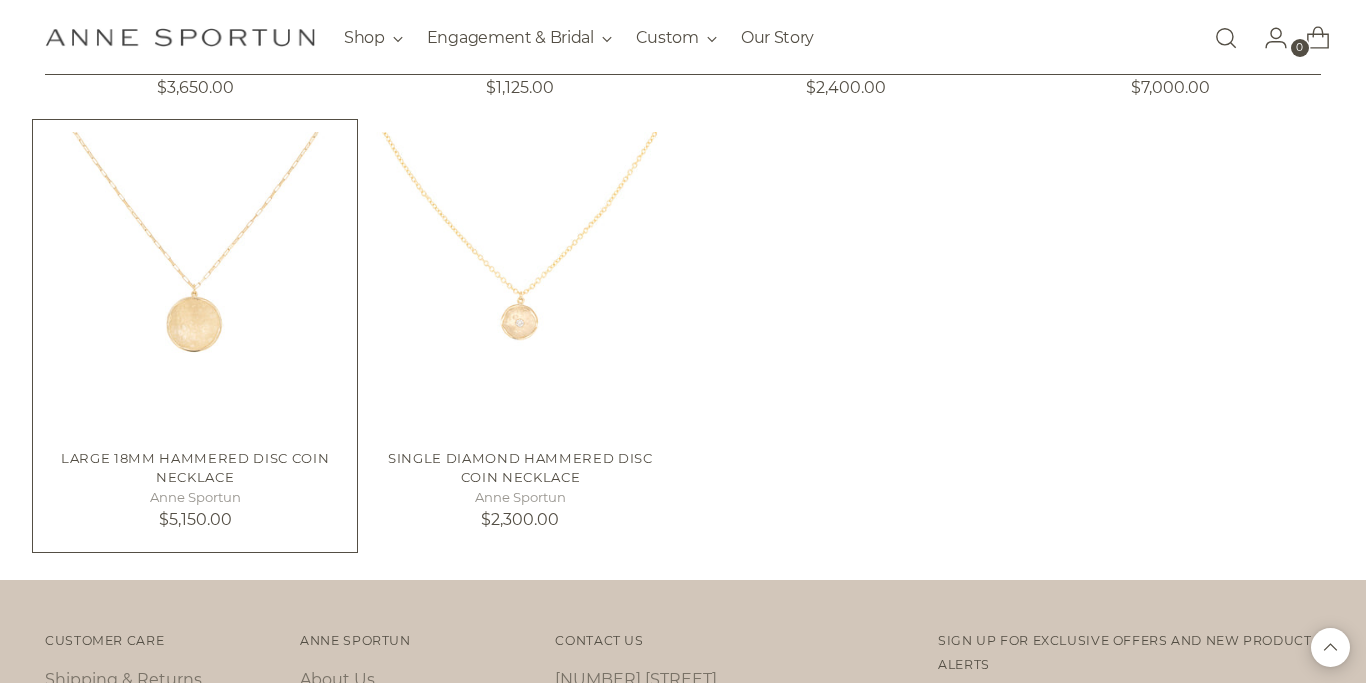 click at bounding box center [0, 0] 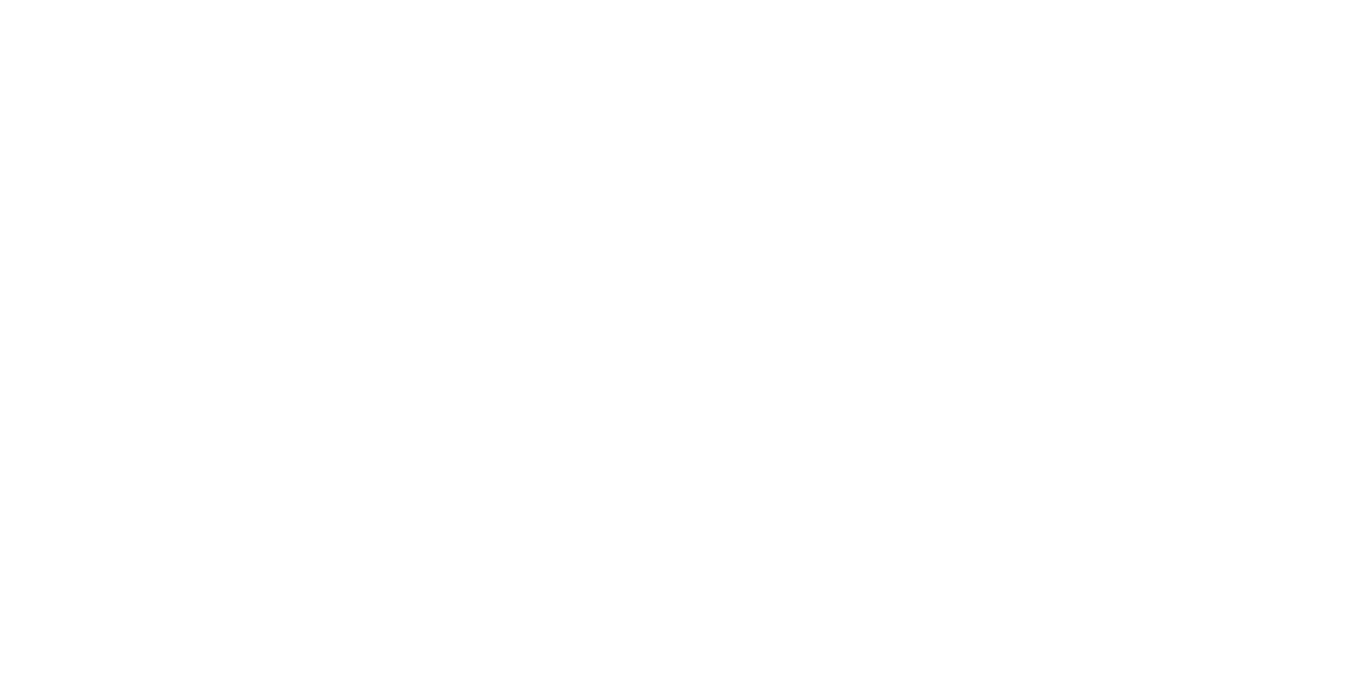 scroll, scrollTop: 0, scrollLeft: 0, axis: both 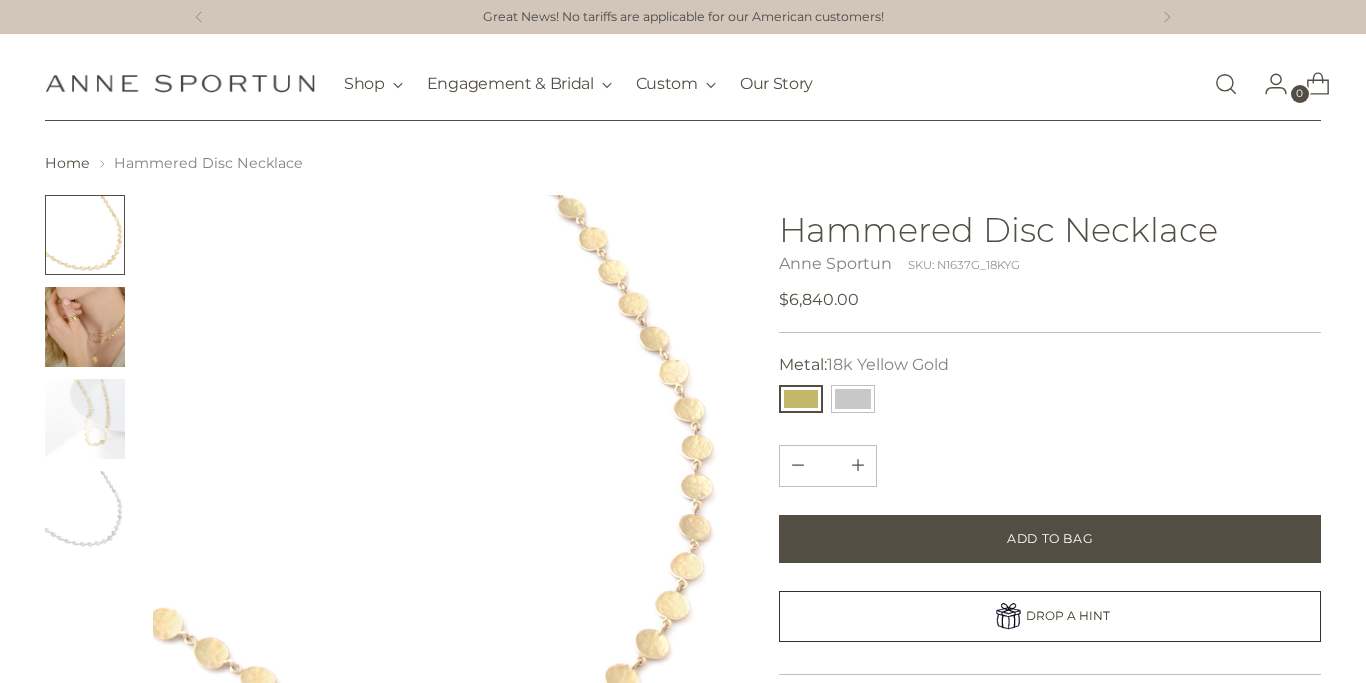 click at bounding box center [85, 327] 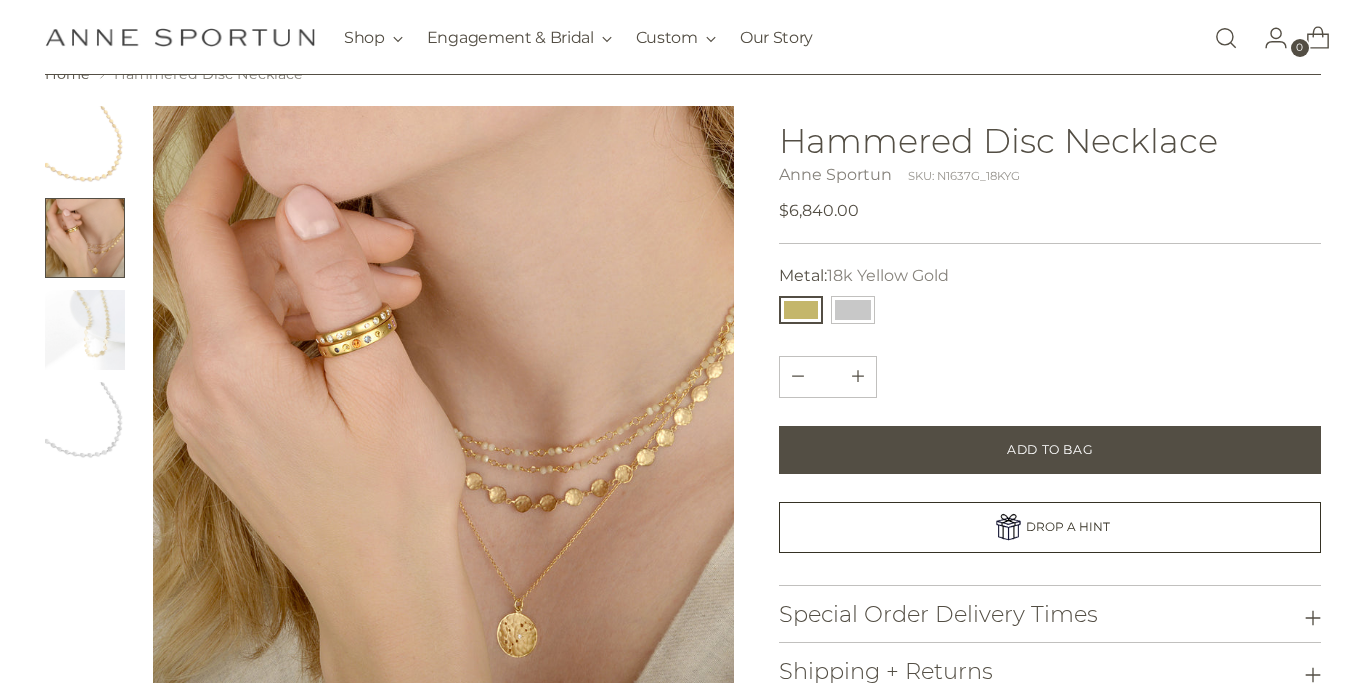 scroll, scrollTop: 272, scrollLeft: 0, axis: vertical 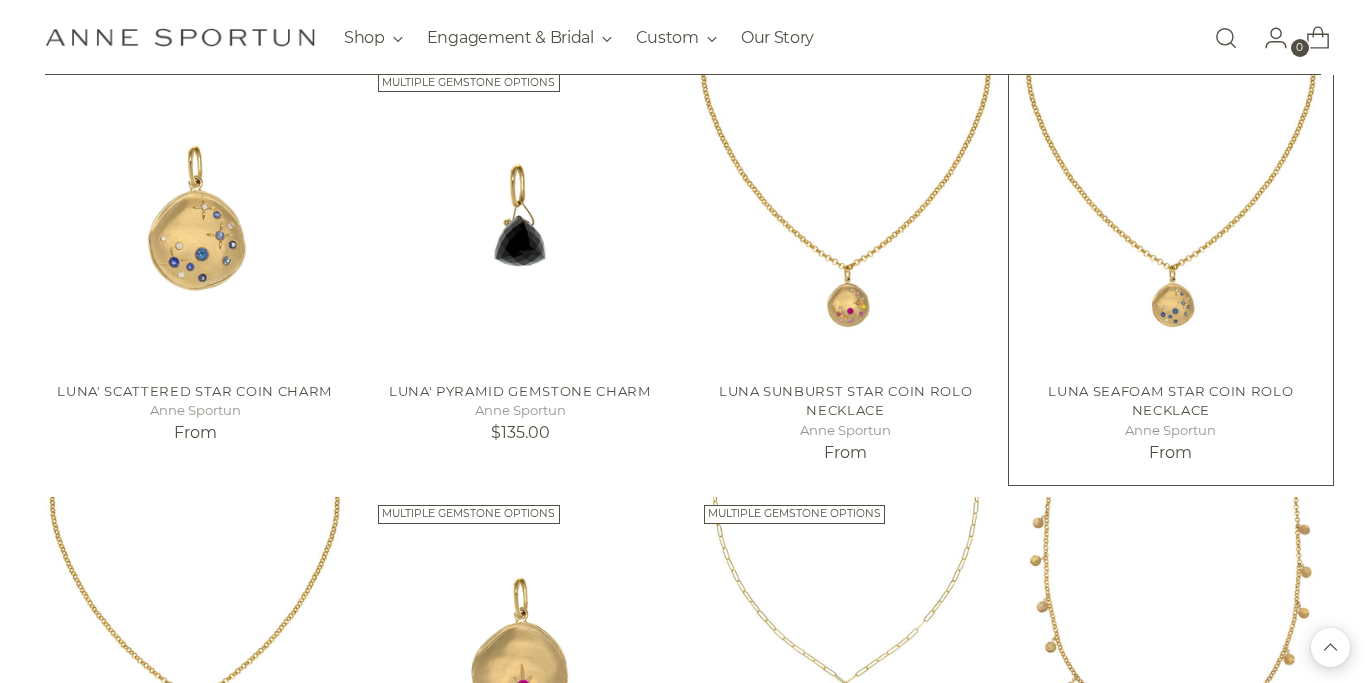 click at bounding box center [0, 0] 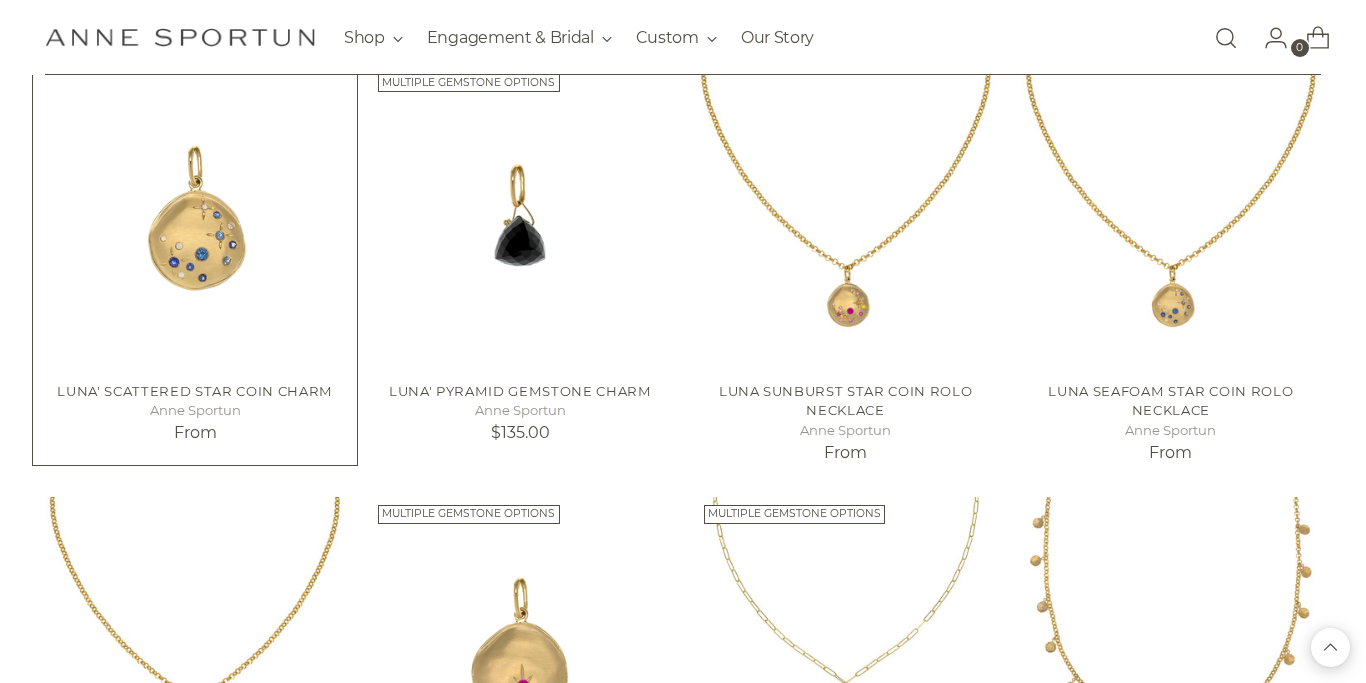 click at bounding box center (0, 0) 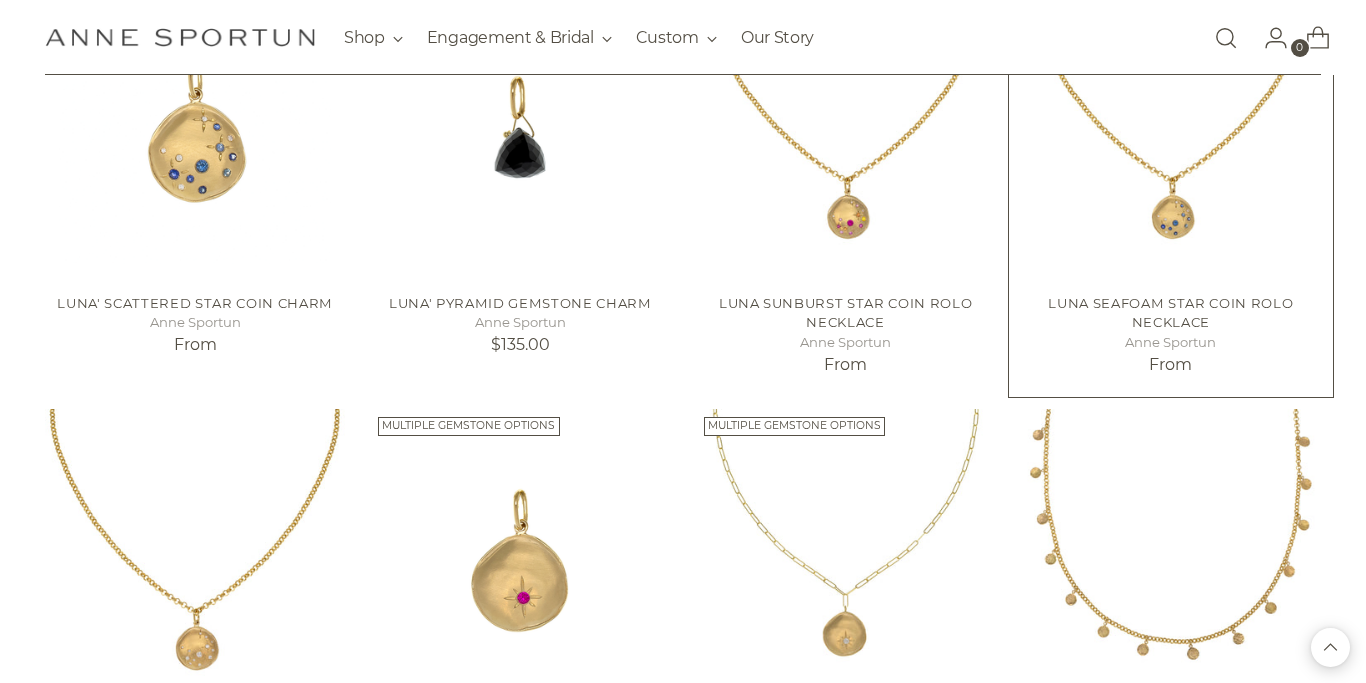 scroll, scrollTop: 1779, scrollLeft: 0, axis: vertical 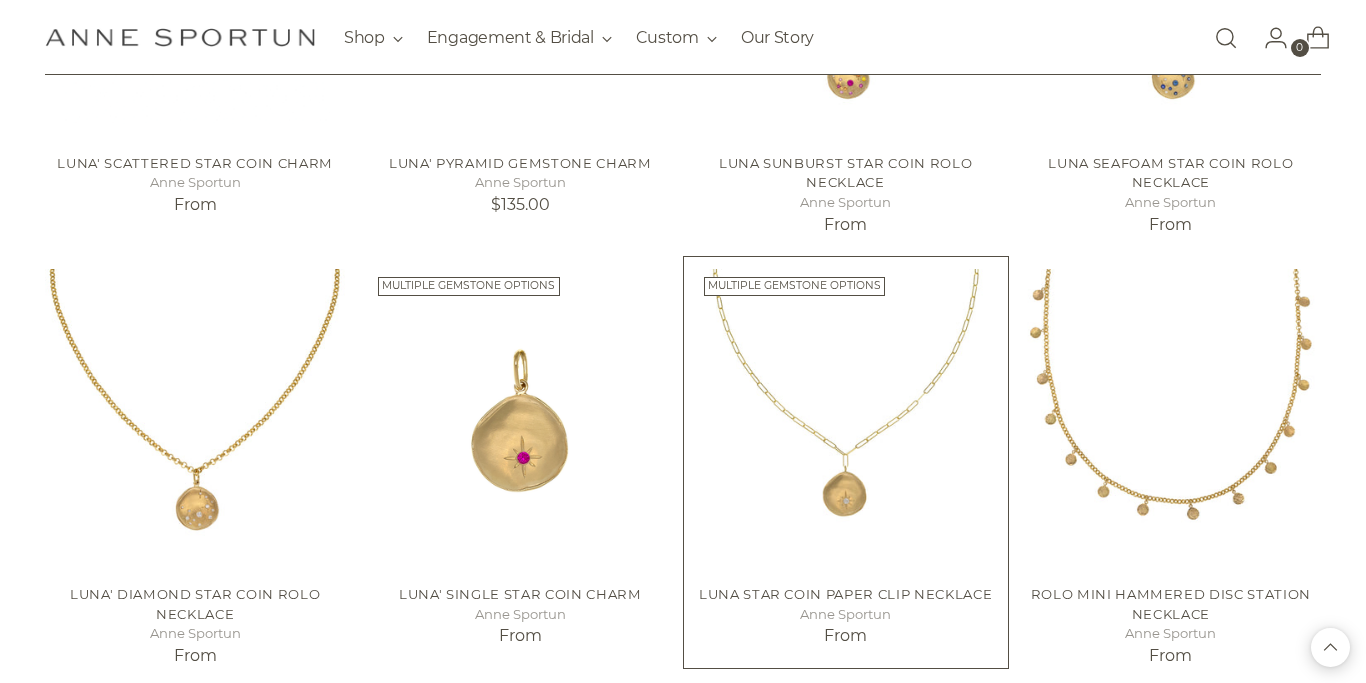 click at bounding box center [0, 0] 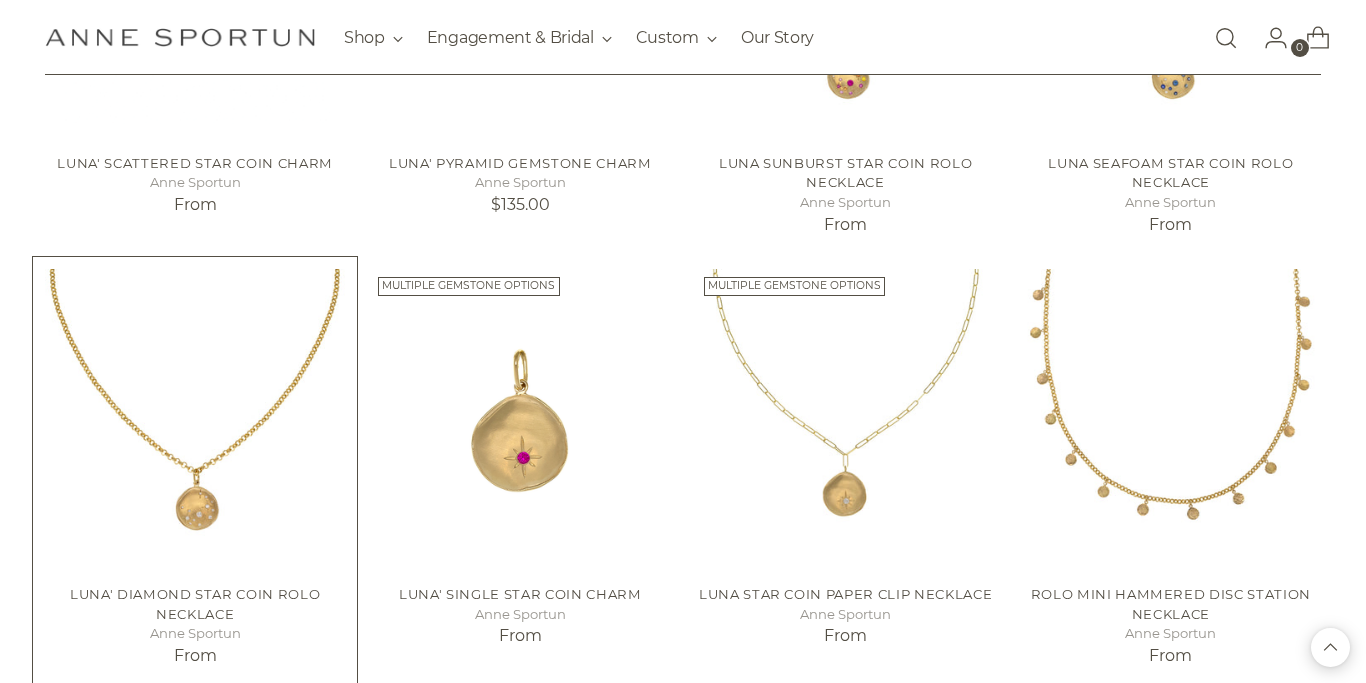 click at bounding box center (0, 0) 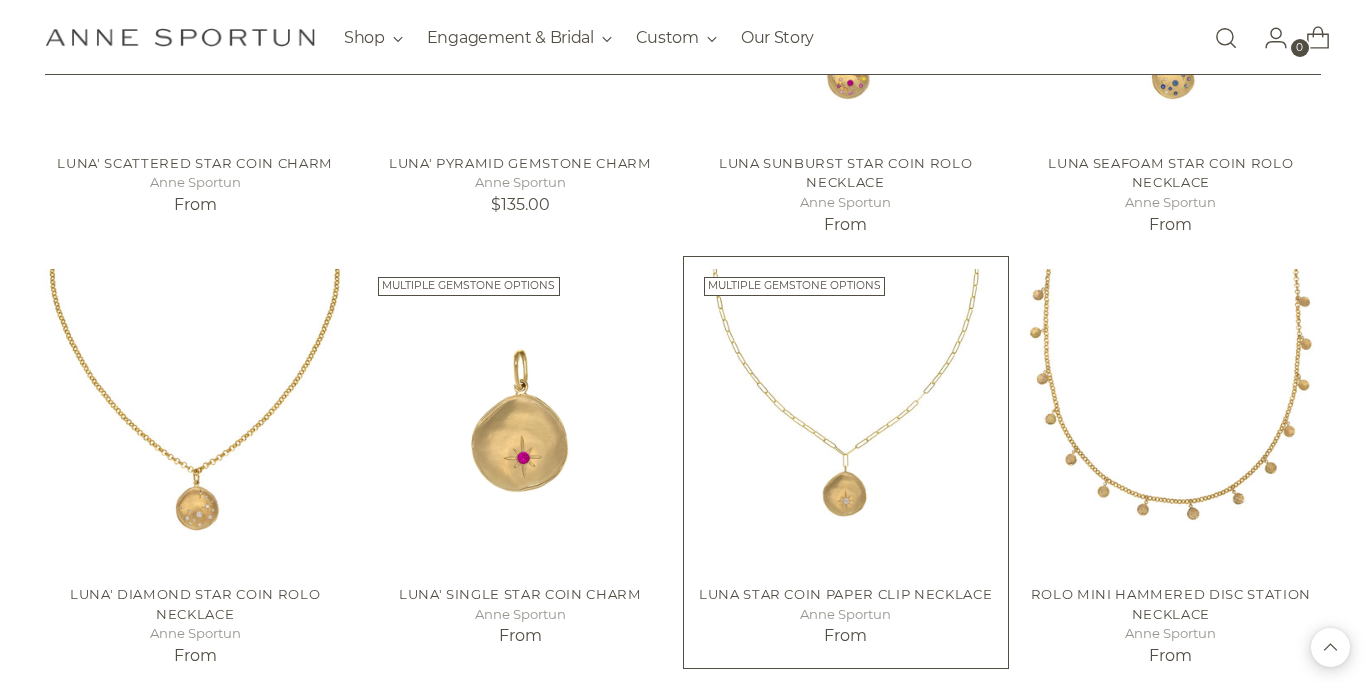 click at bounding box center (0, 0) 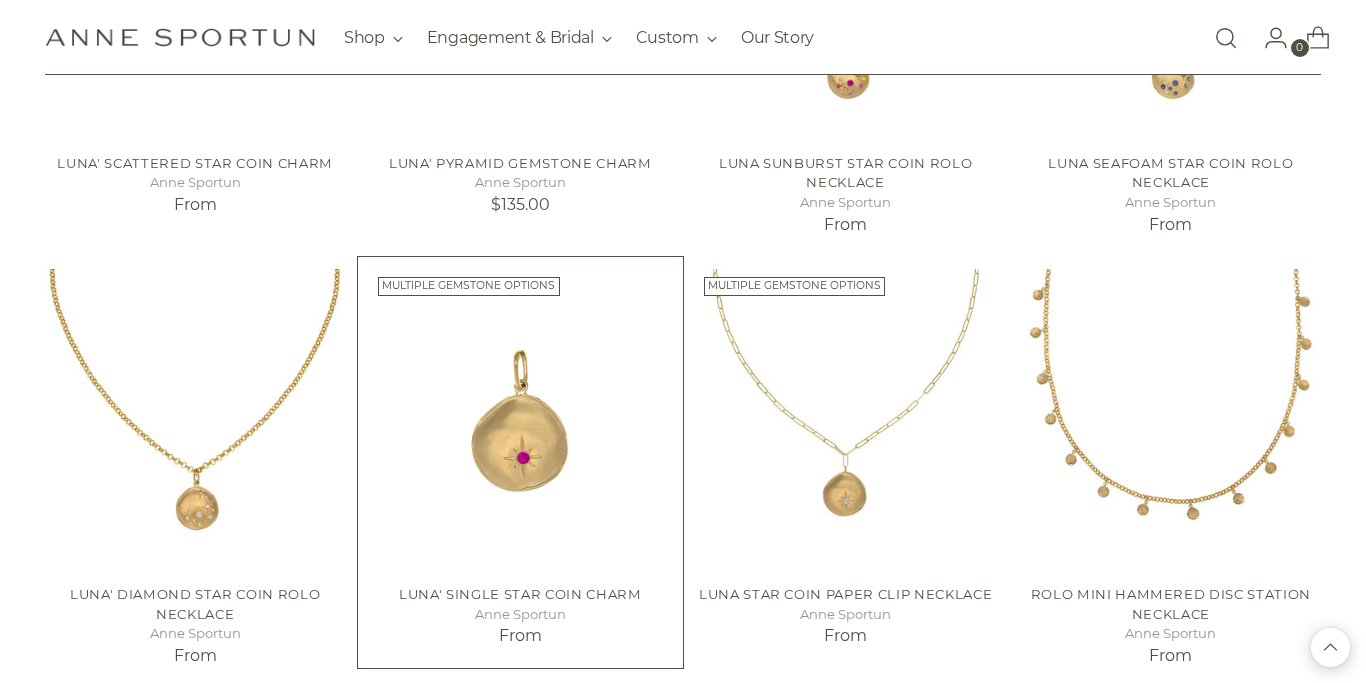 click at bounding box center [0, 0] 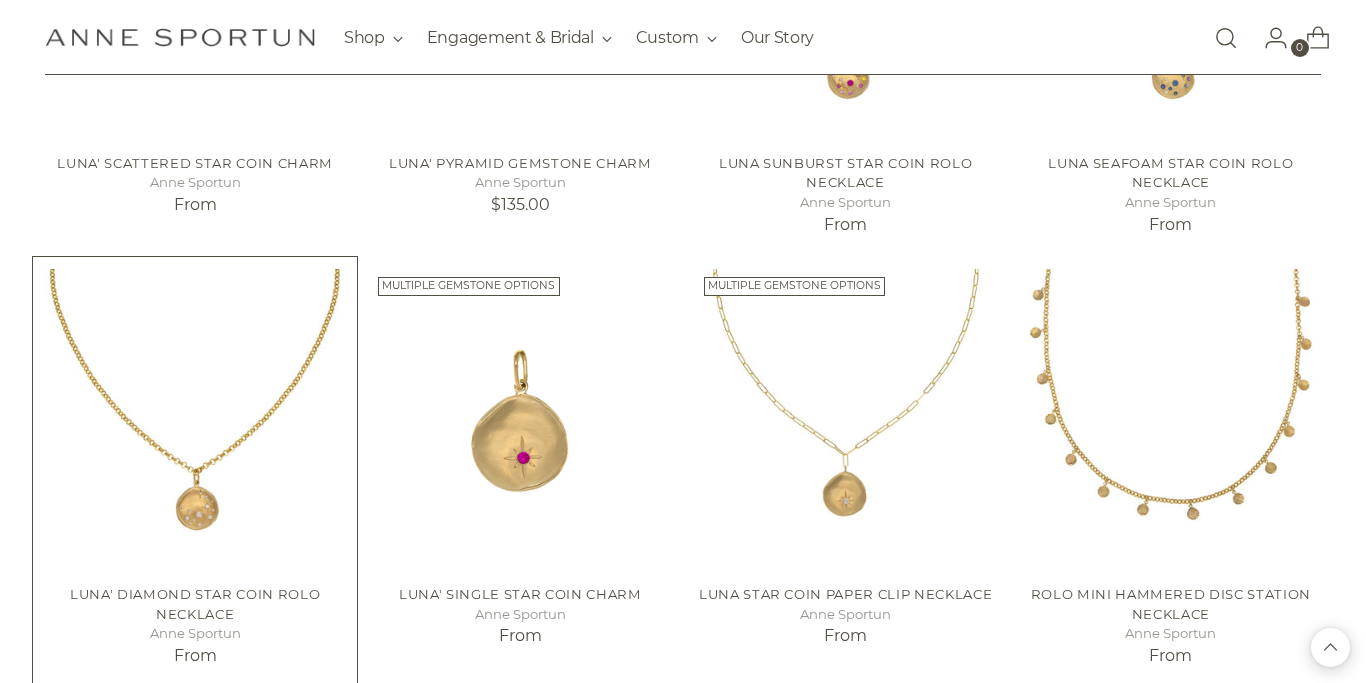 click at bounding box center (0, 0) 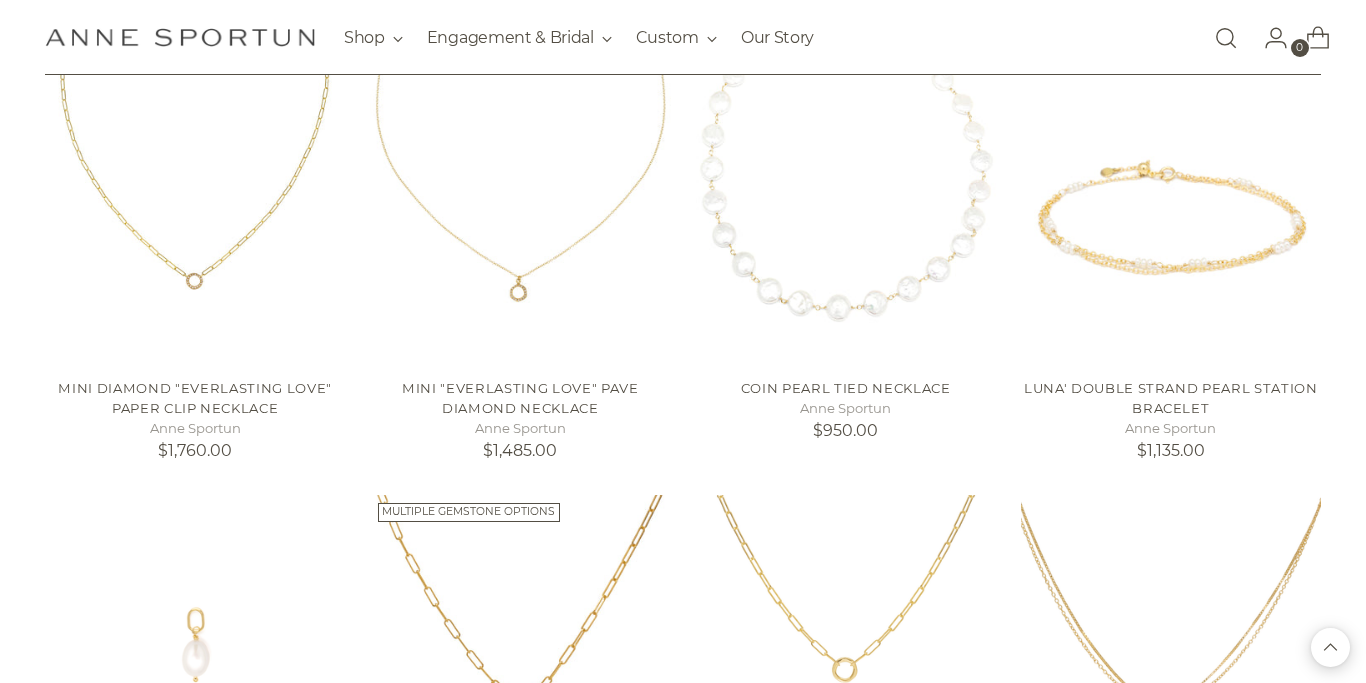 scroll, scrollTop: 2578, scrollLeft: 0, axis: vertical 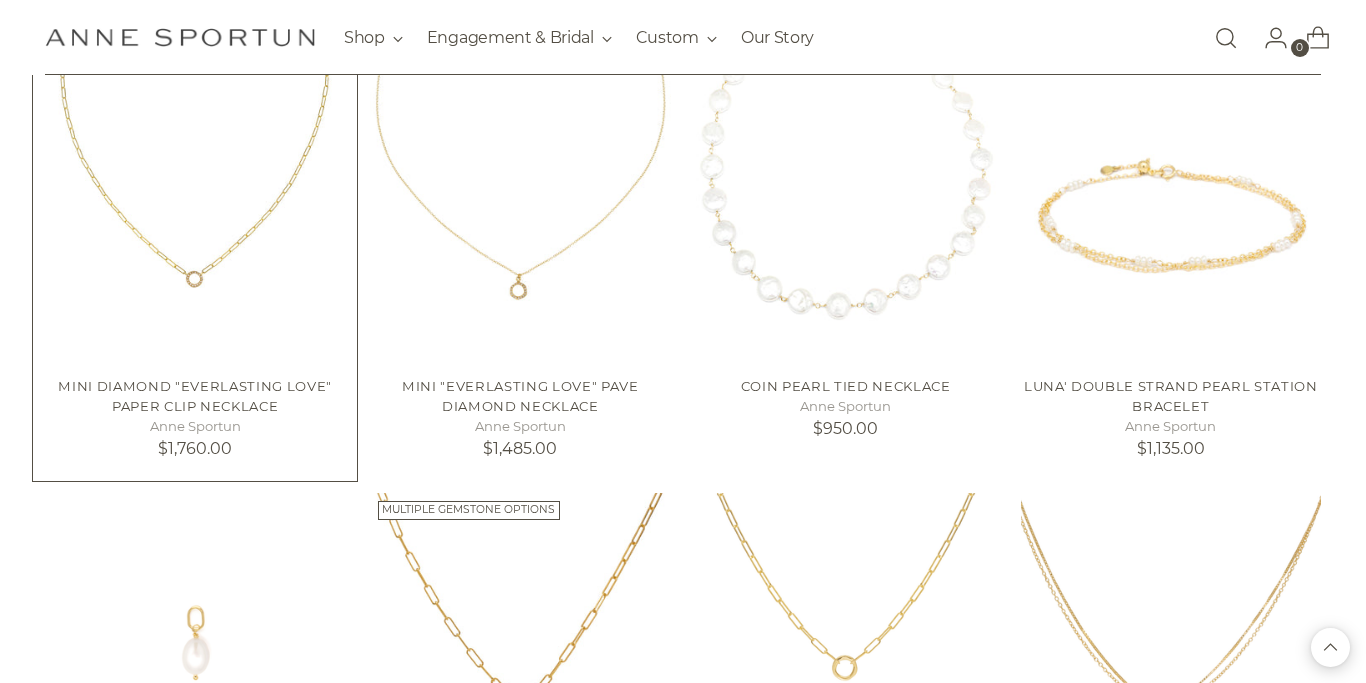 click at bounding box center [0, 0] 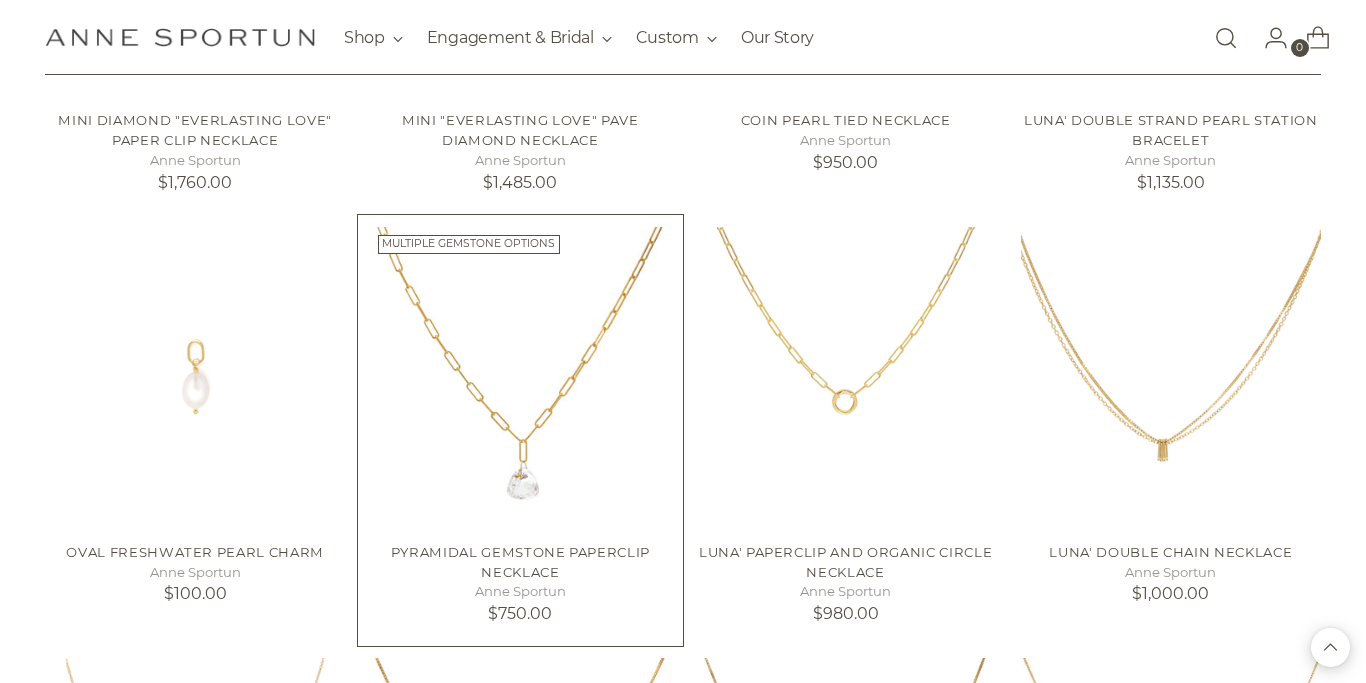 scroll, scrollTop: 2850, scrollLeft: 0, axis: vertical 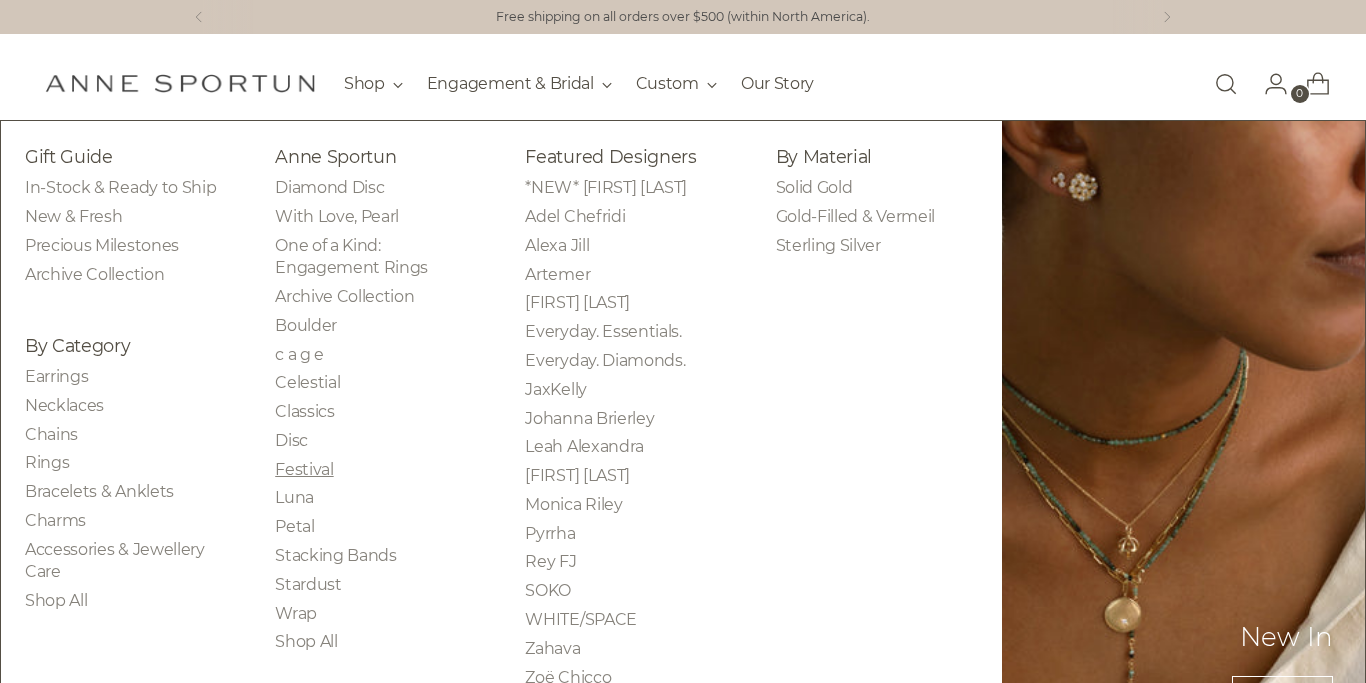 click on "Festival" at bounding box center (304, 469) 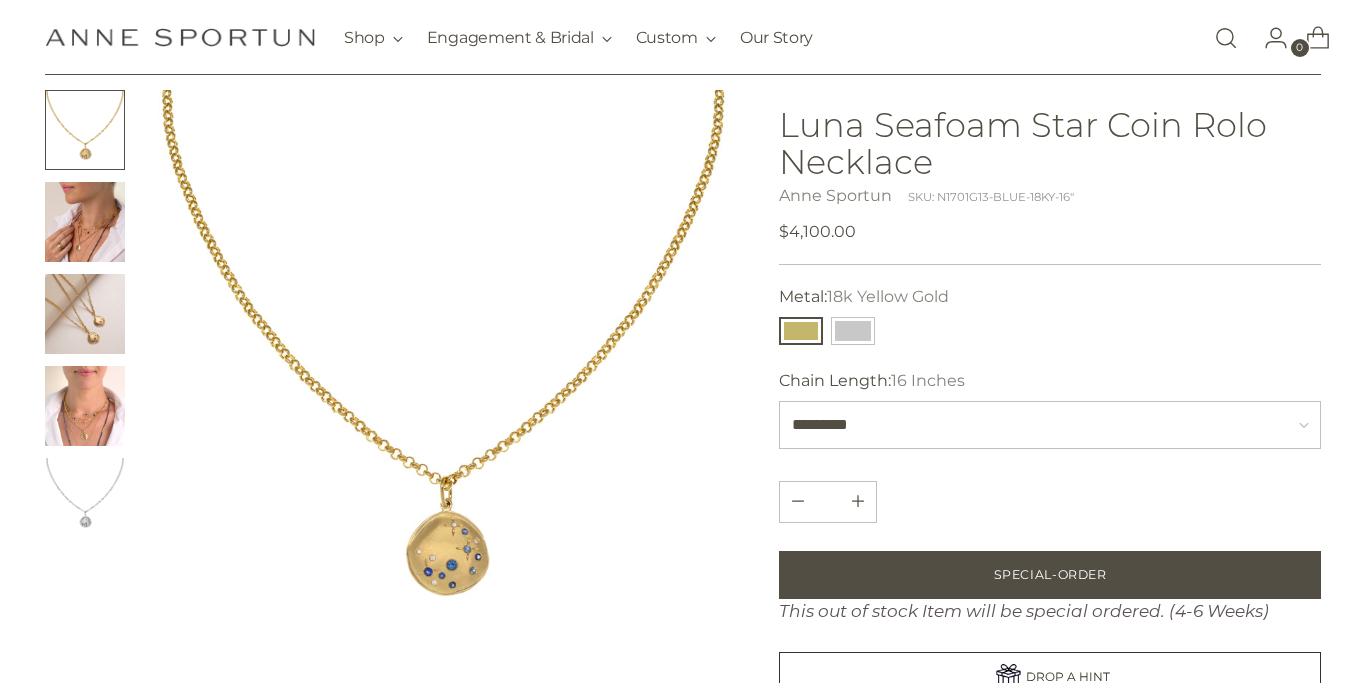 scroll, scrollTop: 175, scrollLeft: 0, axis: vertical 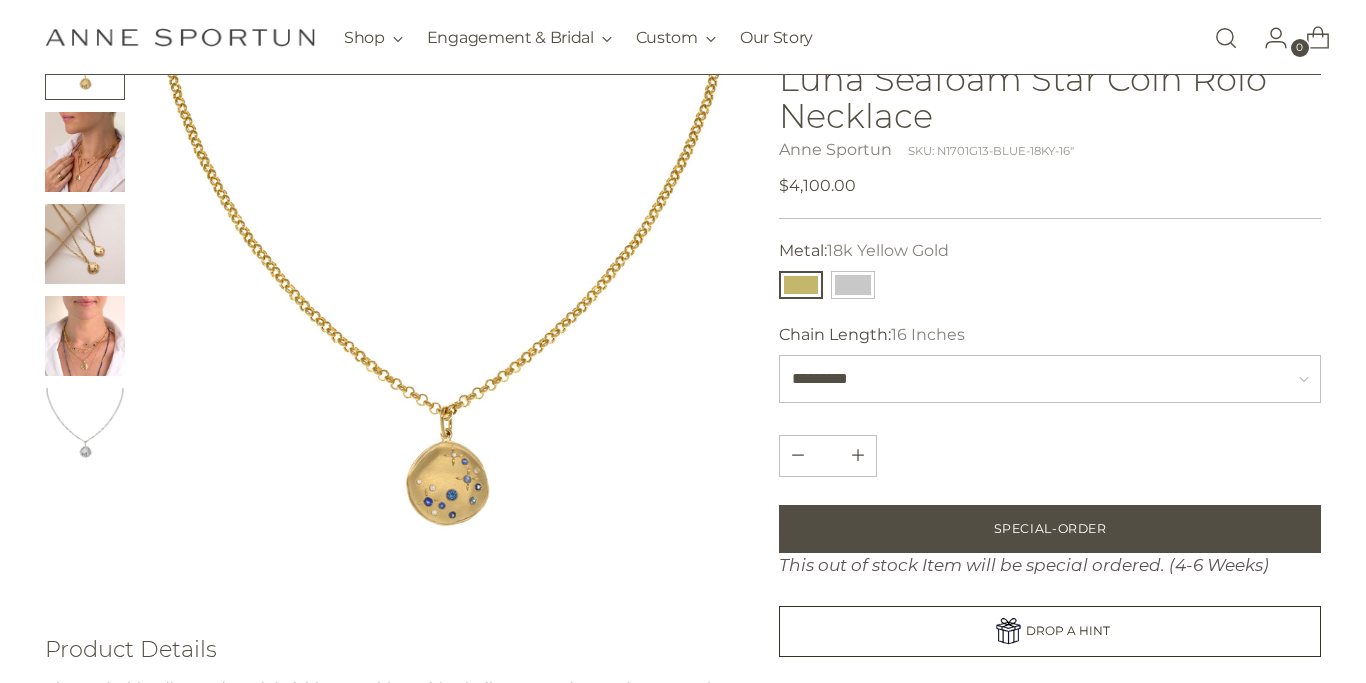 click at bounding box center [443, 310] 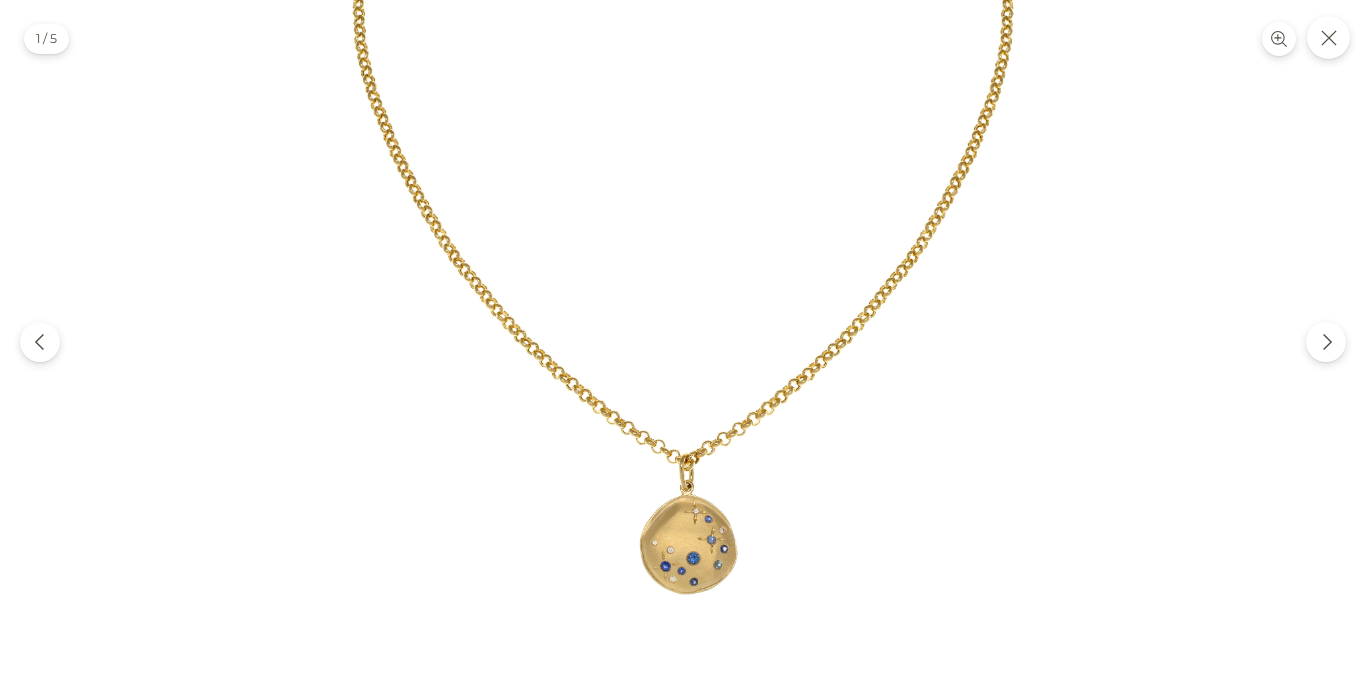 click at bounding box center (683, 341) 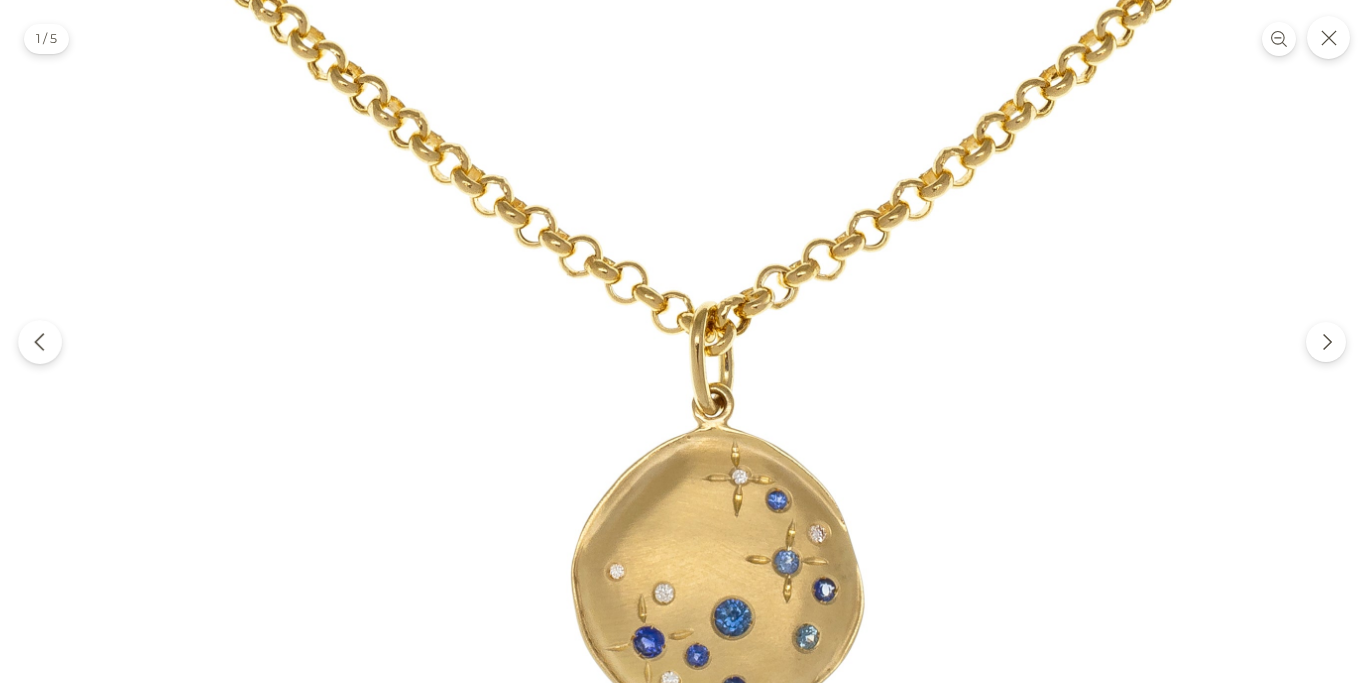 click at bounding box center [40, 342] 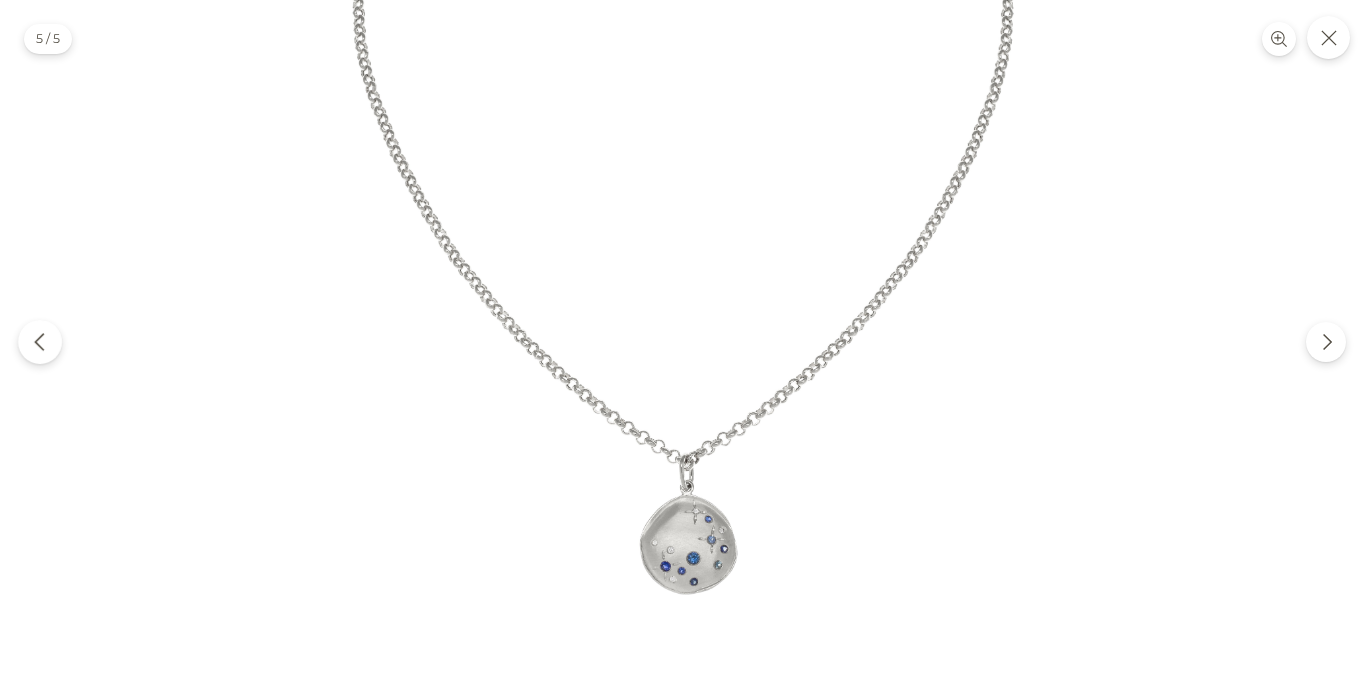 click at bounding box center (40, 342) 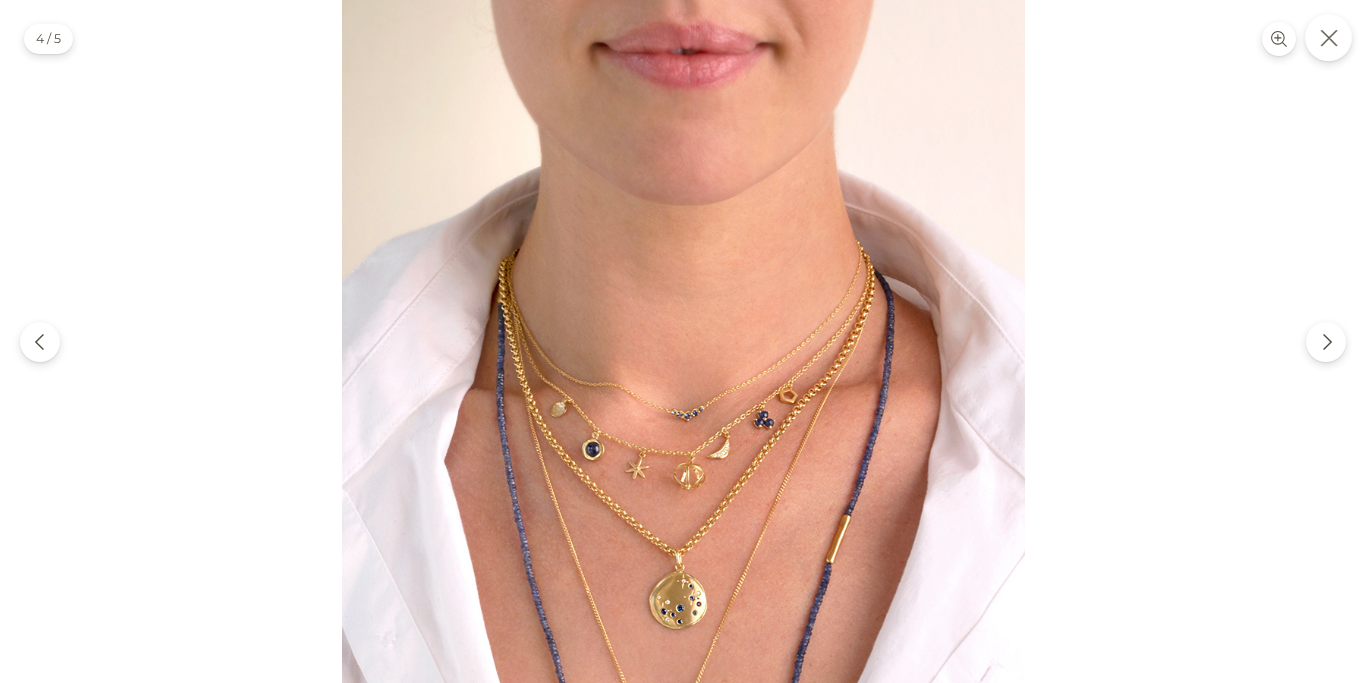 click at bounding box center (1328, 37) 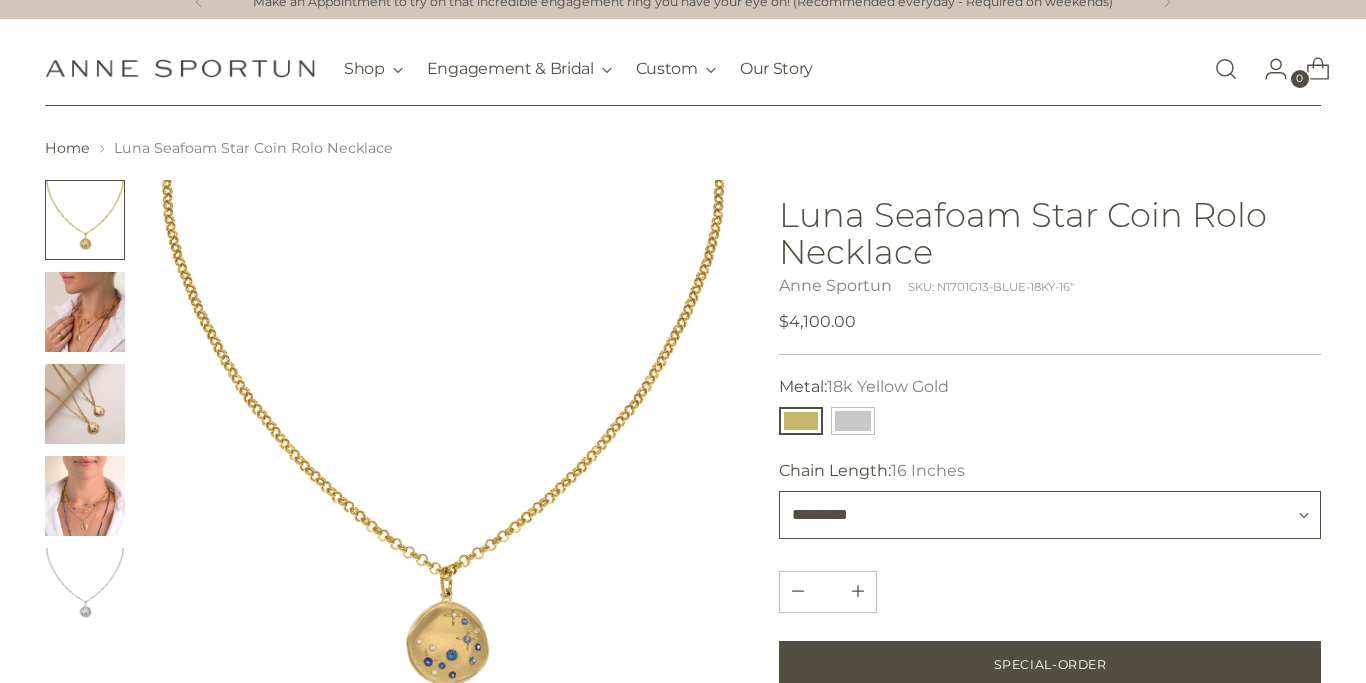 scroll, scrollTop: 0, scrollLeft: 0, axis: both 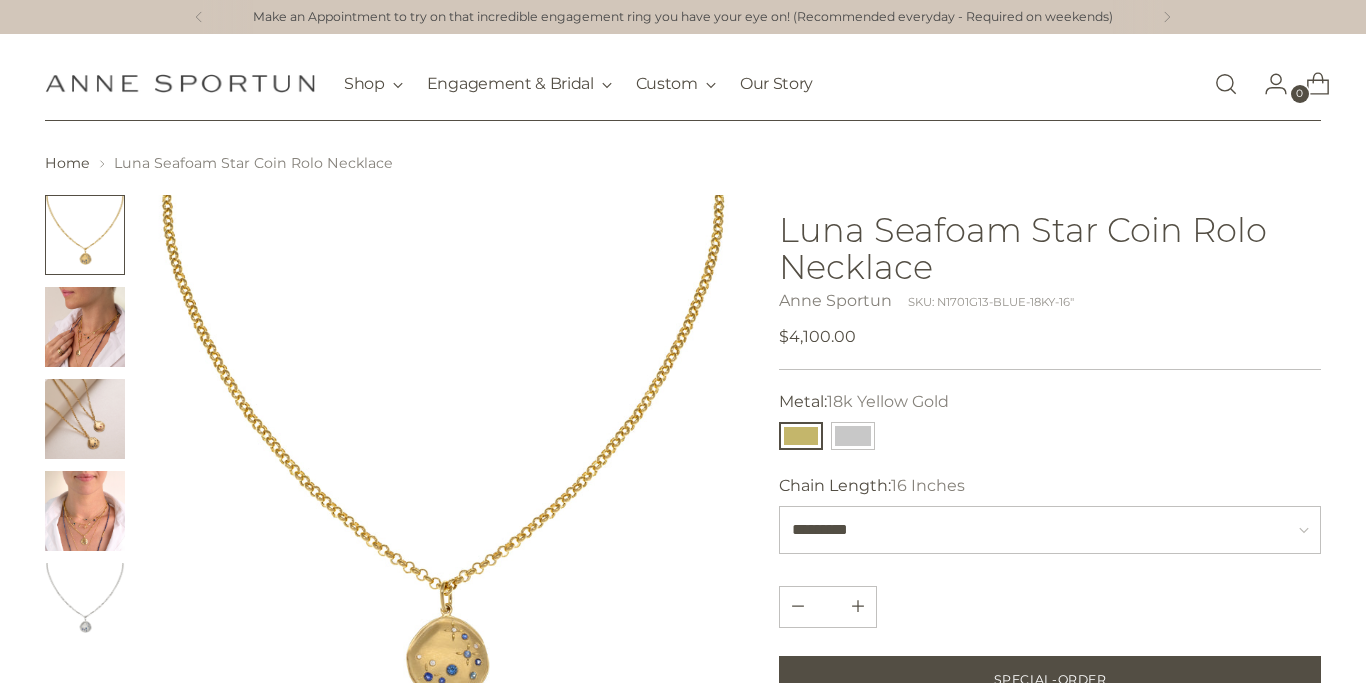 click at bounding box center [85, 419] 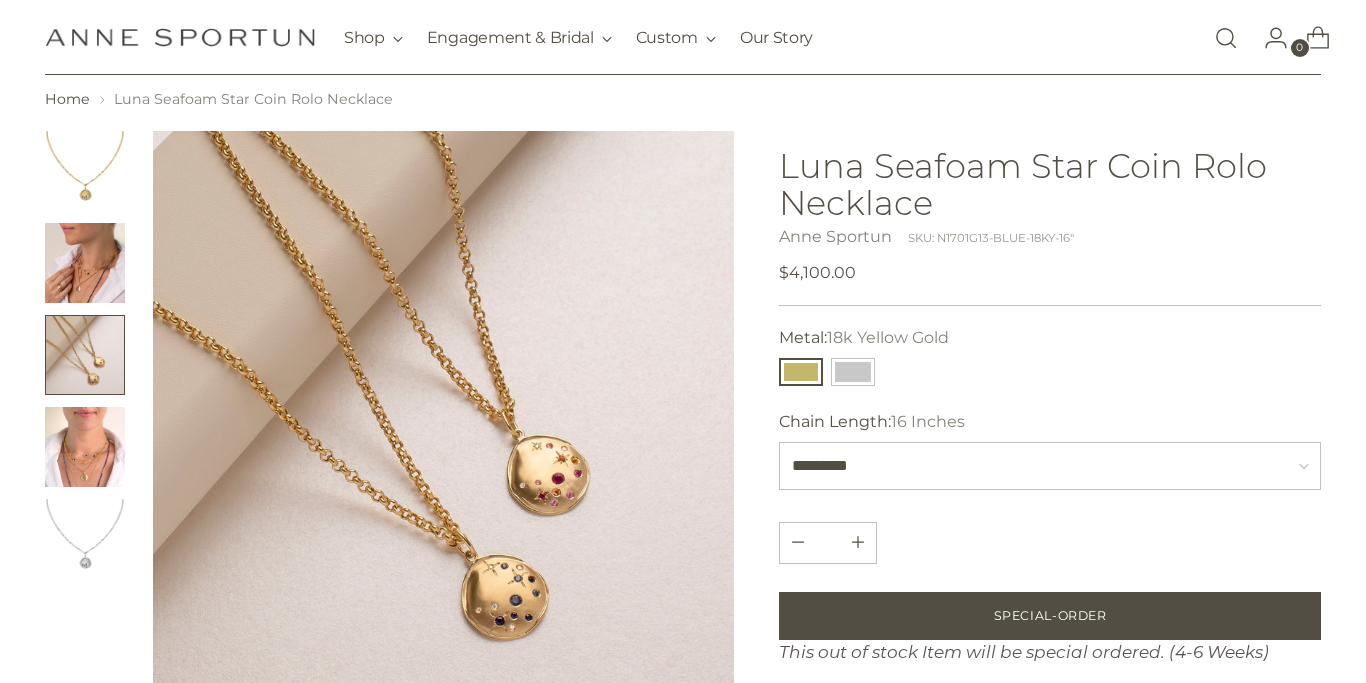 scroll, scrollTop: 0, scrollLeft: 0, axis: both 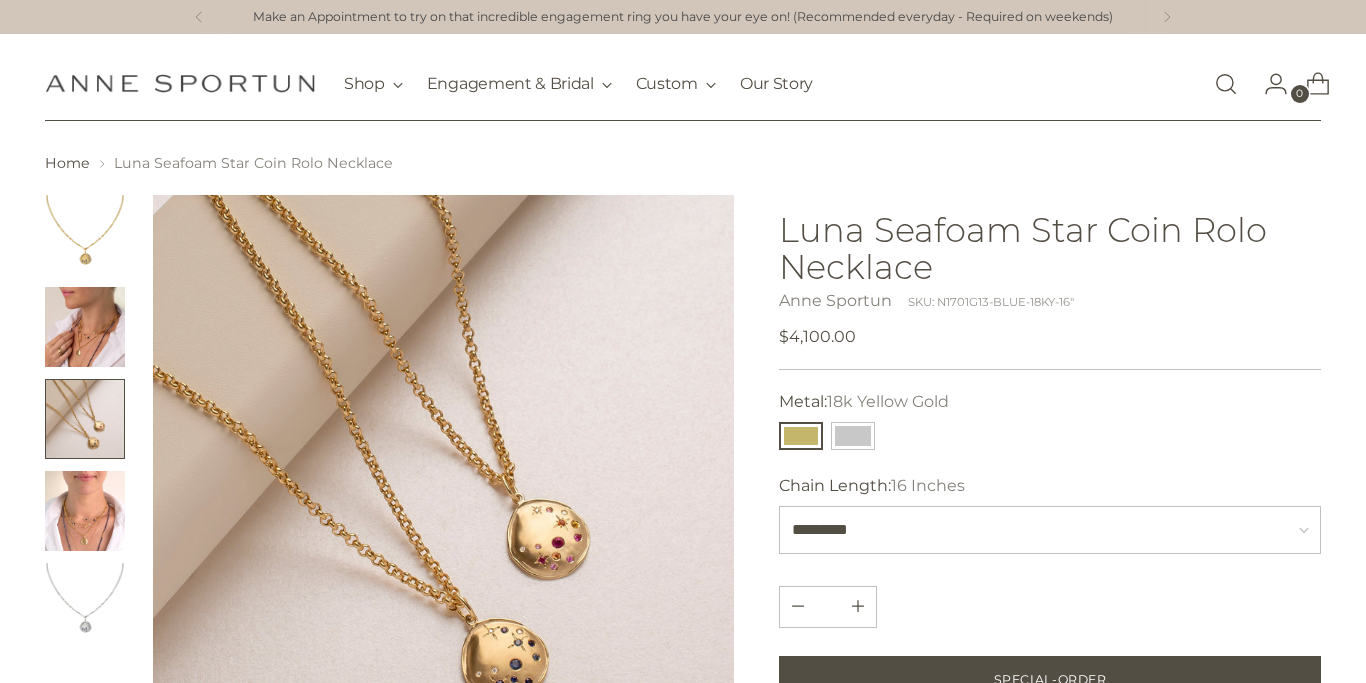 click at bounding box center (85, 327) 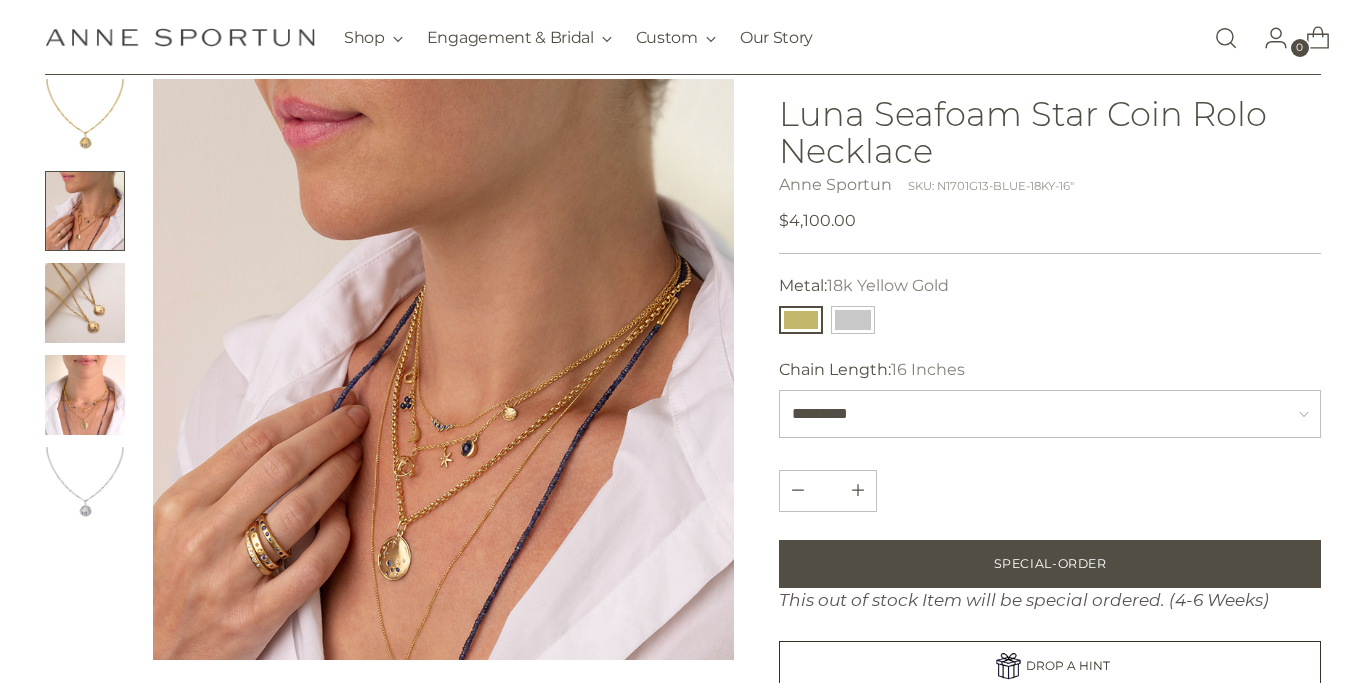 scroll, scrollTop: 114, scrollLeft: 0, axis: vertical 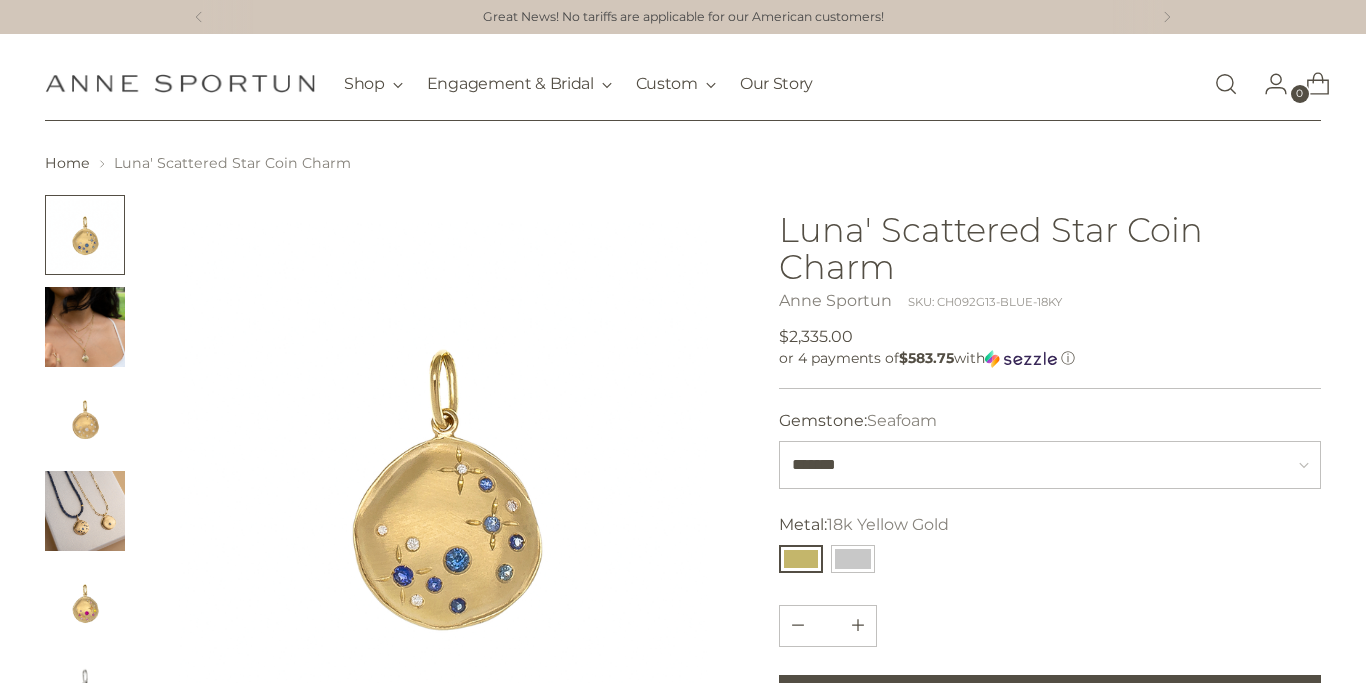 click at bounding box center (85, 327) 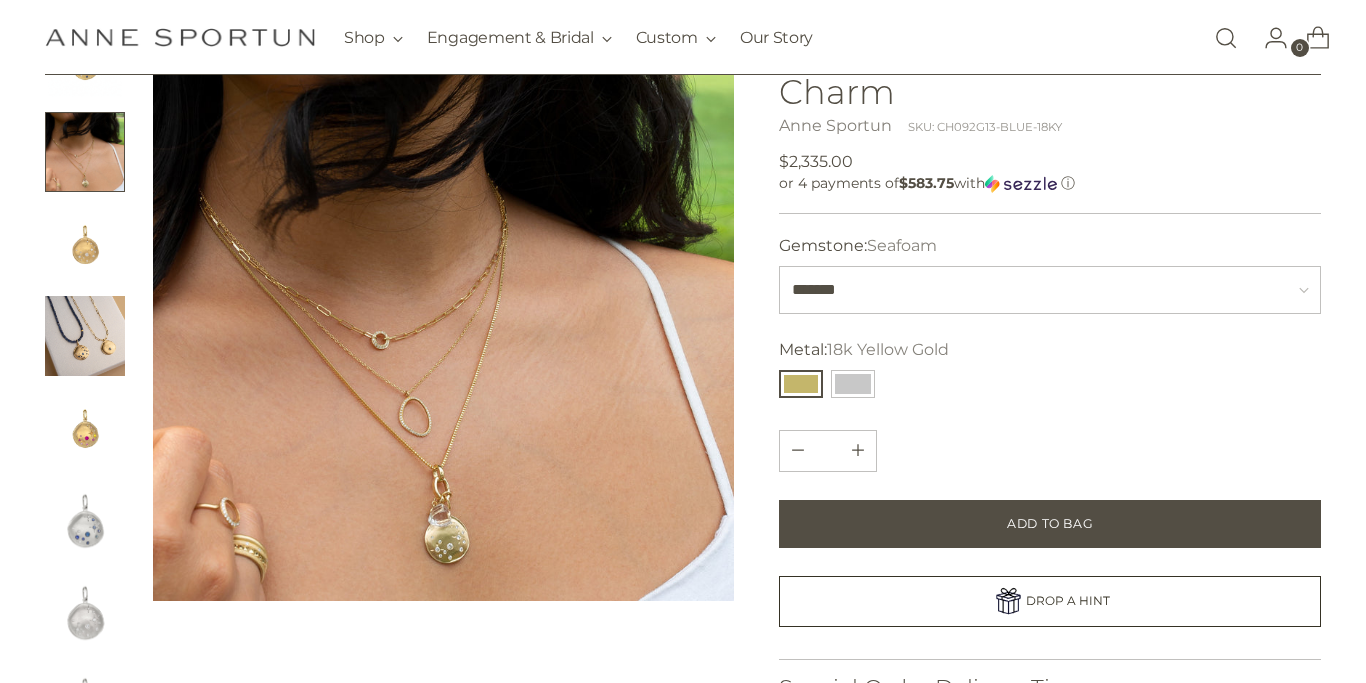 scroll, scrollTop: 179, scrollLeft: 0, axis: vertical 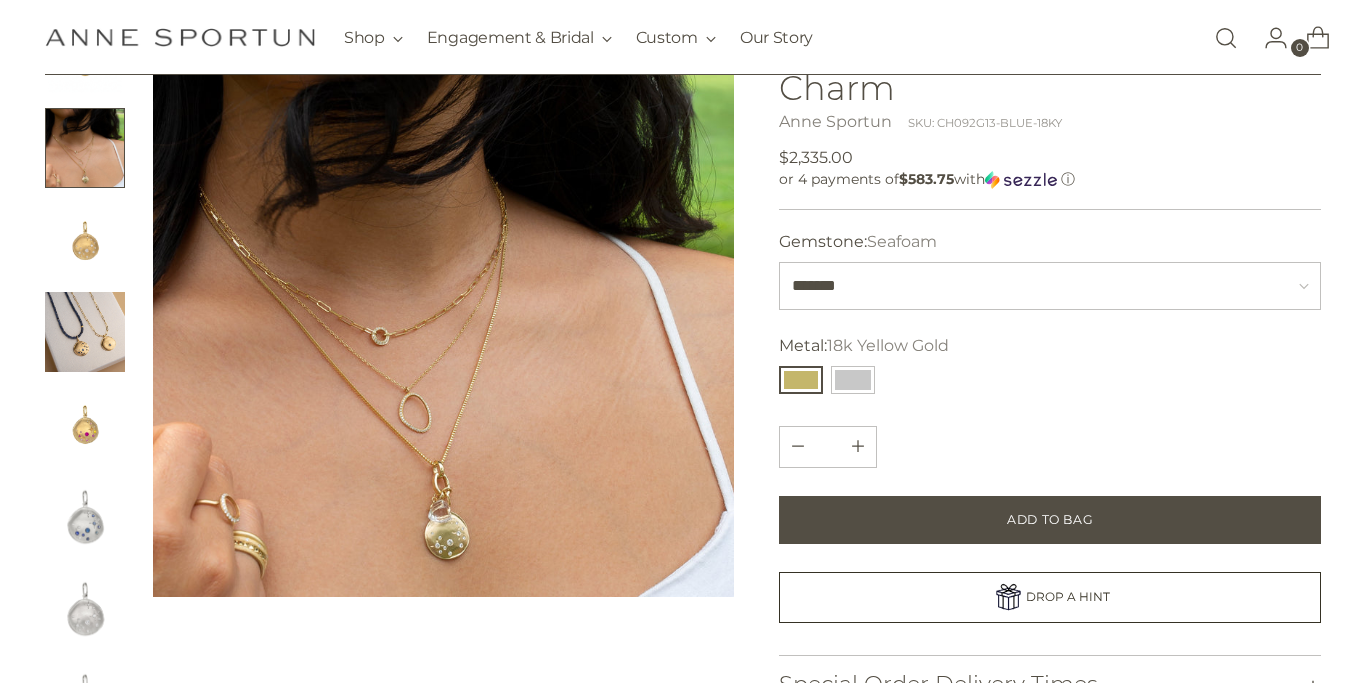 click at bounding box center [443, 306] 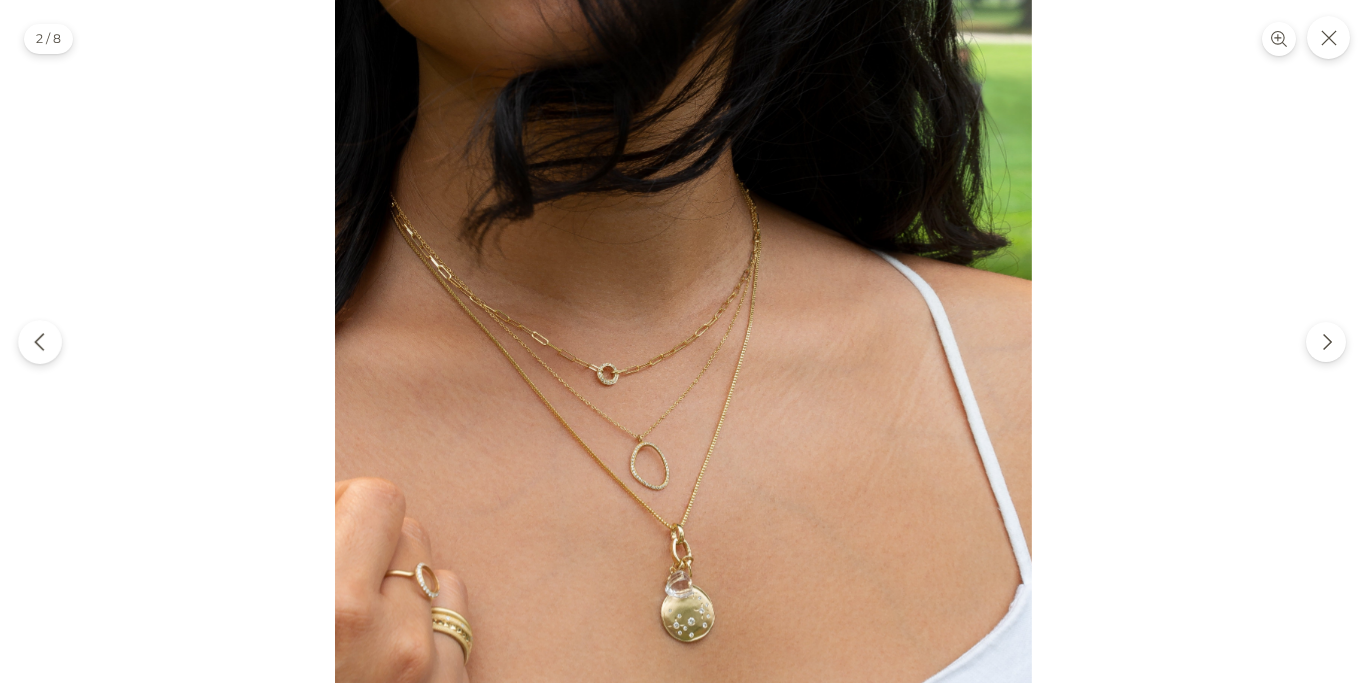 click 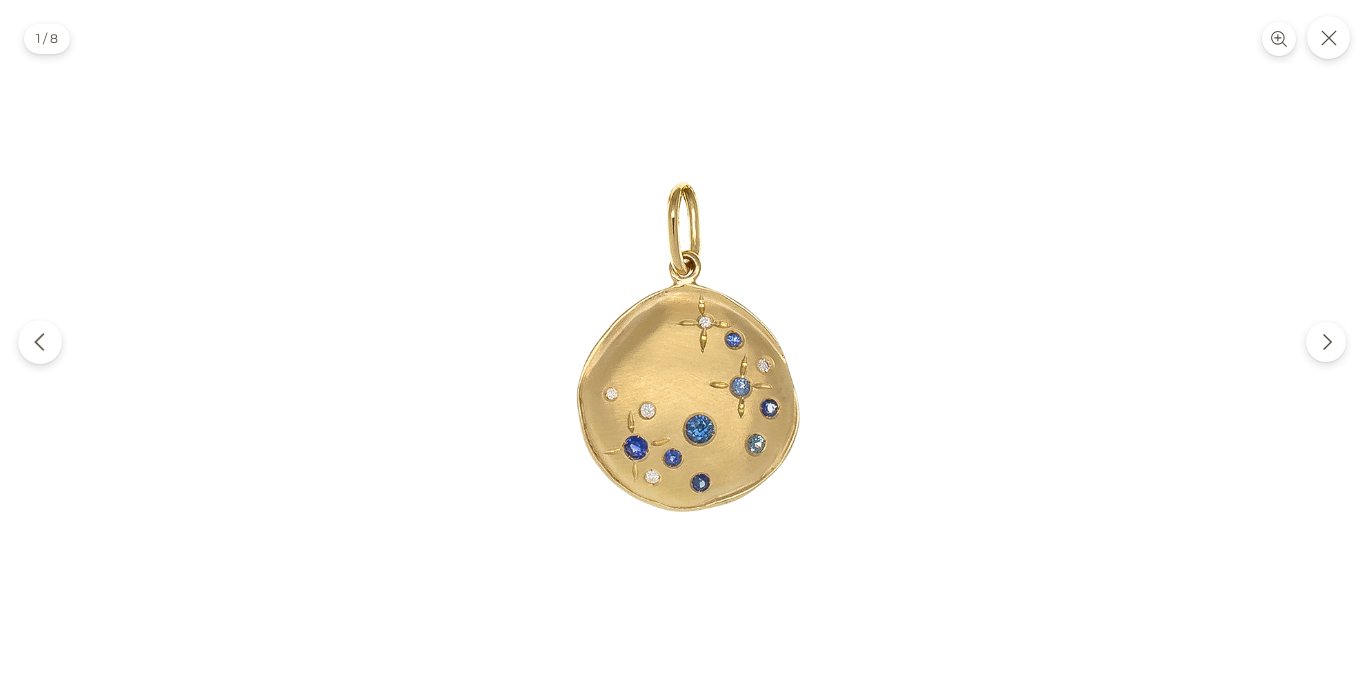 click 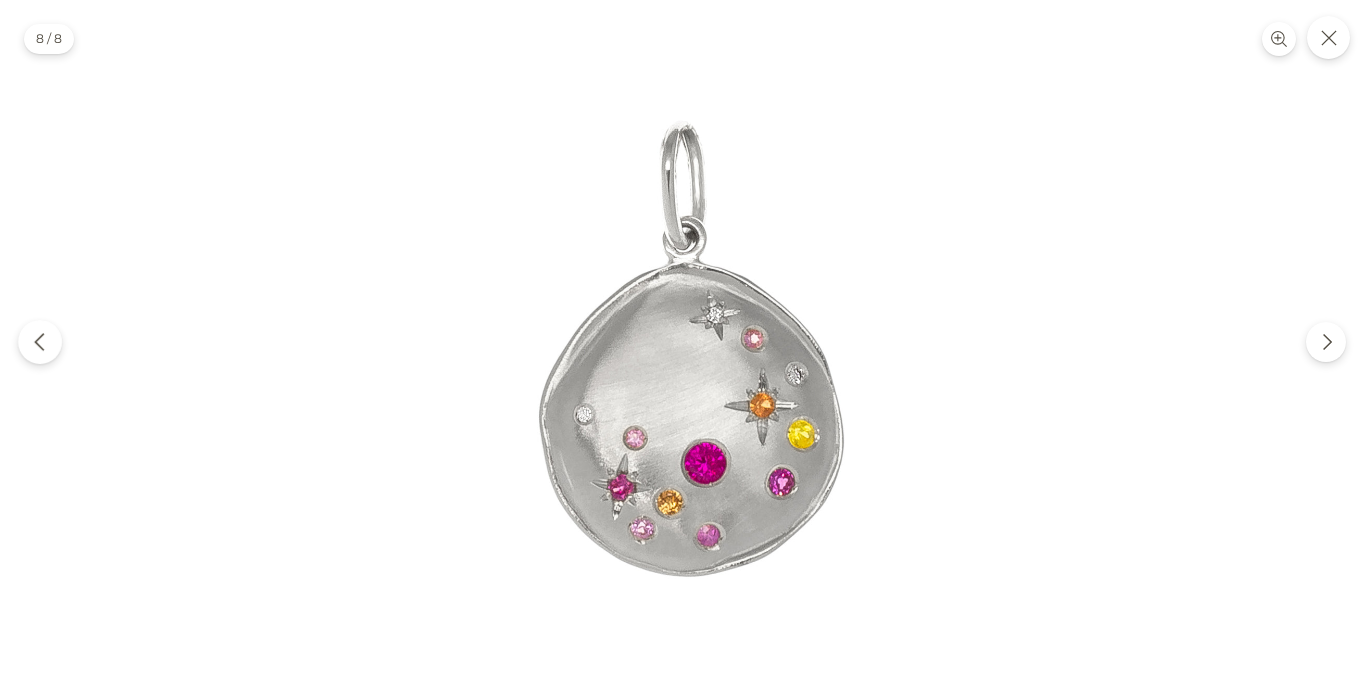 click 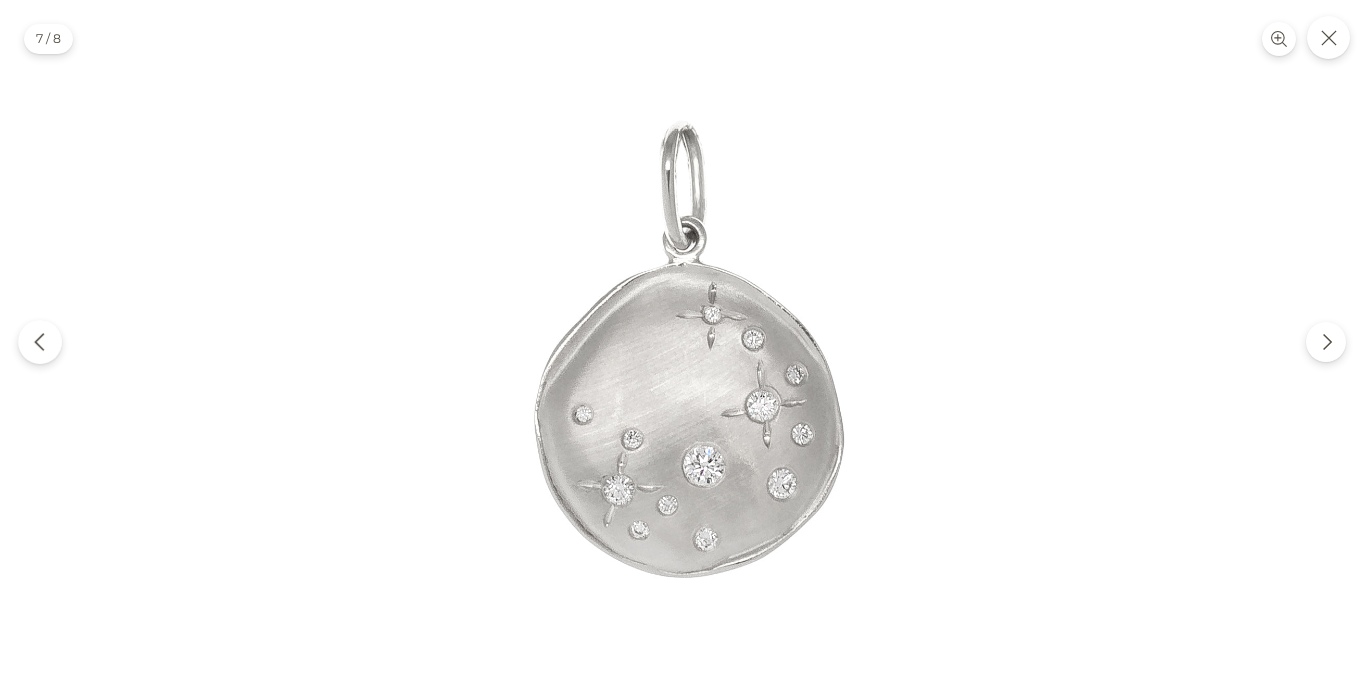 click 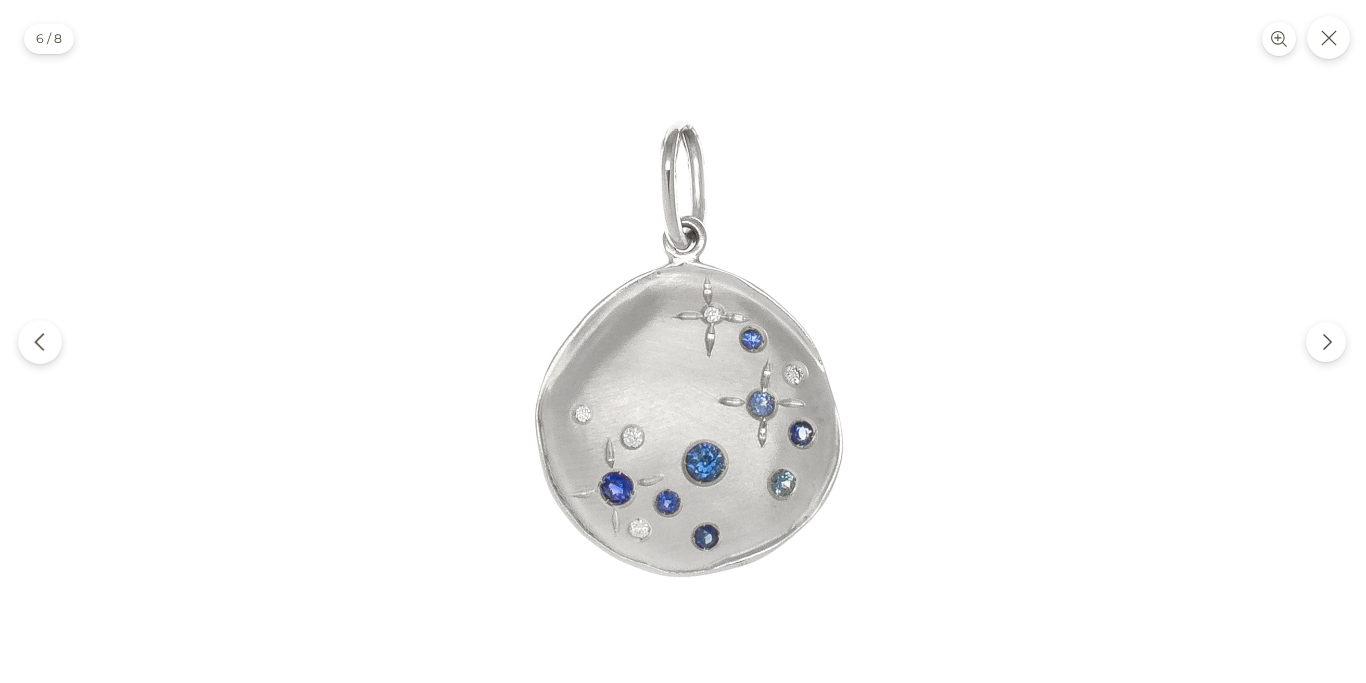 click 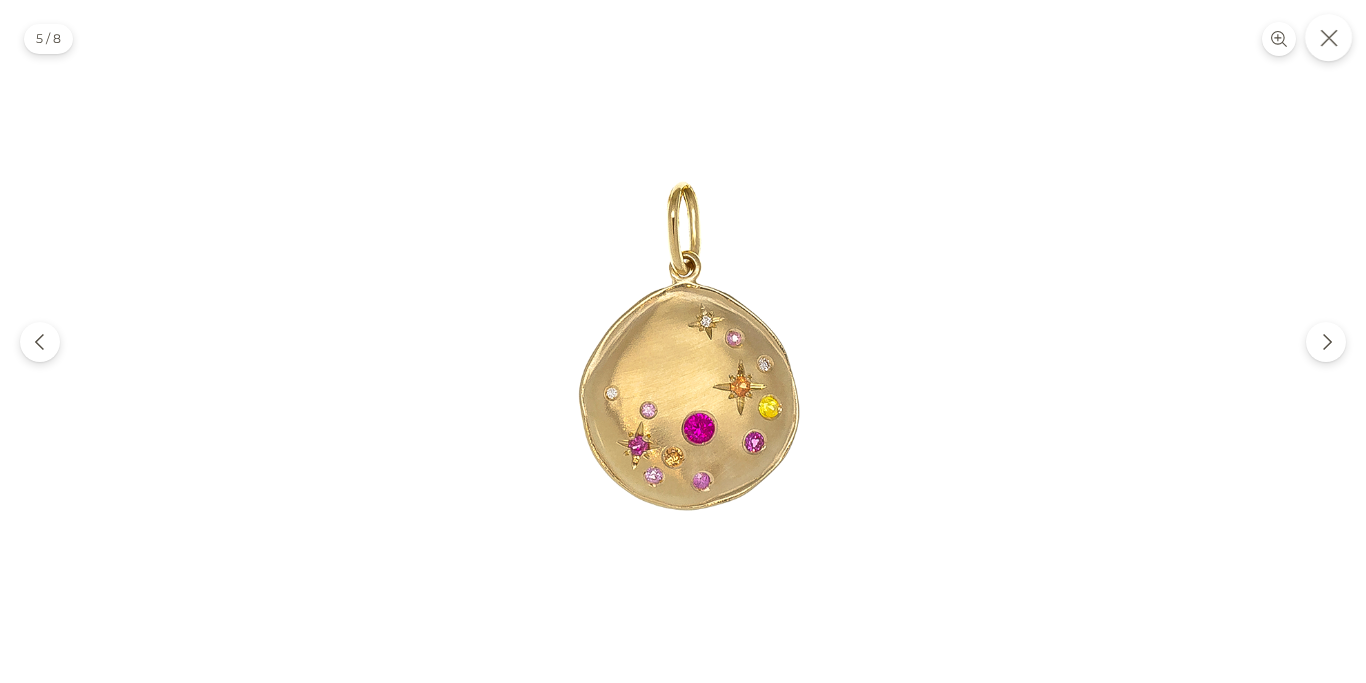 click 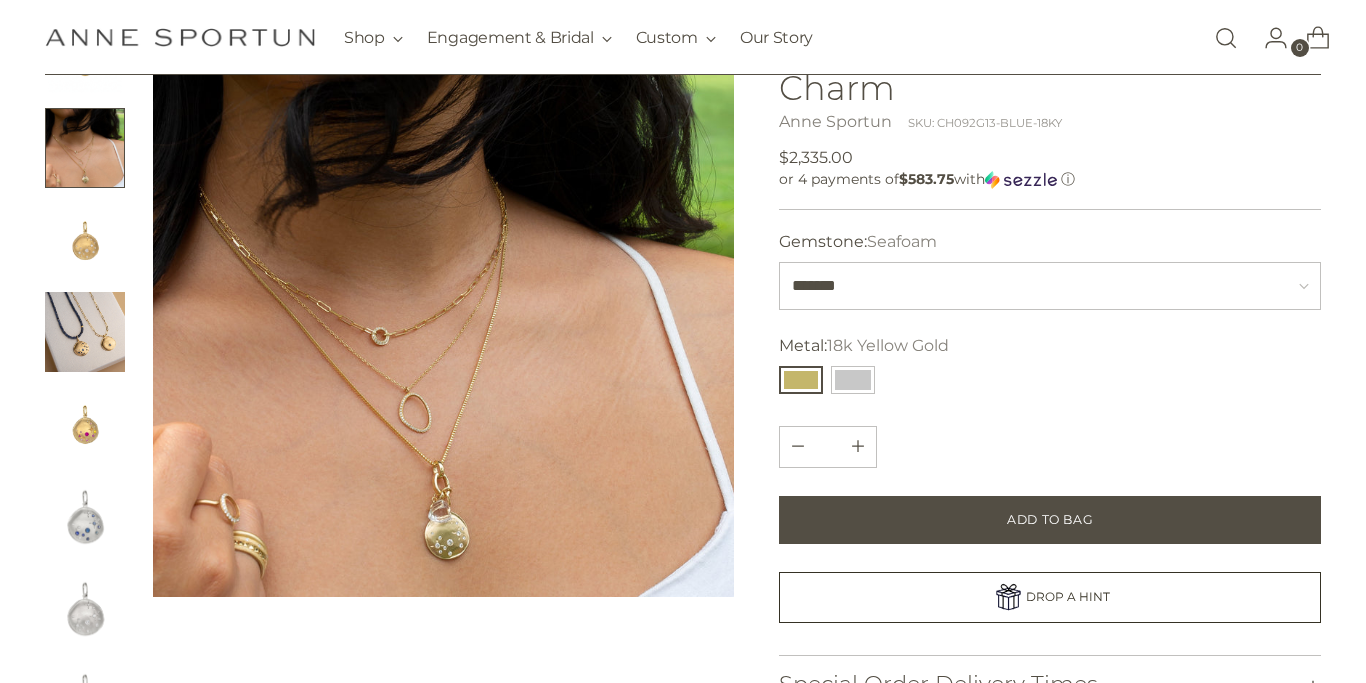 click at bounding box center [85, 332] 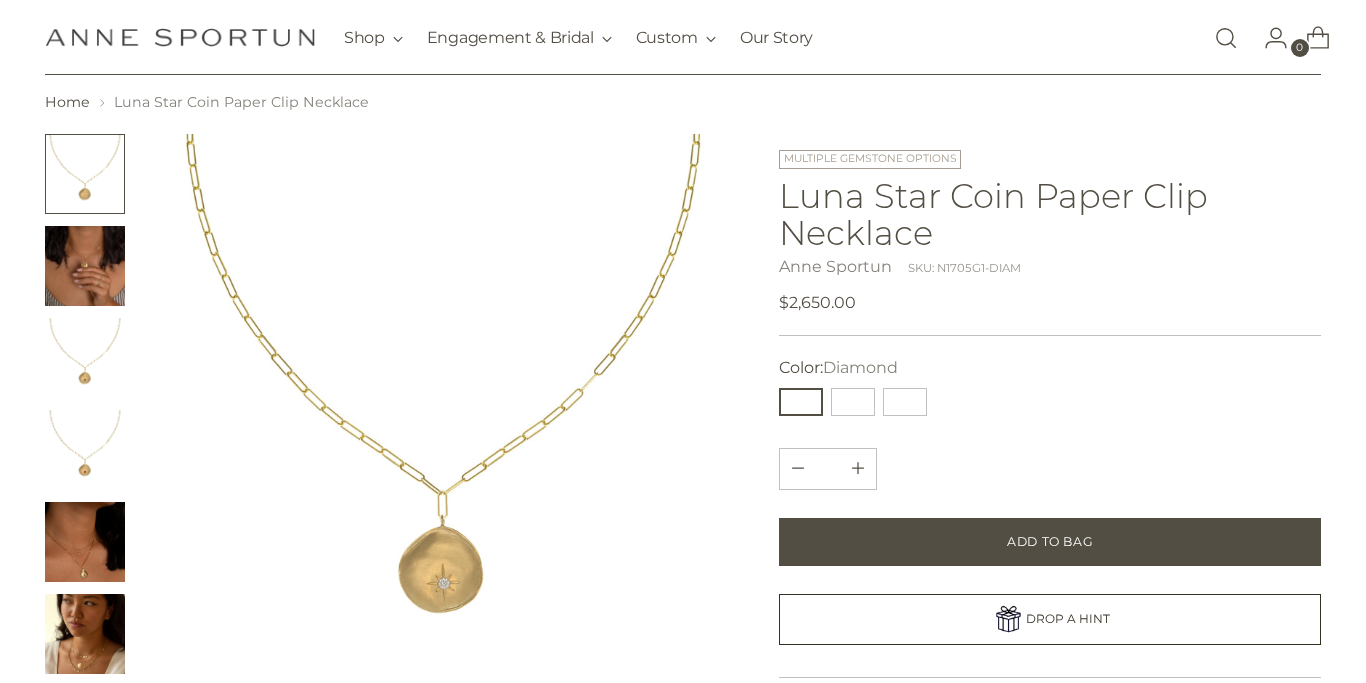 scroll, scrollTop: 102, scrollLeft: 0, axis: vertical 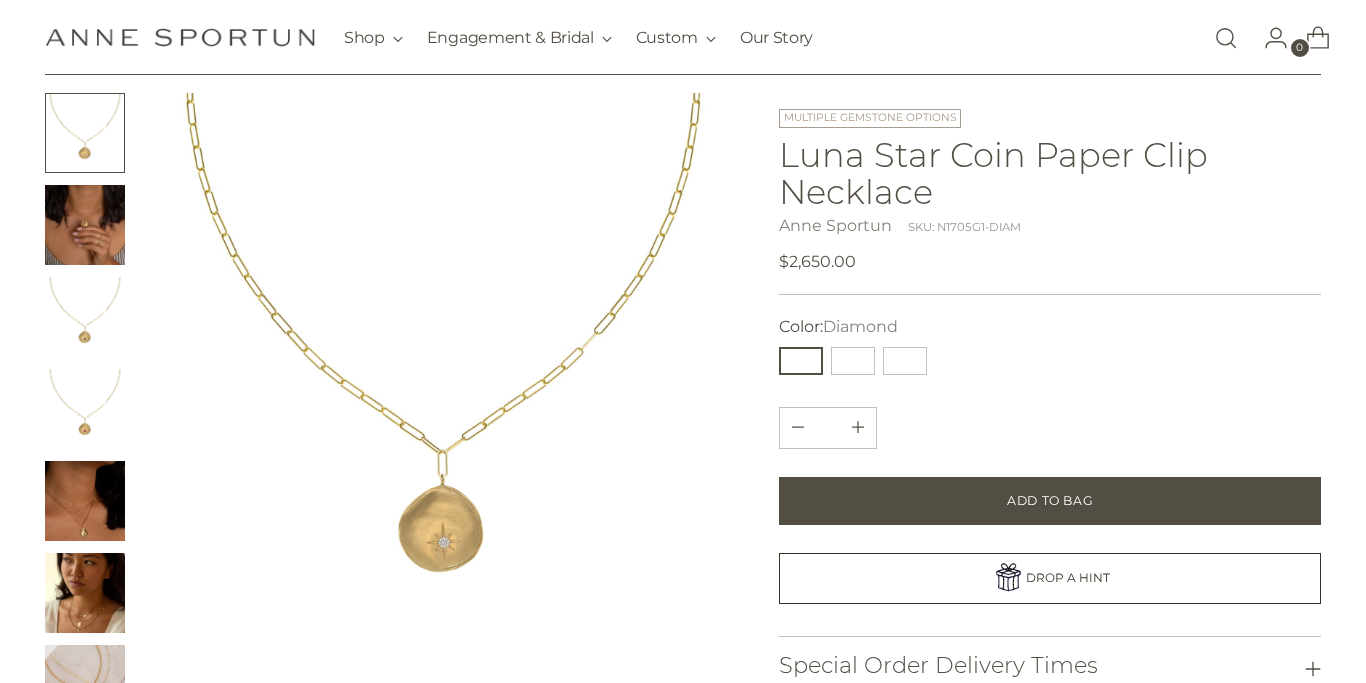 click at bounding box center (85, 225) 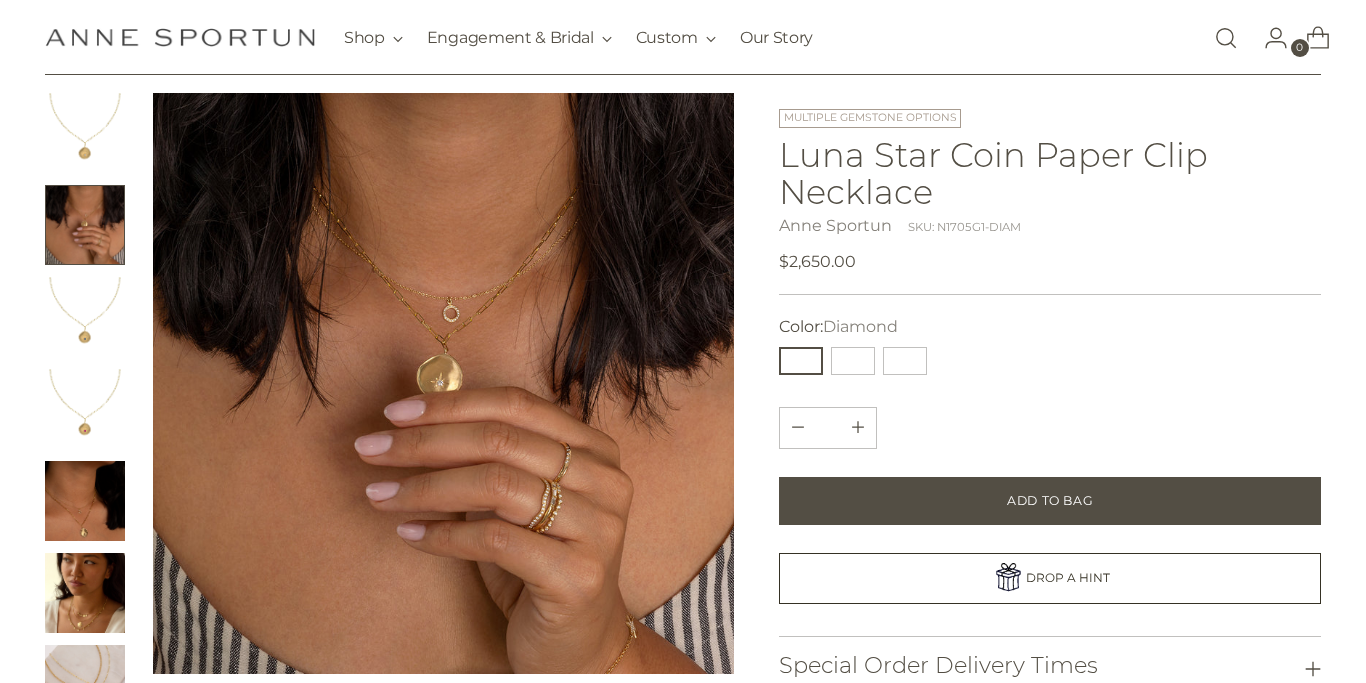 click at bounding box center [443, 383] 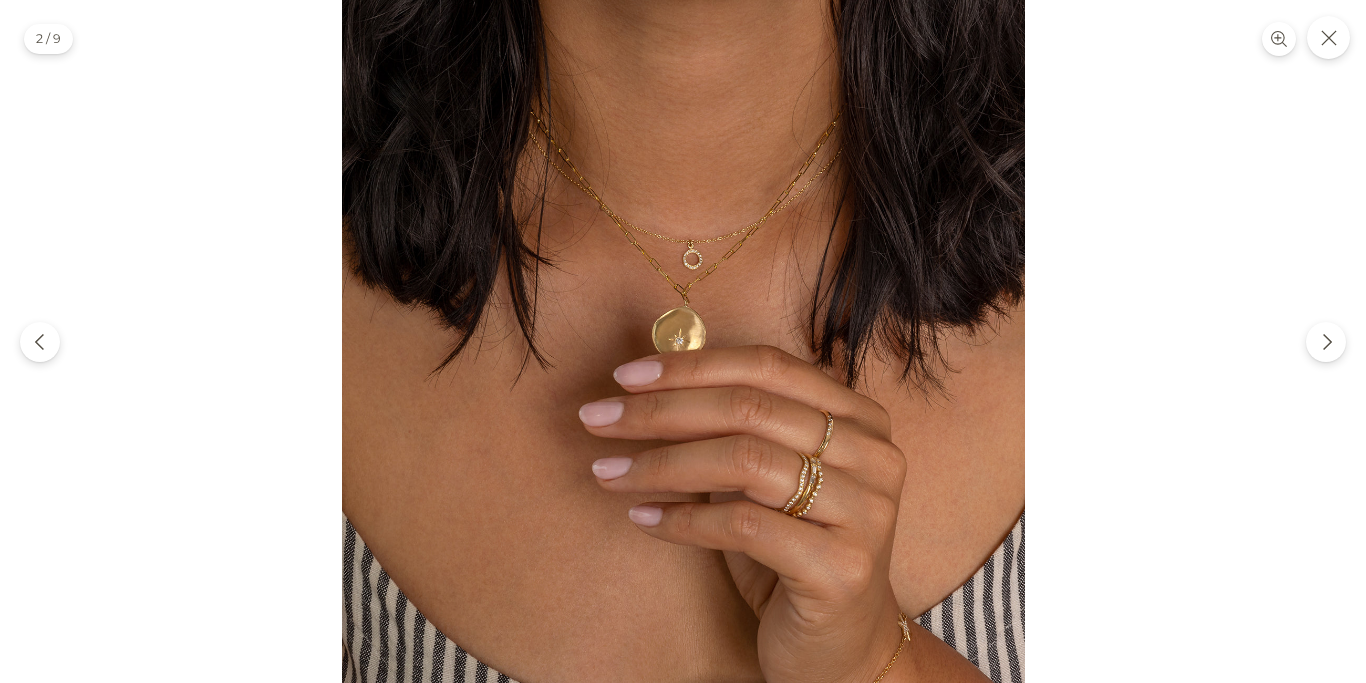 click at bounding box center (683, 341) 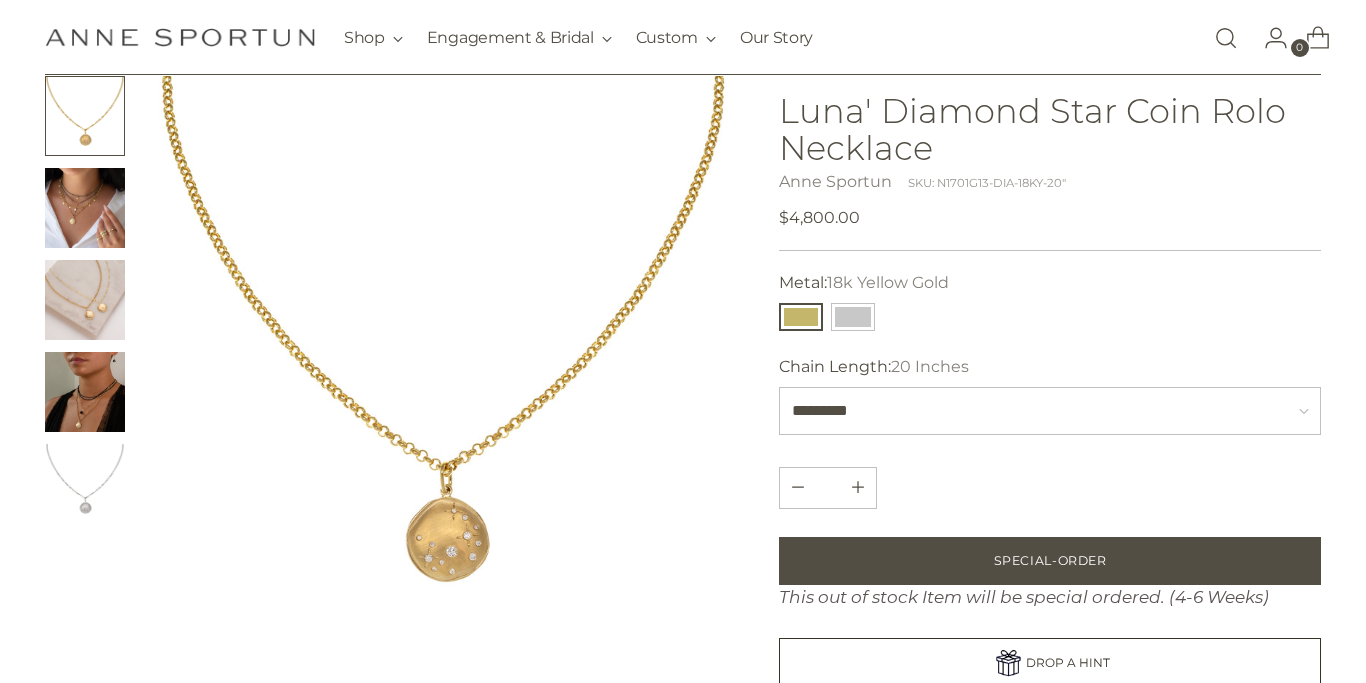 scroll, scrollTop: 154, scrollLeft: 0, axis: vertical 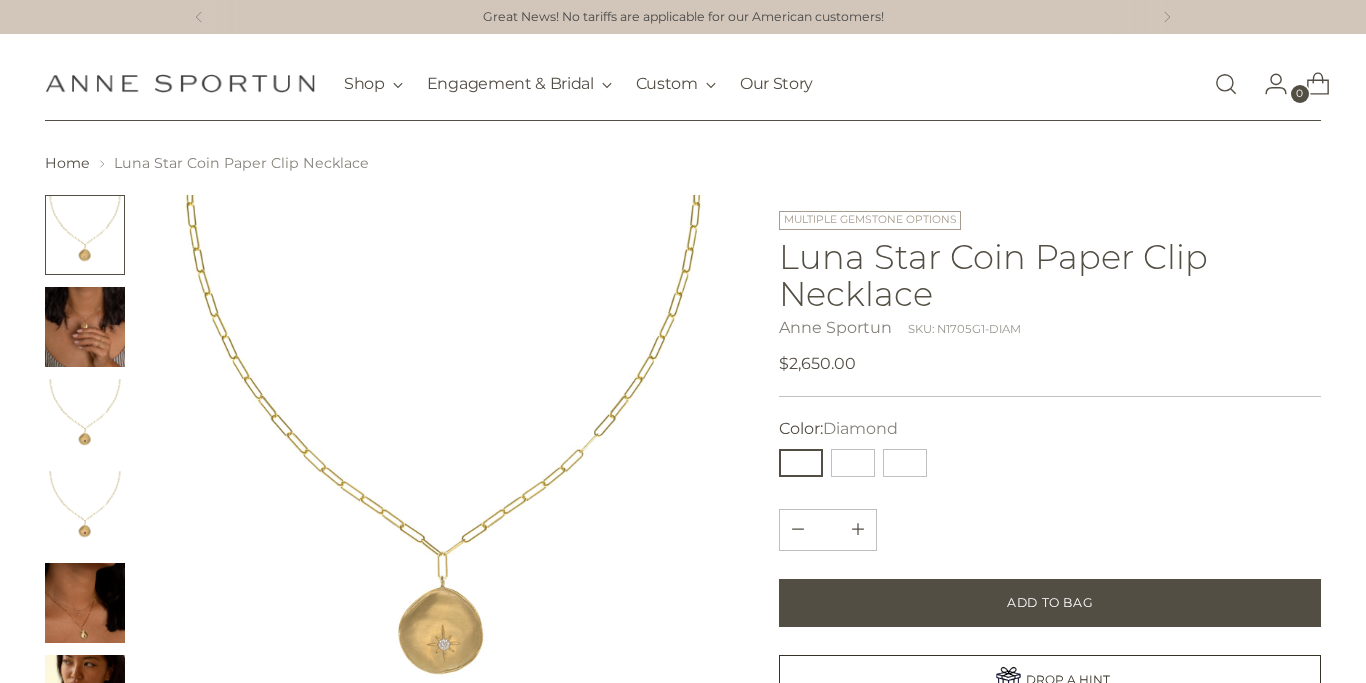 click at bounding box center (85, 603) 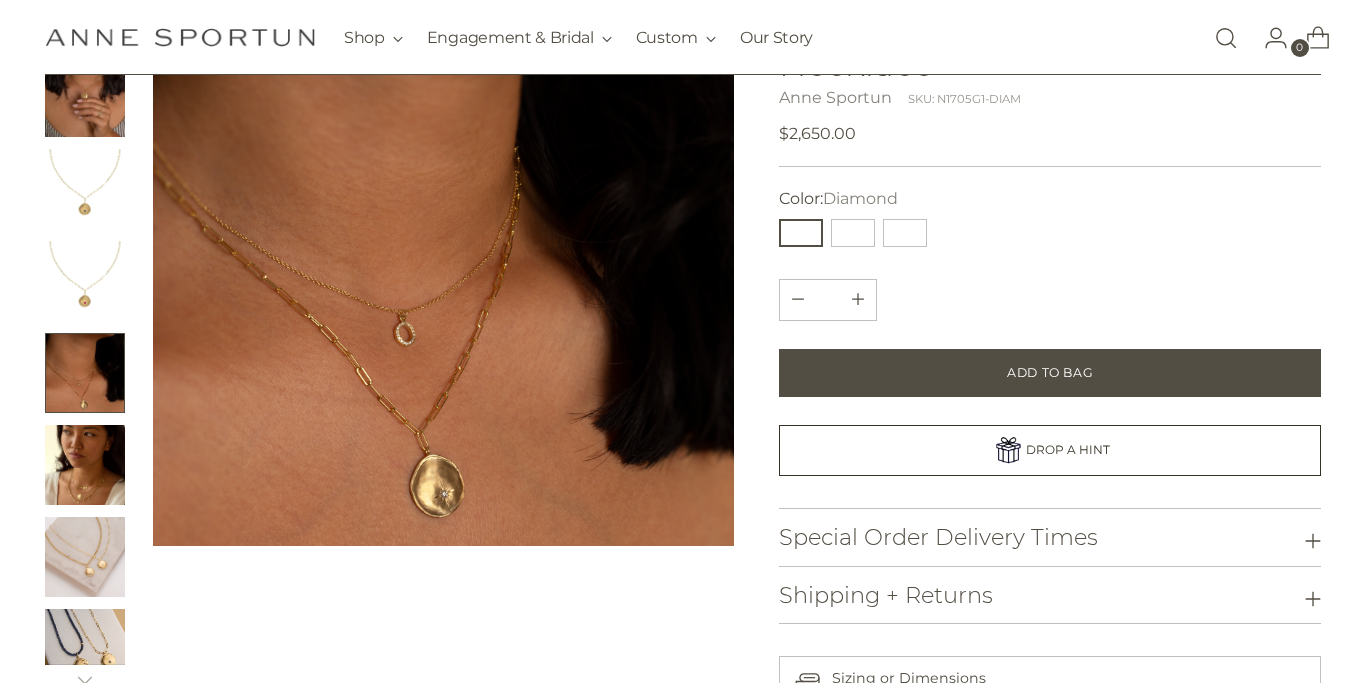 scroll, scrollTop: 351, scrollLeft: 0, axis: vertical 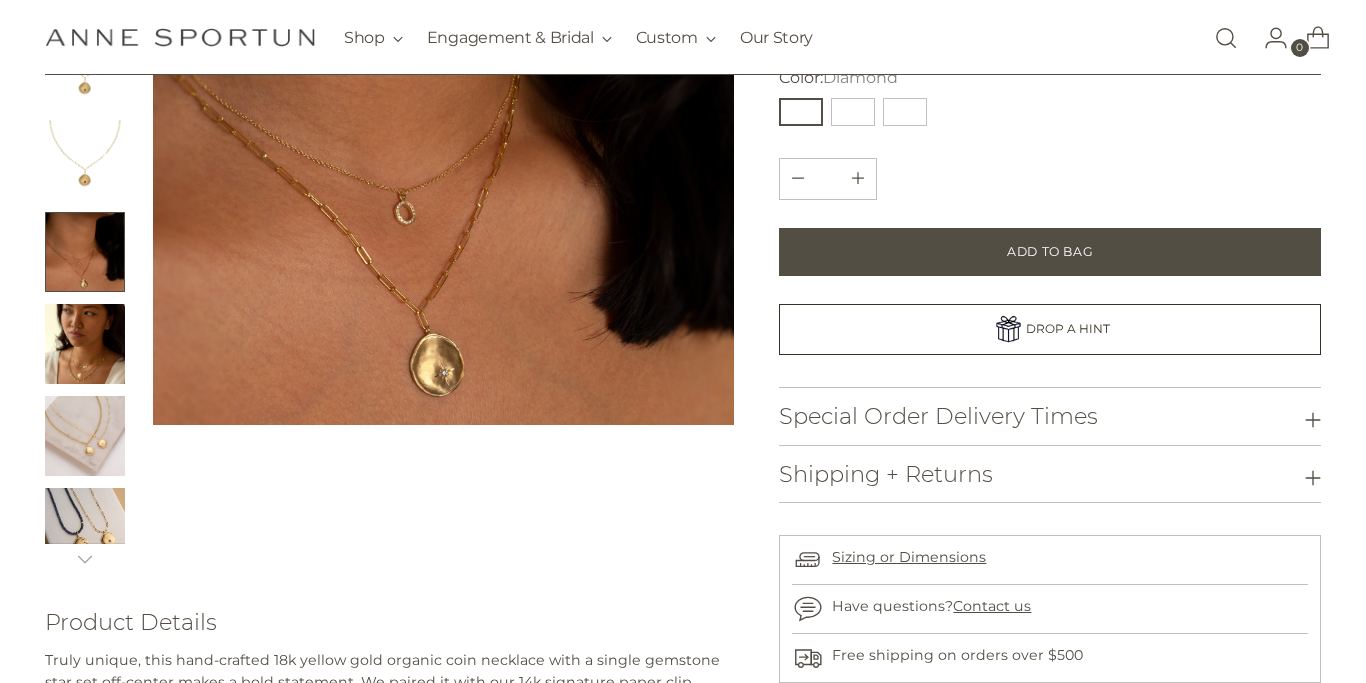 click at bounding box center [85, 528] 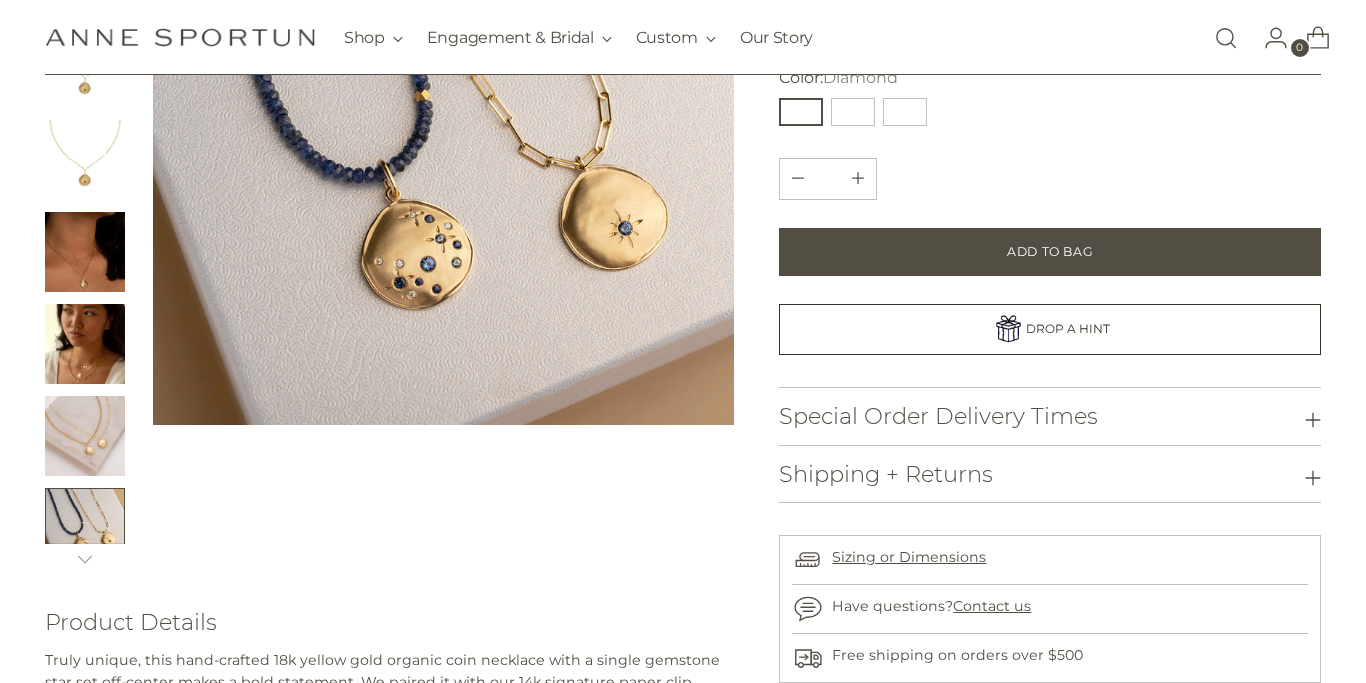 scroll, scrollTop: 277, scrollLeft: 0, axis: vertical 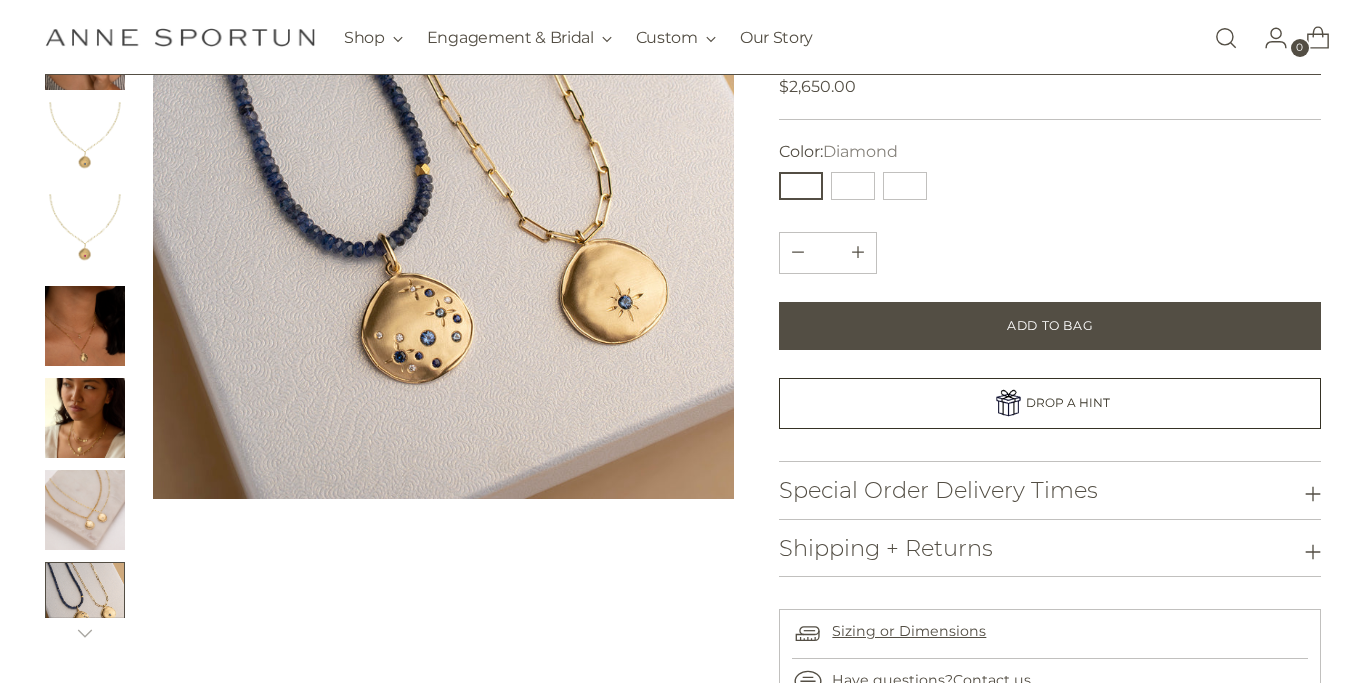 click at bounding box center [85, 418] 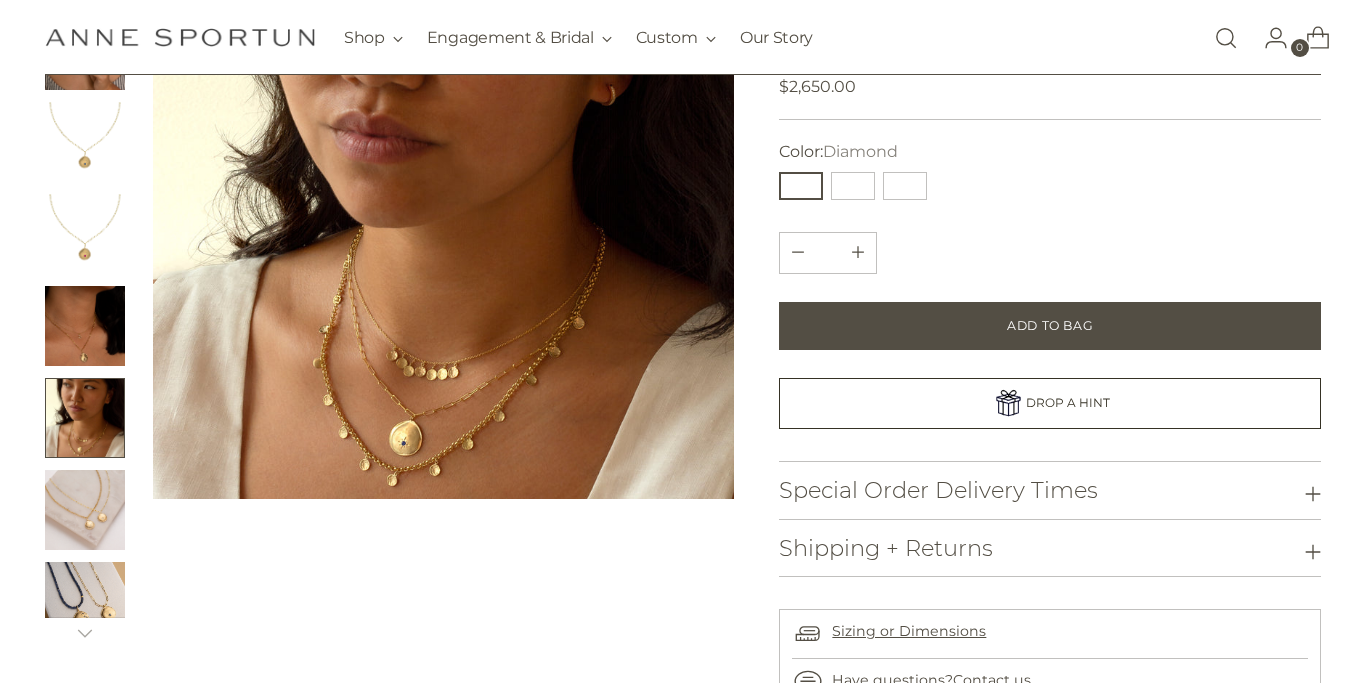 click at bounding box center (443, 208) 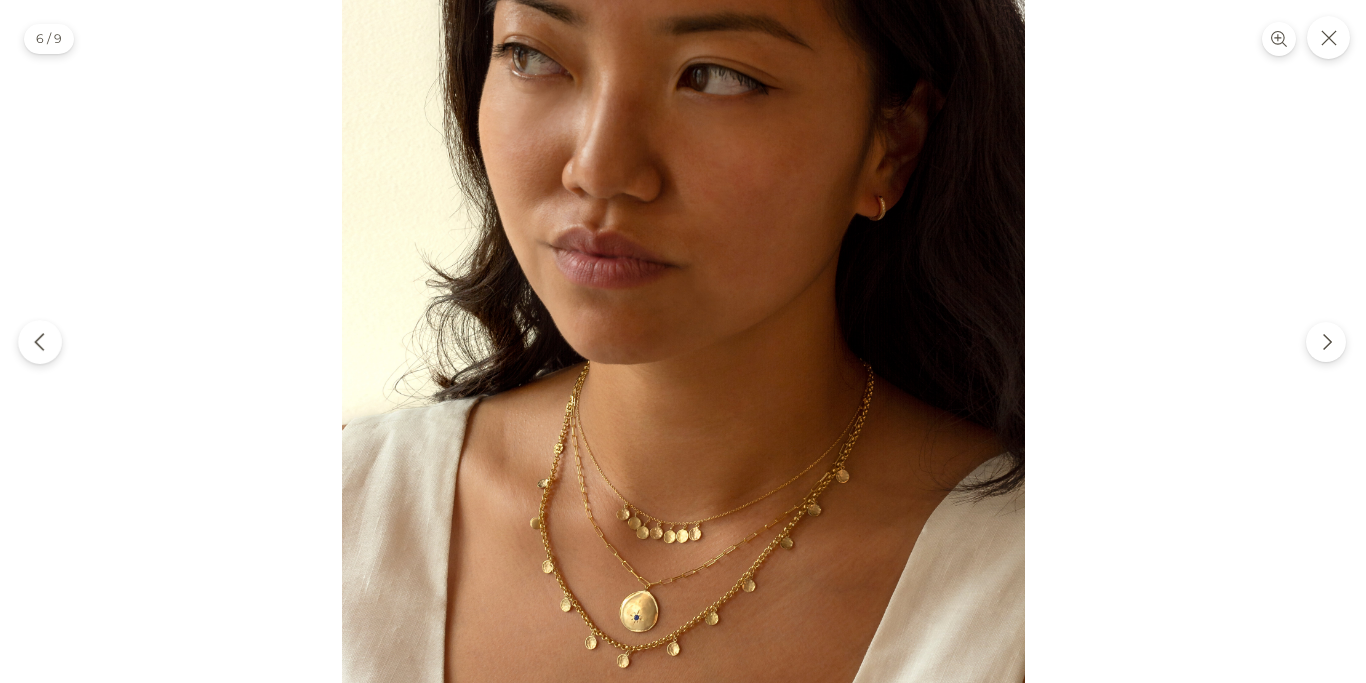 click at bounding box center (40, 342) 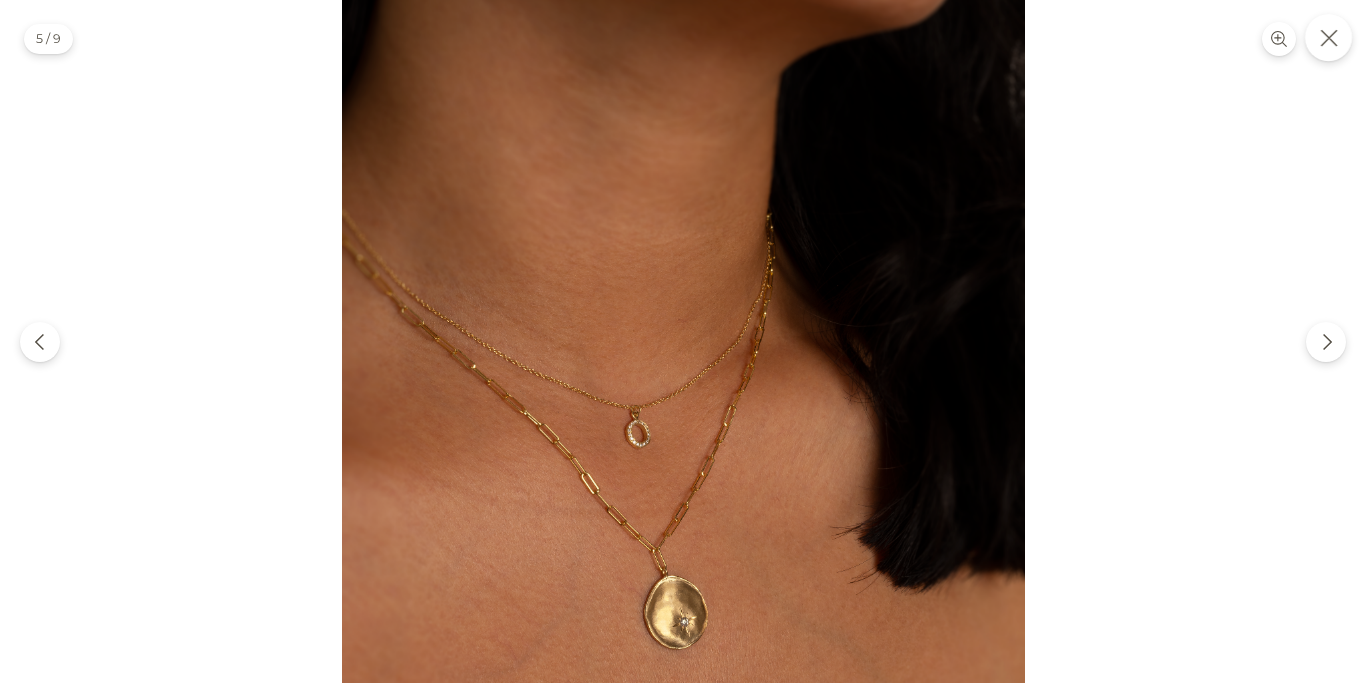 click 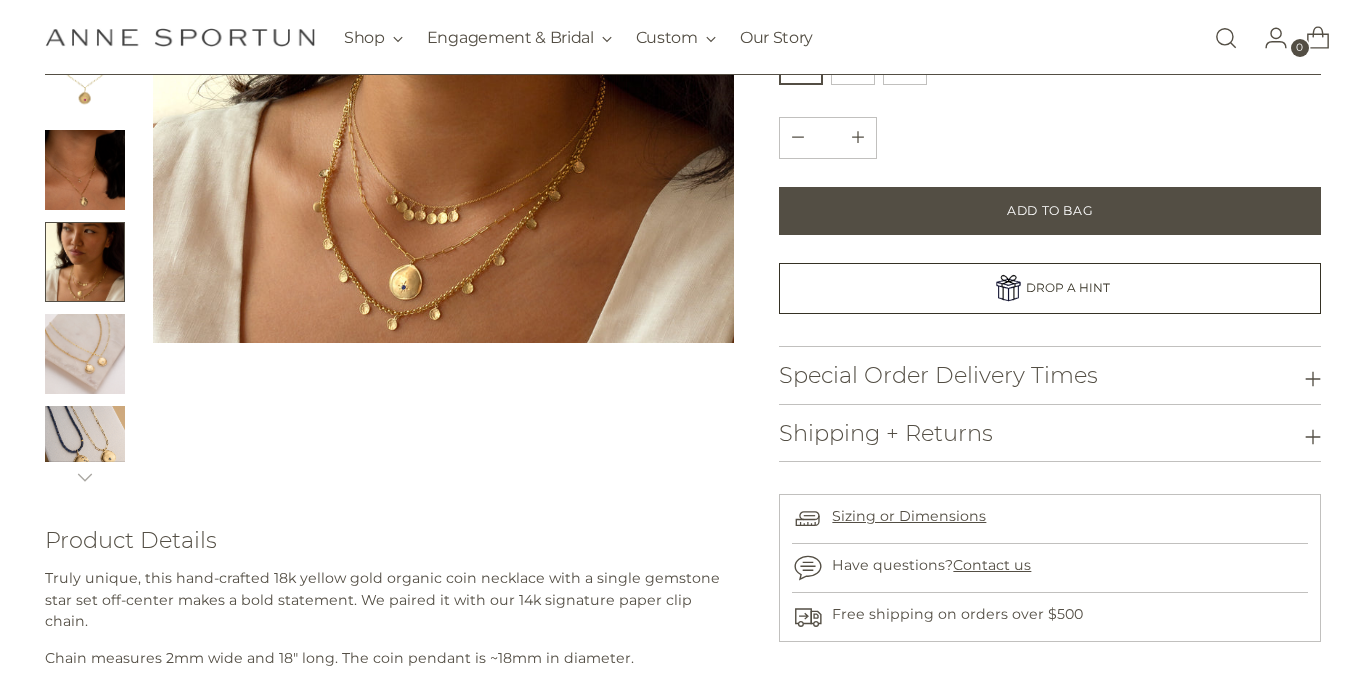 scroll, scrollTop: 438, scrollLeft: 0, axis: vertical 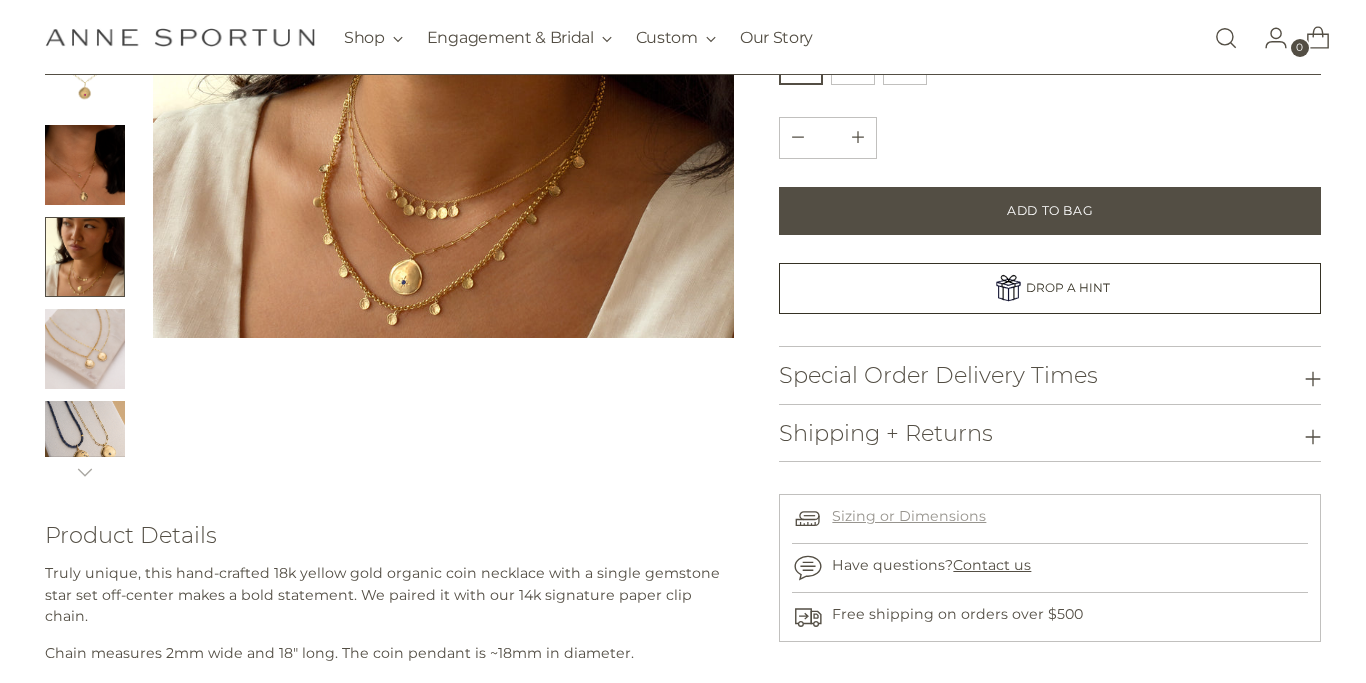 click on "Sizing or Dimensions" at bounding box center [909, 517] 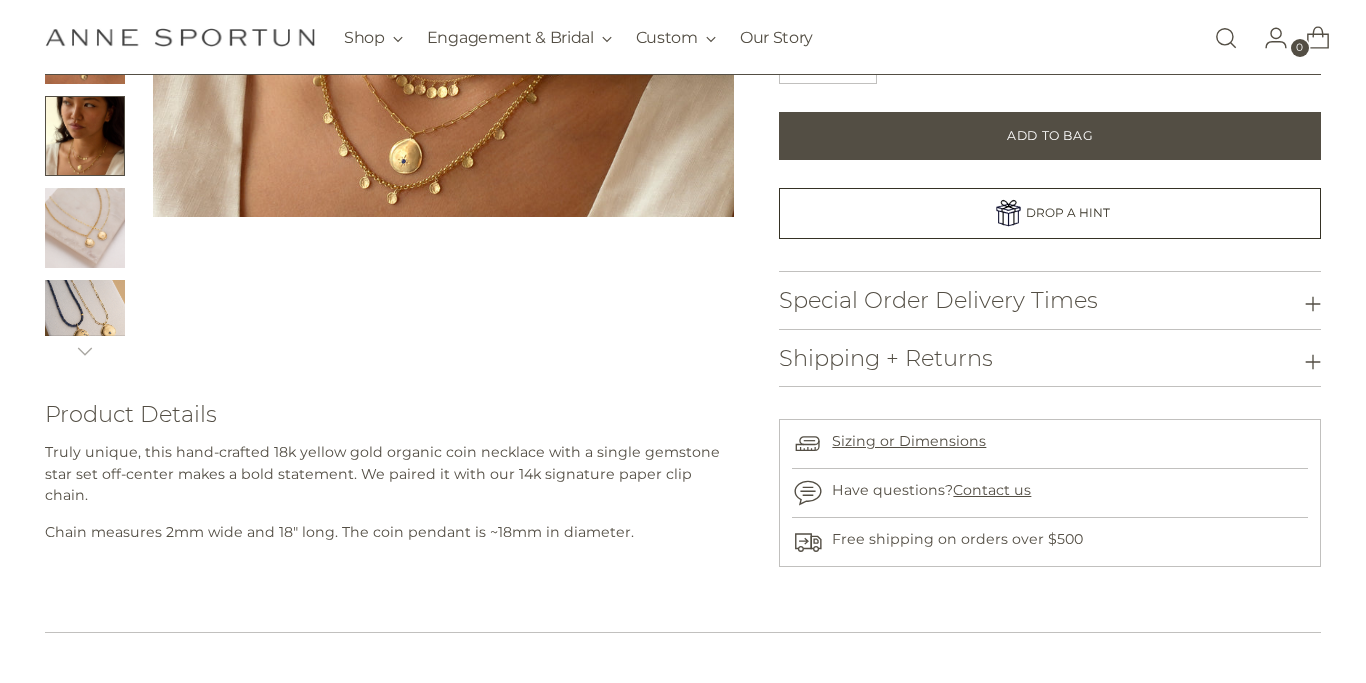scroll, scrollTop: 277, scrollLeft: 0, axis: vertical 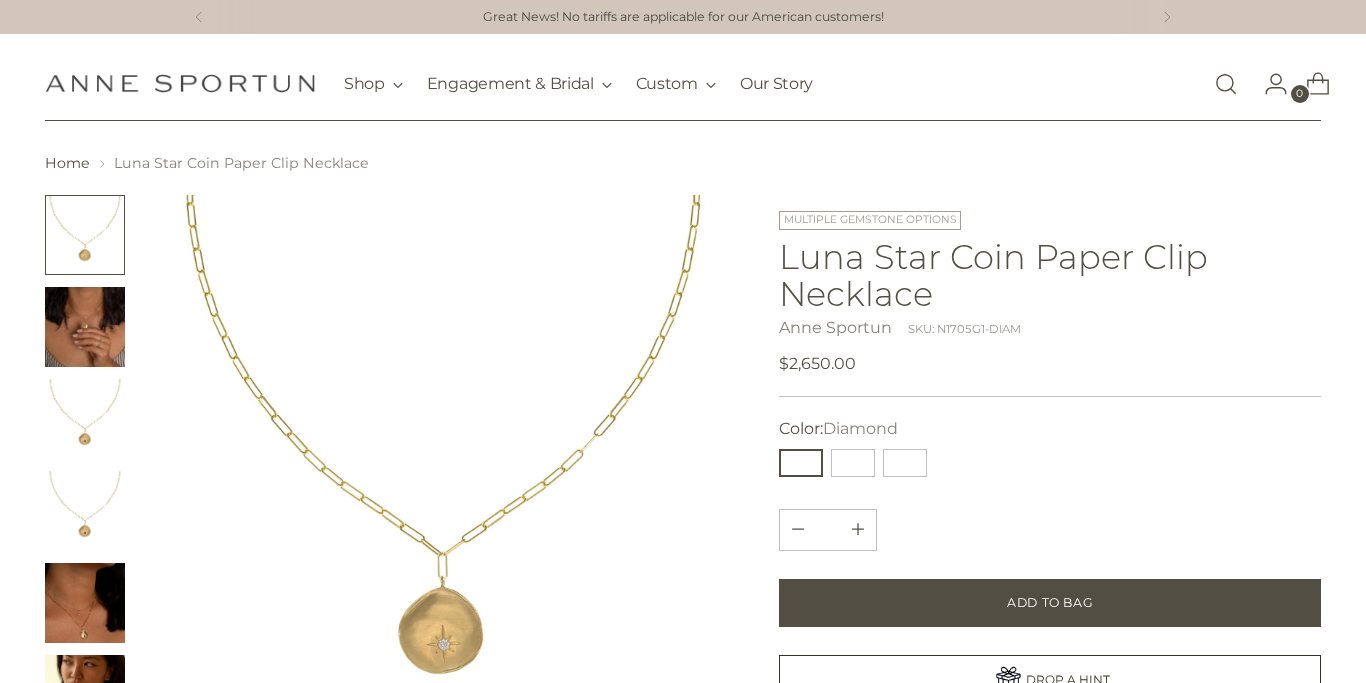 click at bounding box center (85, 327) 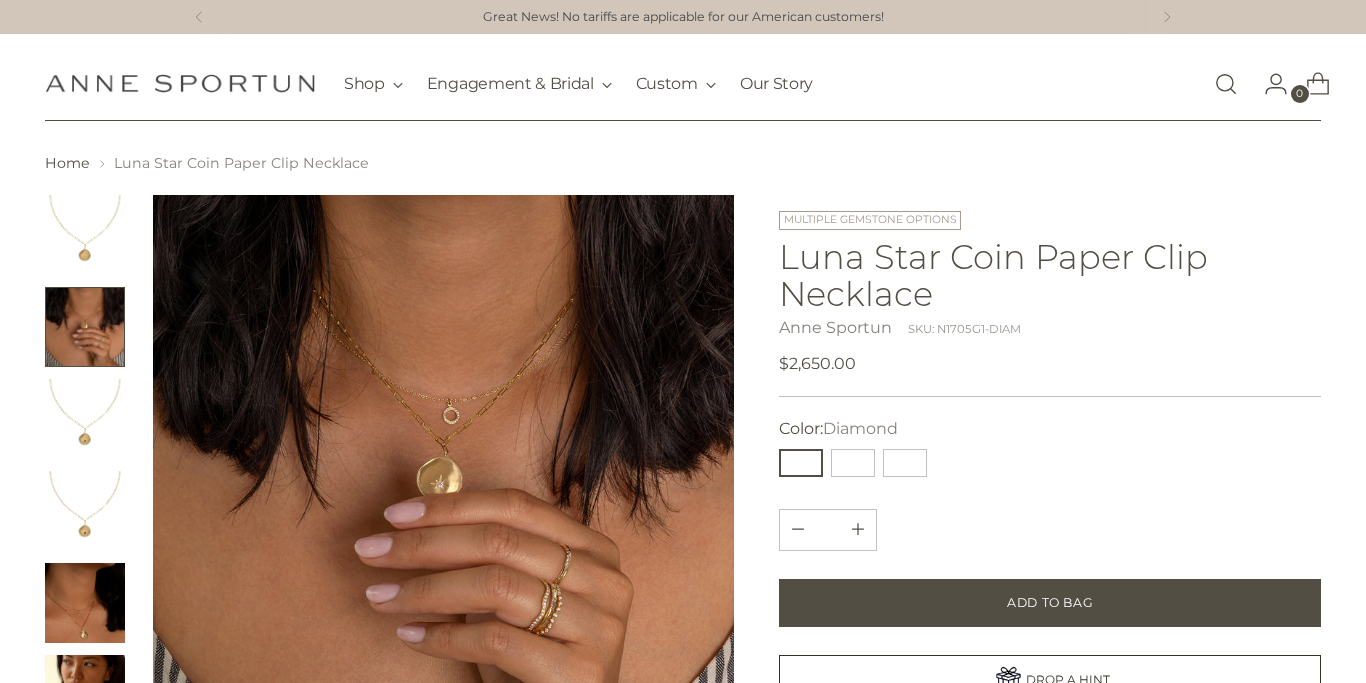 click at bounding box center [443, 485] 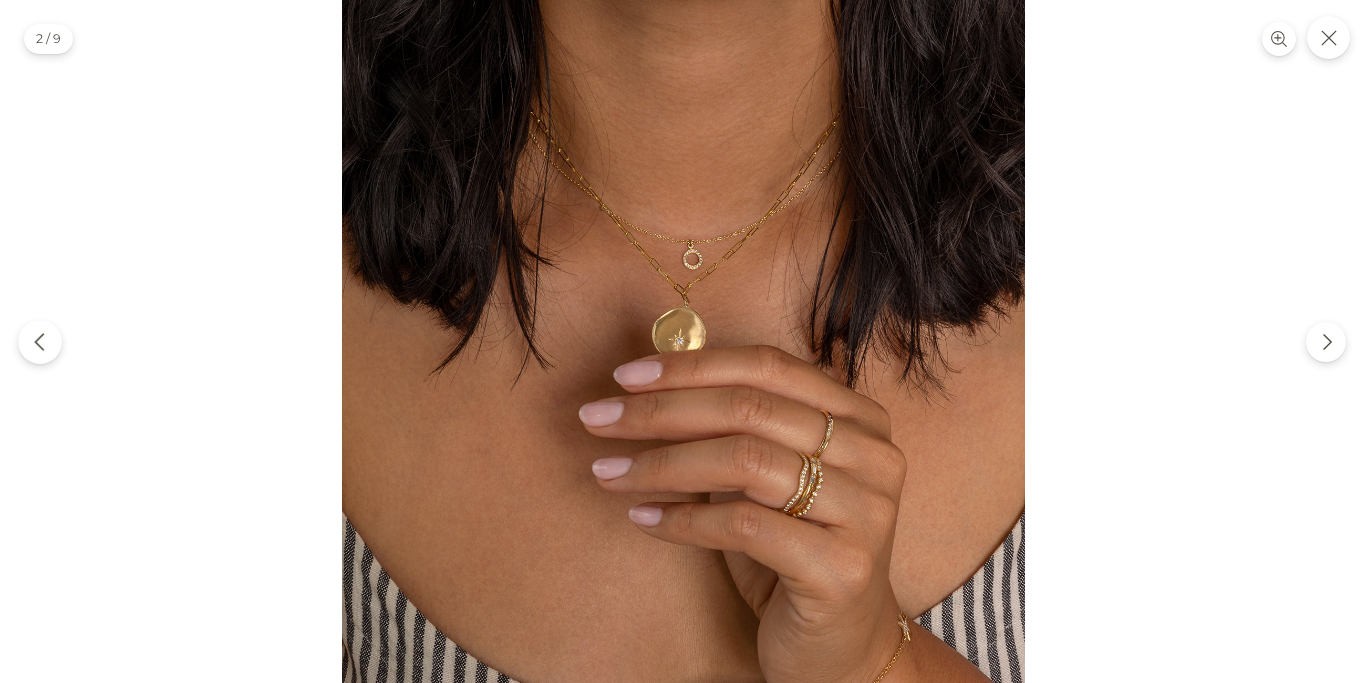click at bounding box center [40, 342] 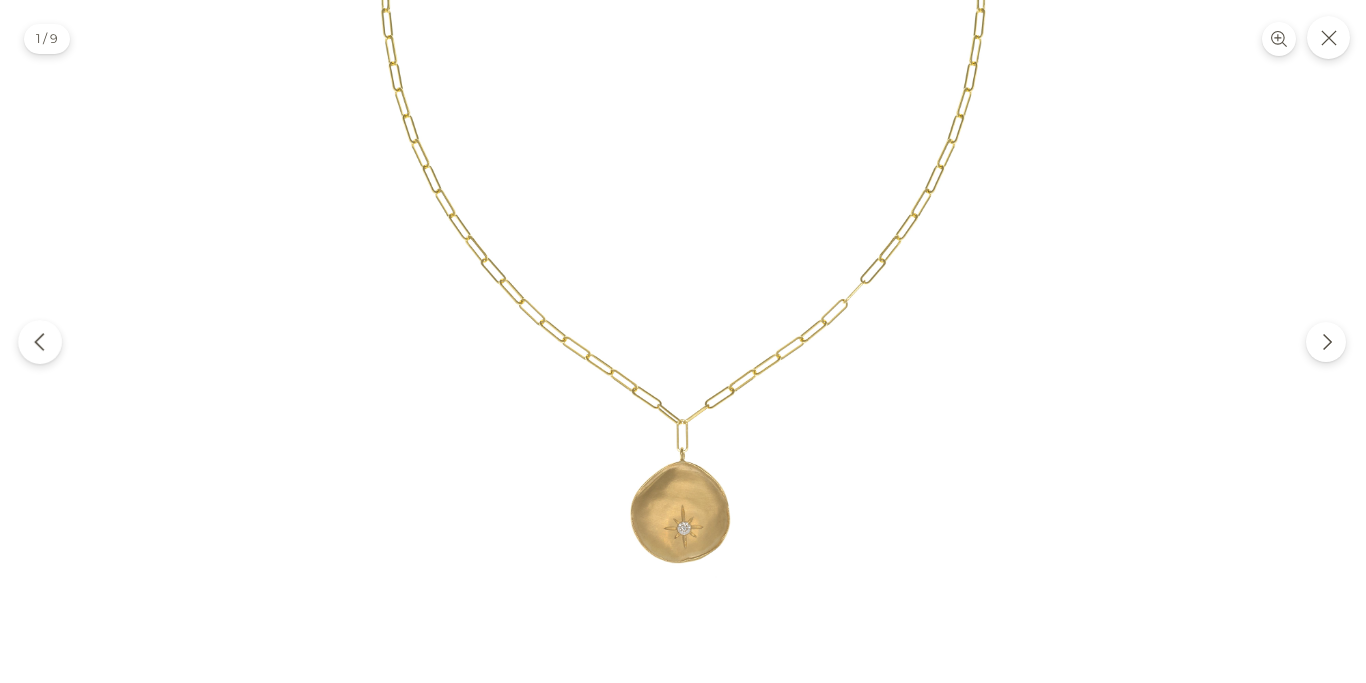 click 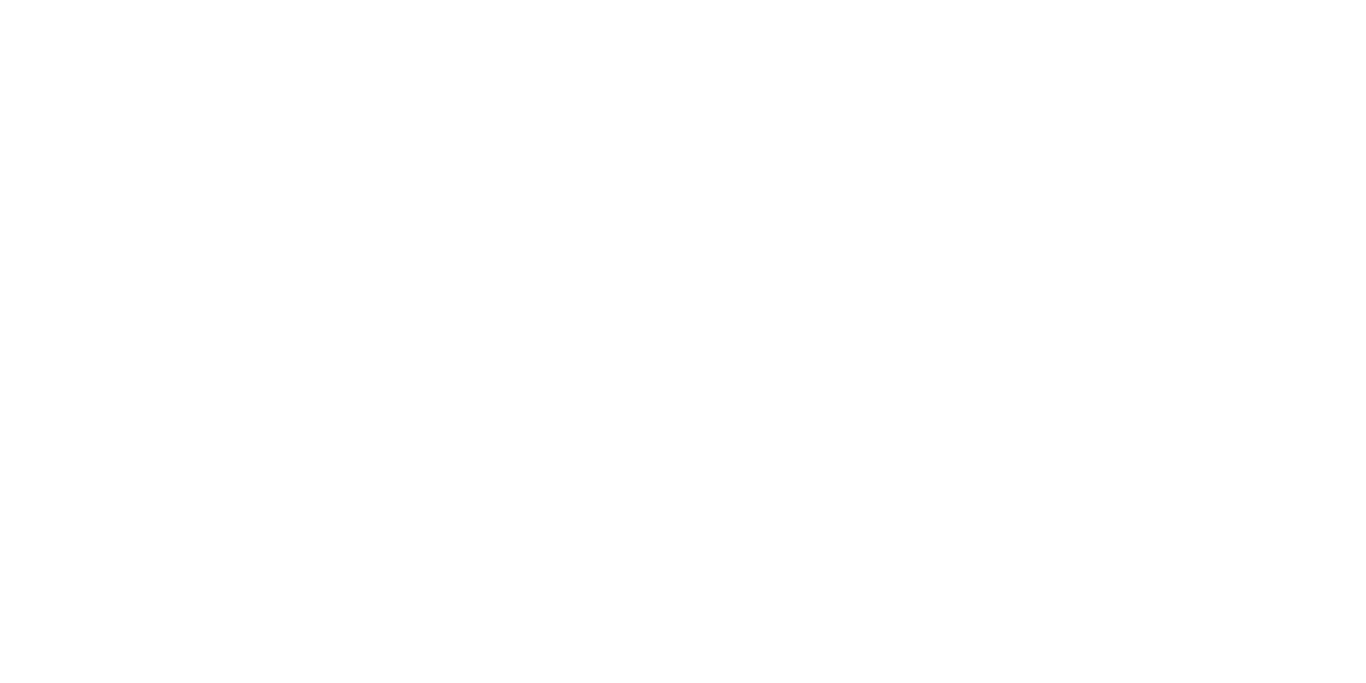 scroll, scrollTop: 0, scrollLeft: 0, axis: both 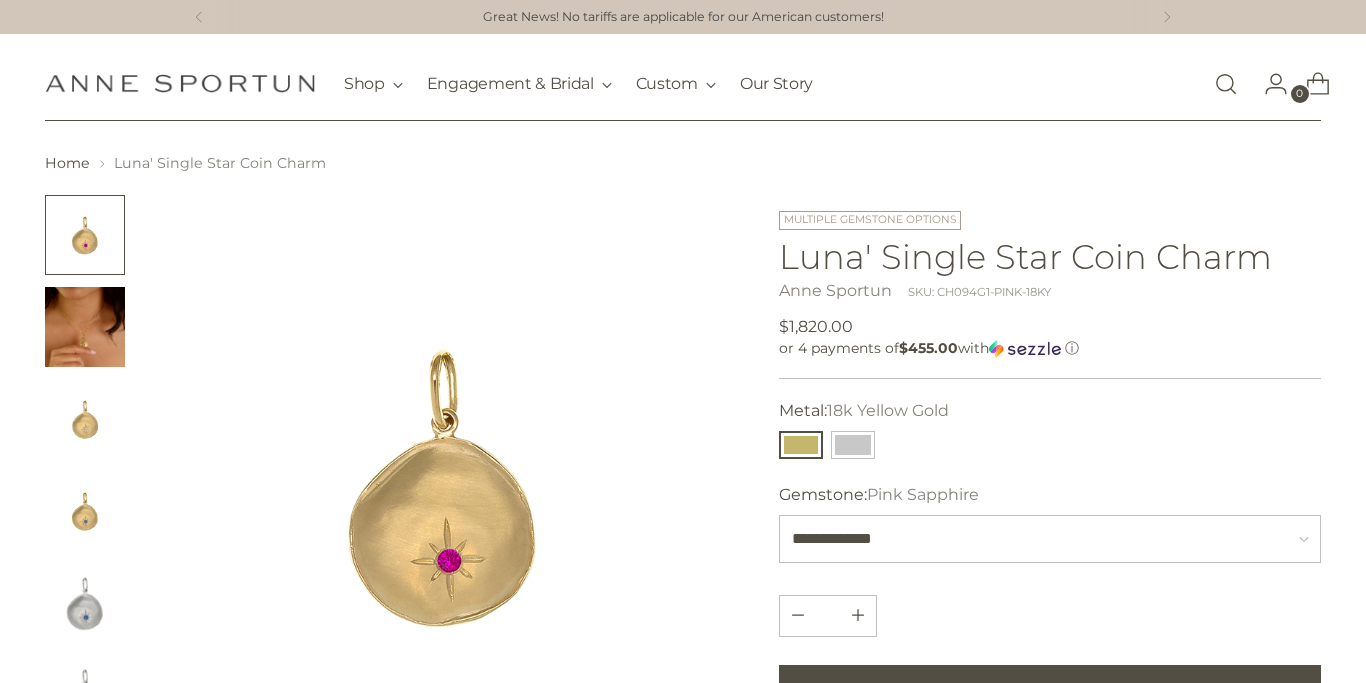 click at bounding box center [85, 419] 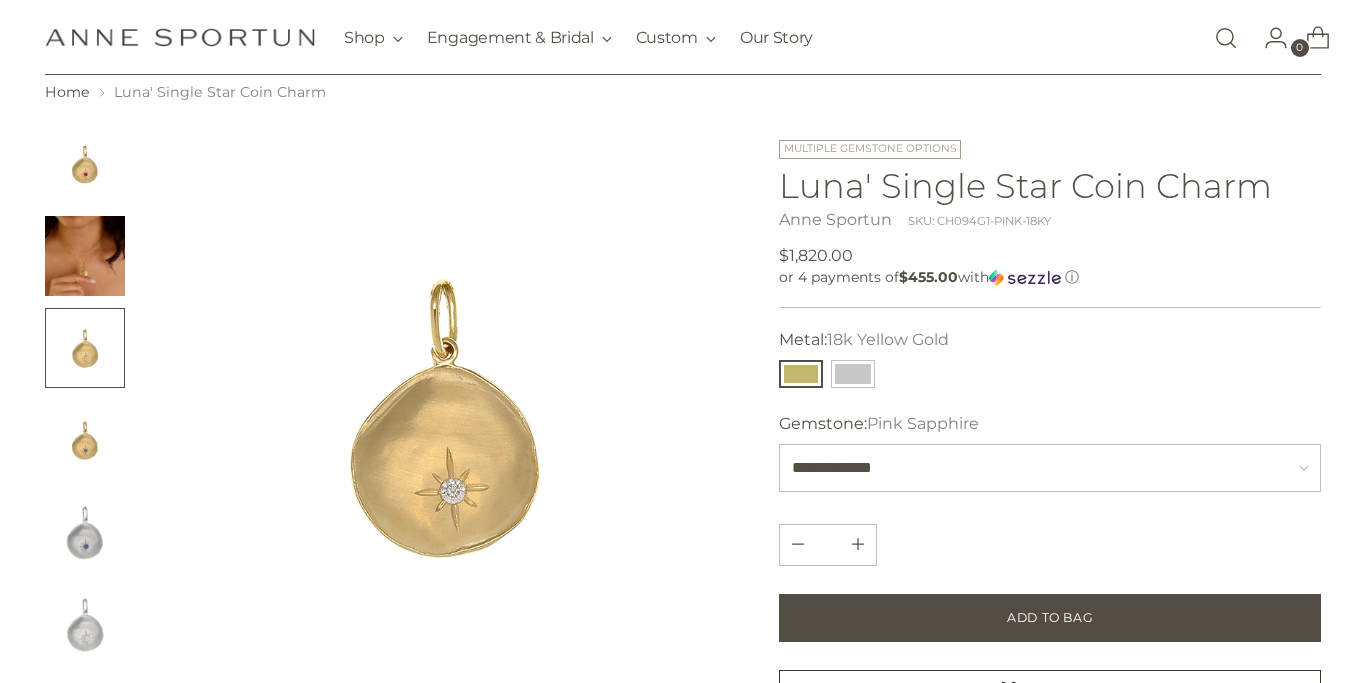scroll, scrollTop: 85, scrollLeft: 0, axis: vertical 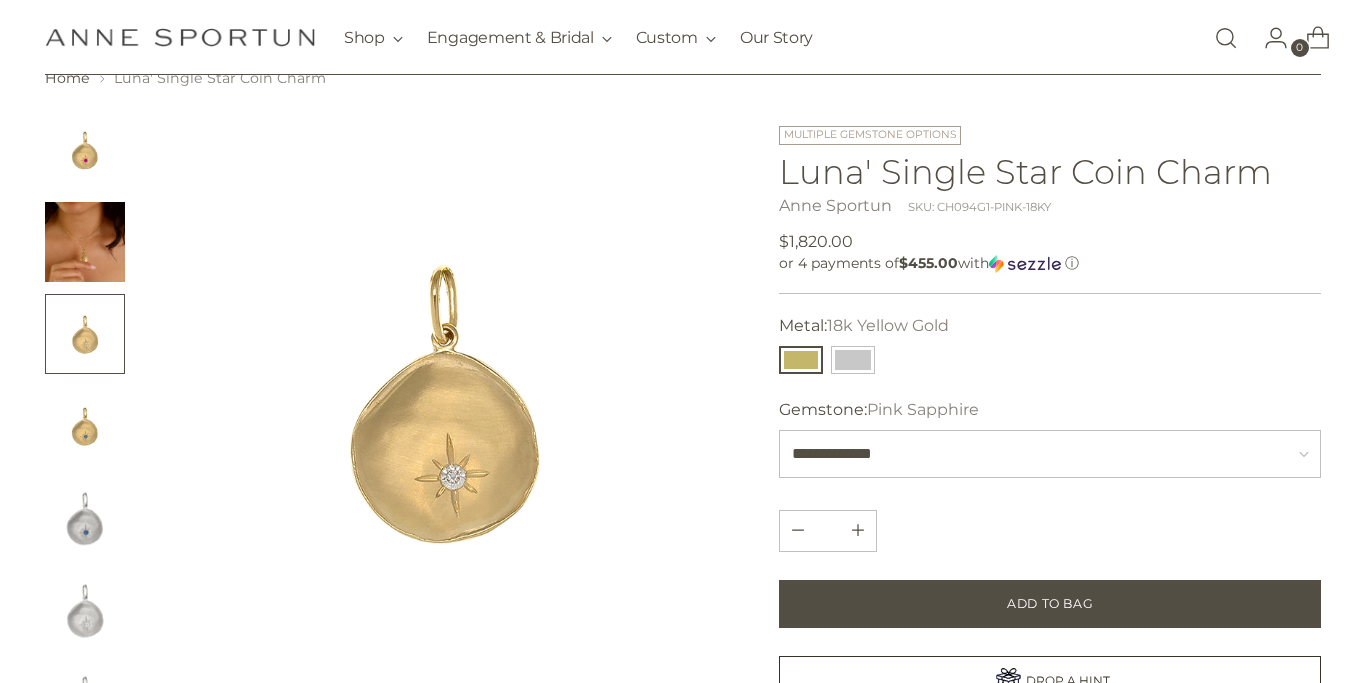 click at bounding box center (85, 426) 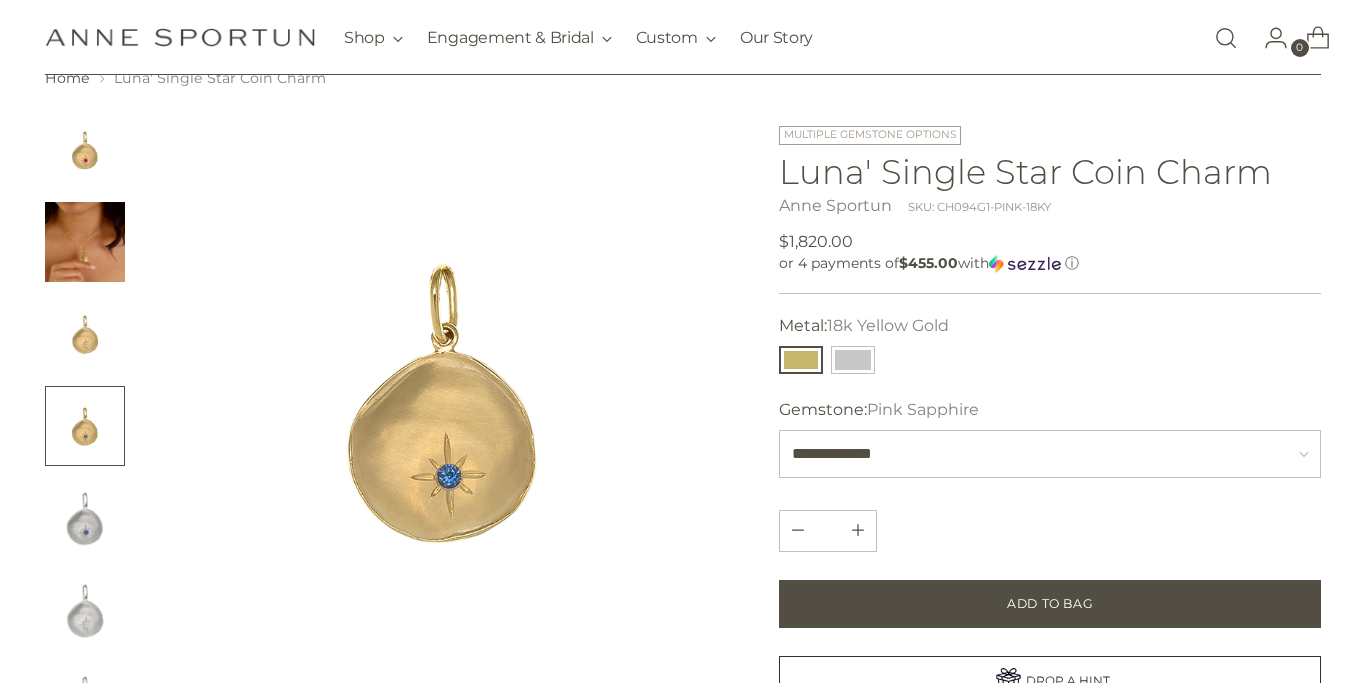 click at bounding box center [85, 334] 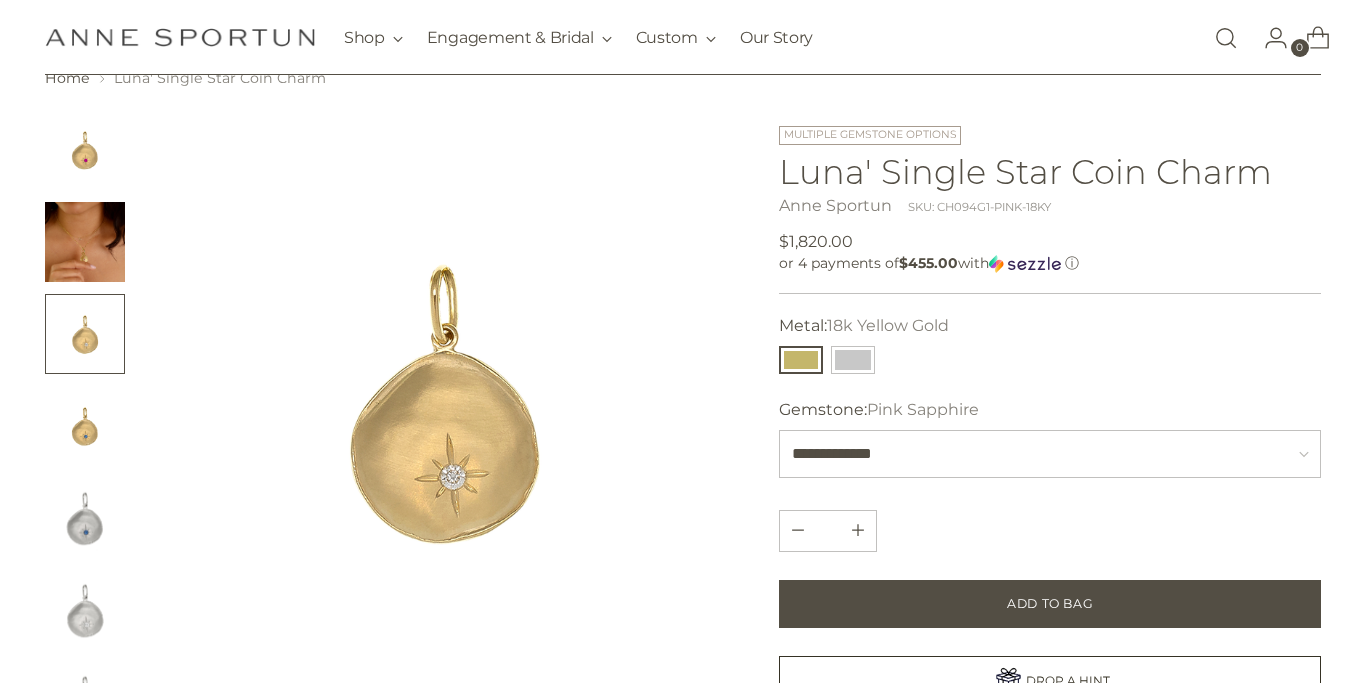 click at bounding box center [85, 242] 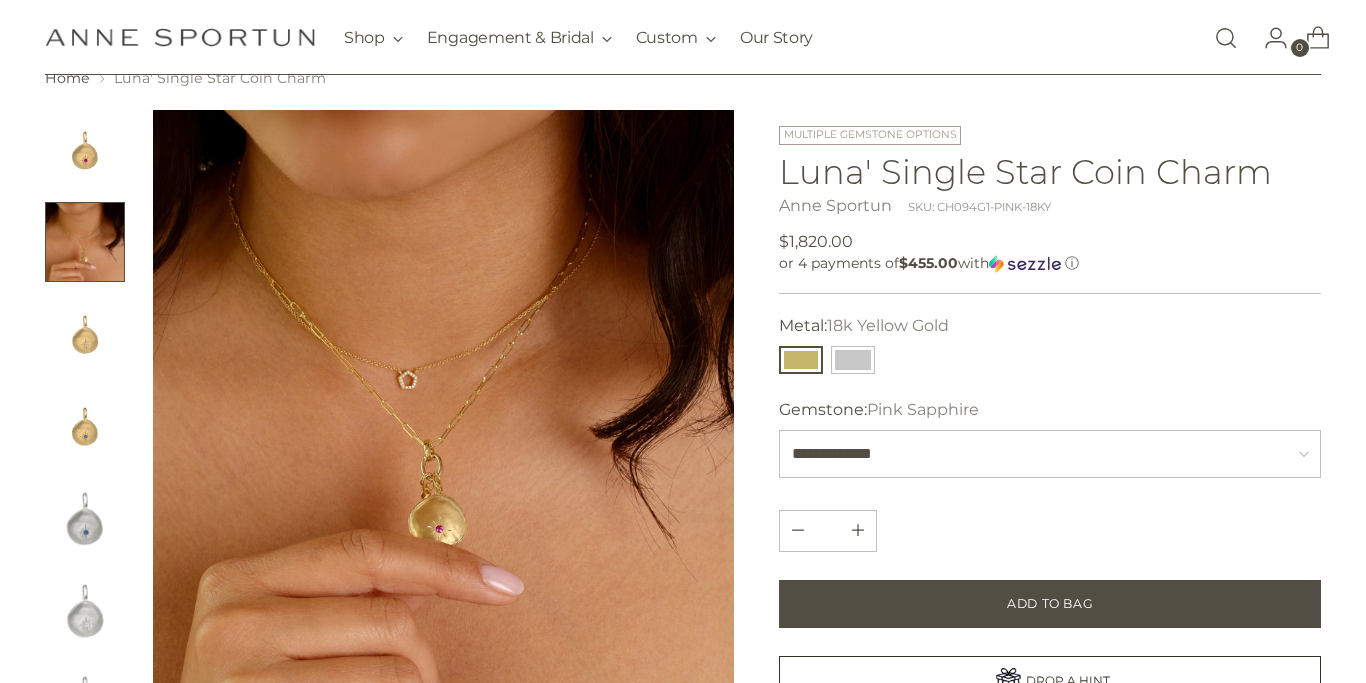 click at bounding box center (443, 400) 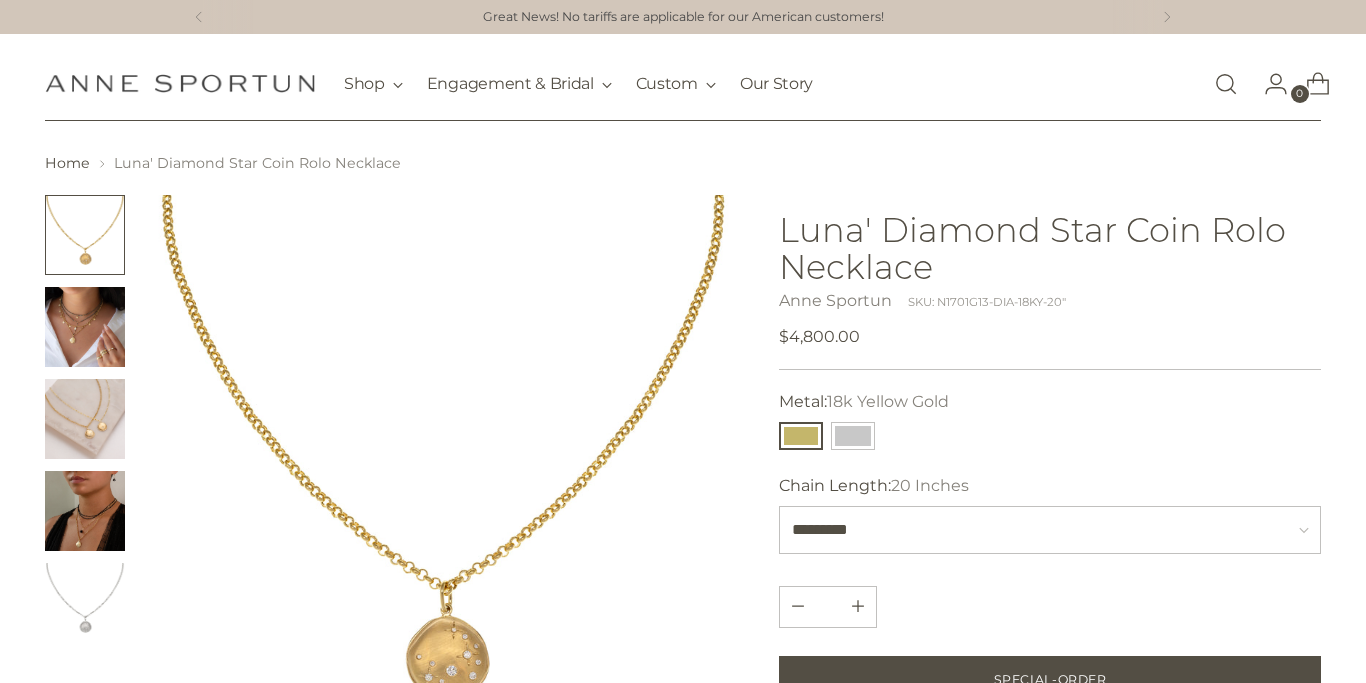 scroll, scrollTop: 107, scrollLeft: 0, axis: vertical 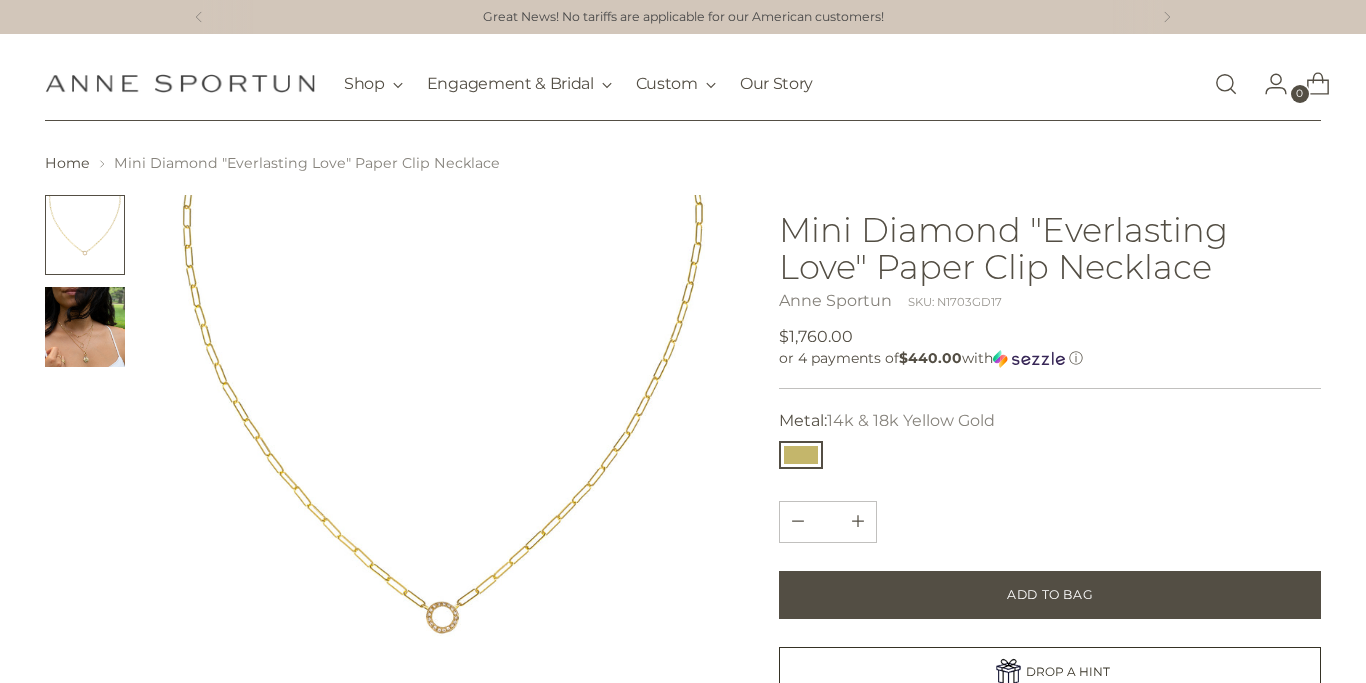 click at bounding box center (85, 327) 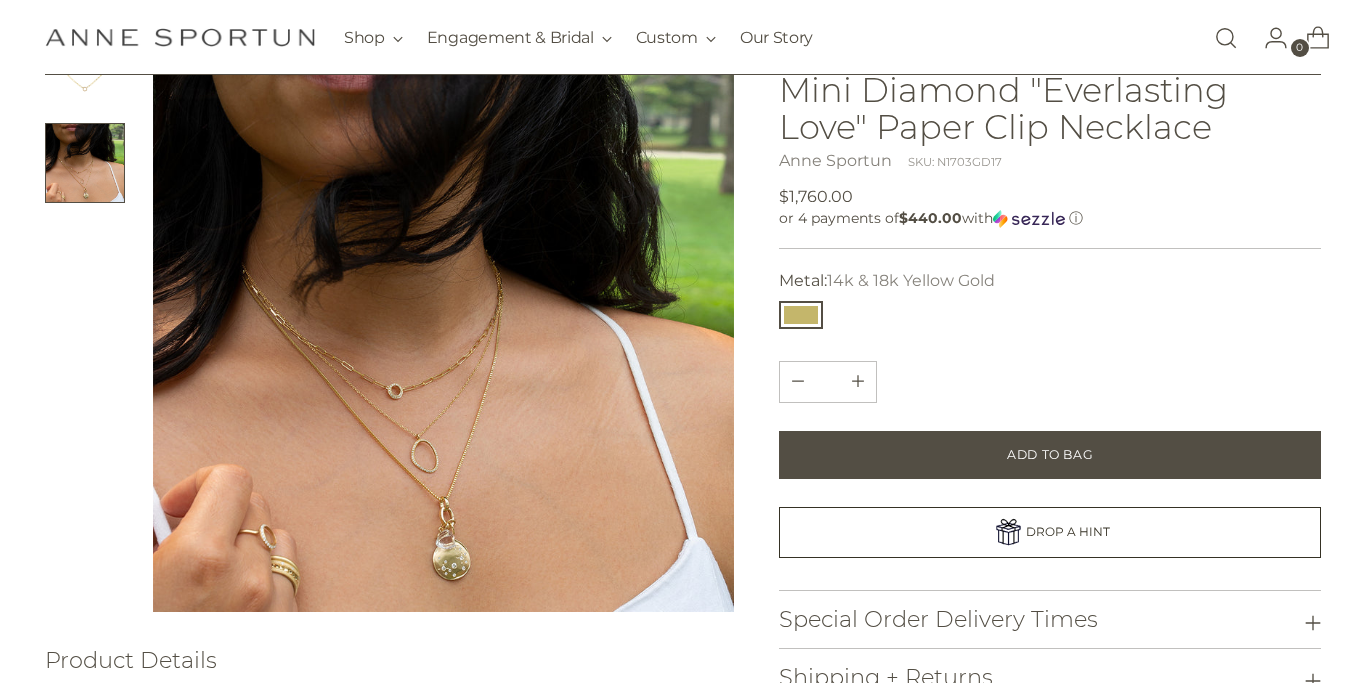 scroll, scrollTop: 158, scrollLeft: 0, axis: vertical 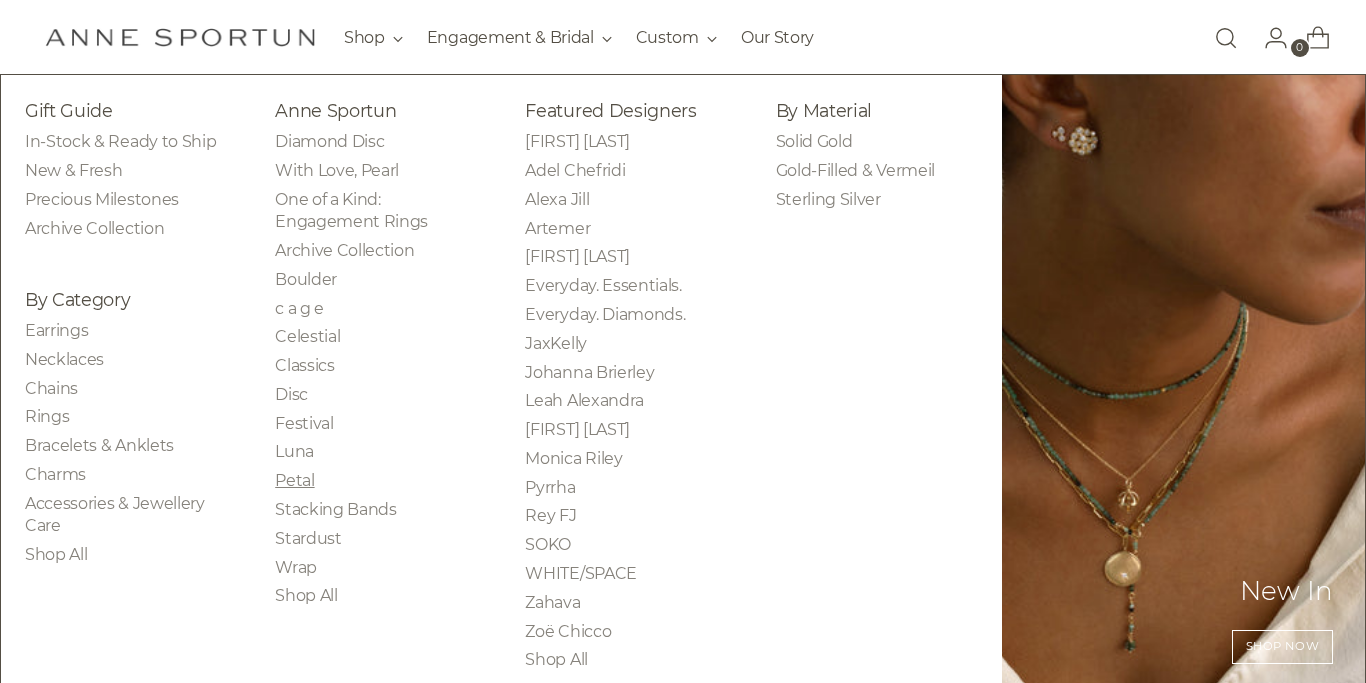 click on "Petal" at bounding box center [294, 480] 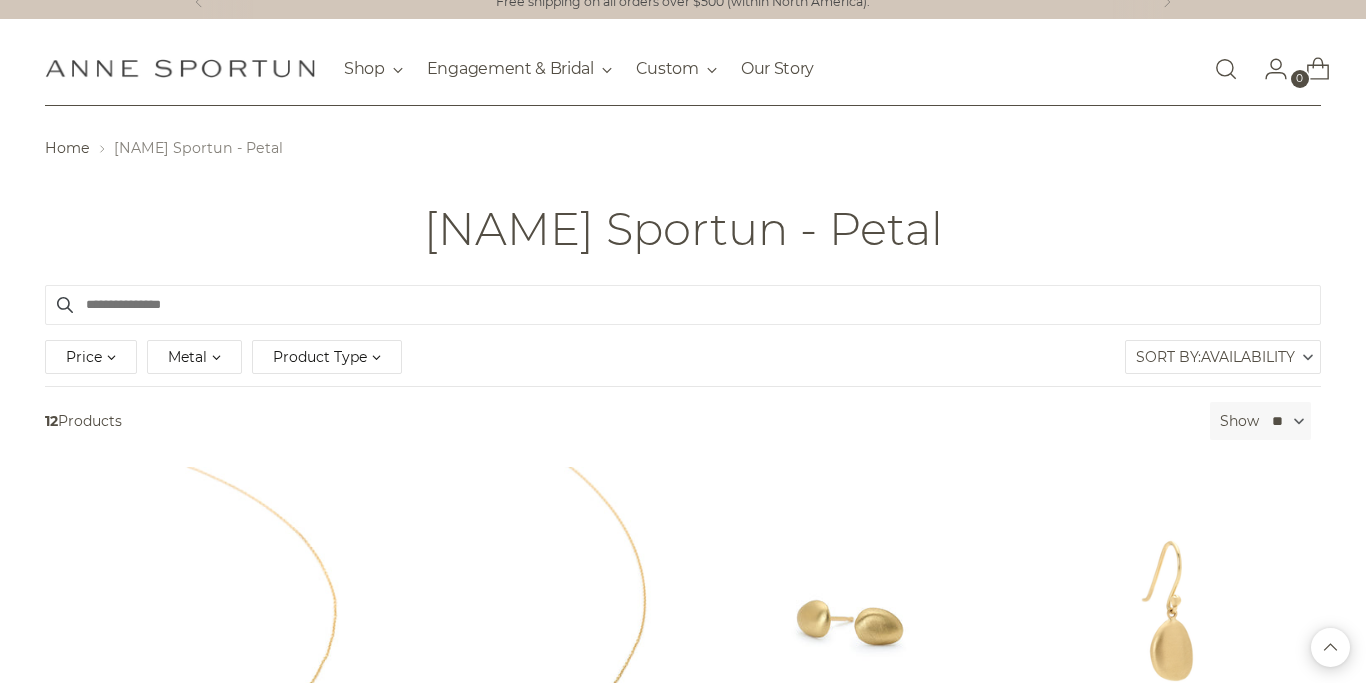 scroll, scrollTop: 0, scrollLeft: 0, axis: both 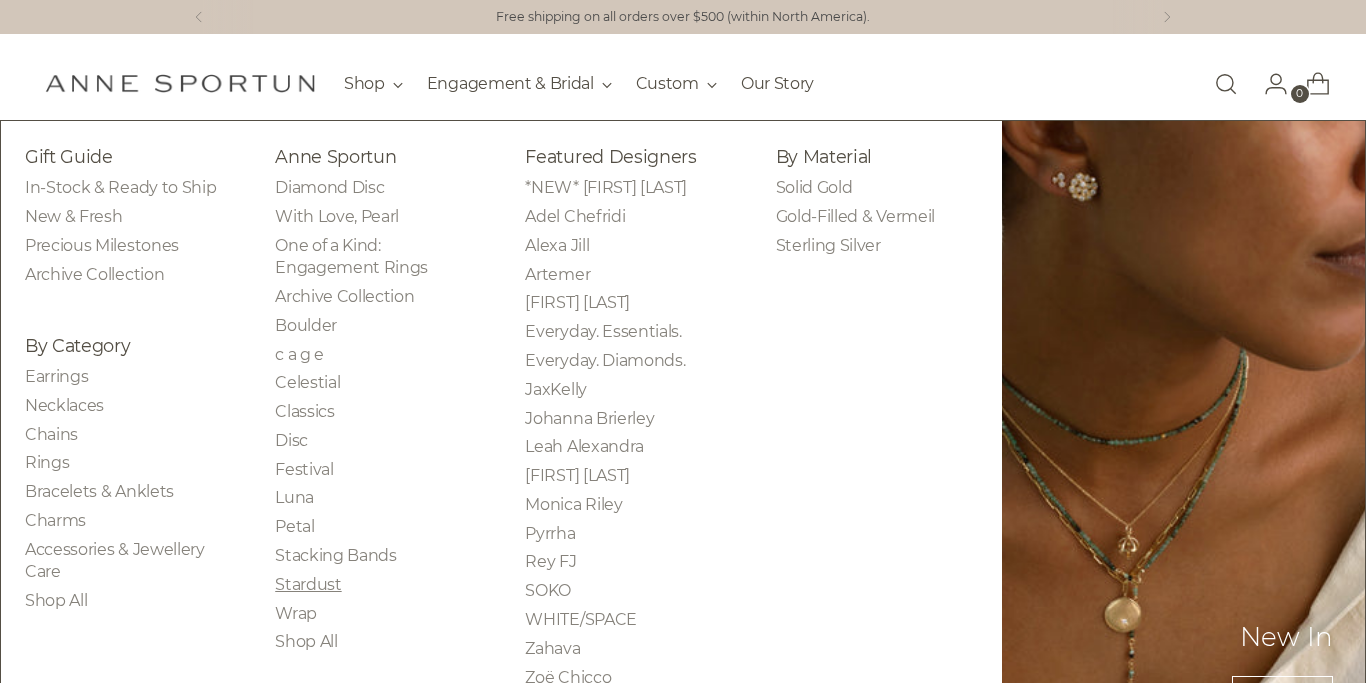 click on "Stardust" at bounding box center [308, 584] 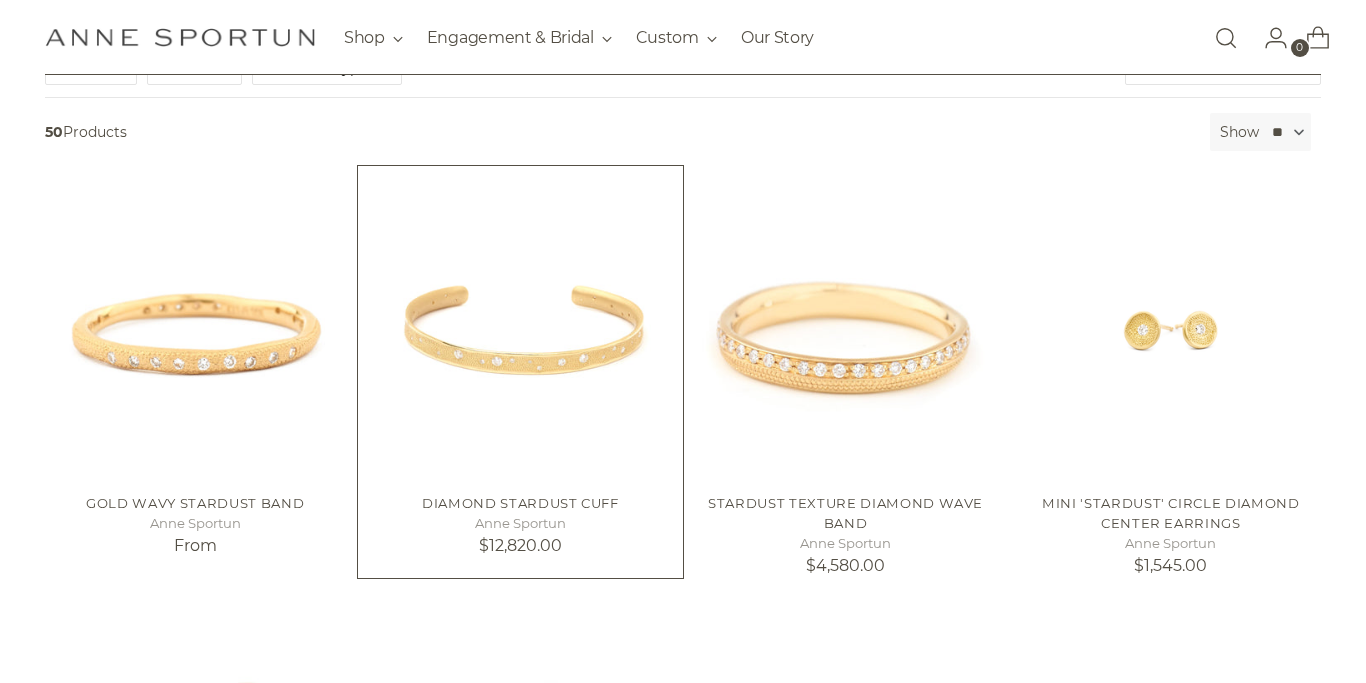 scroll, scrollTop: 321, scrollLeft: 0, axis: vertical 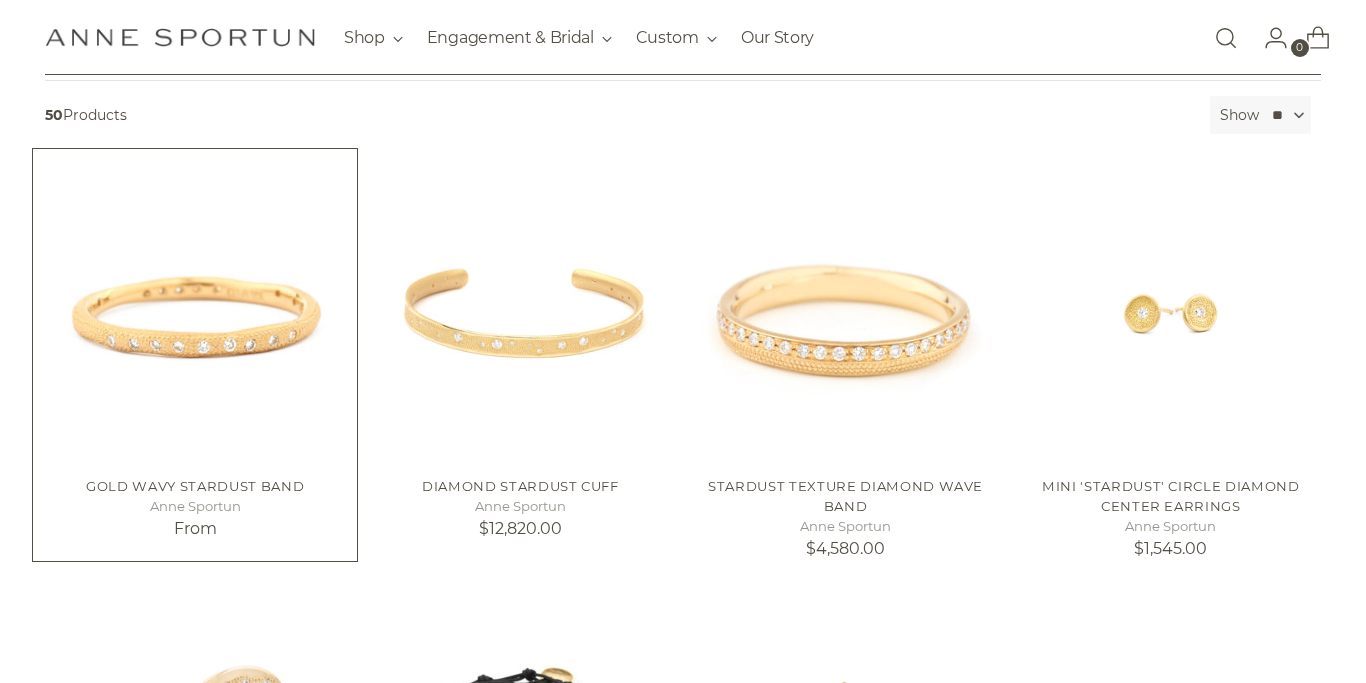 click at bounding box center (0, 0) 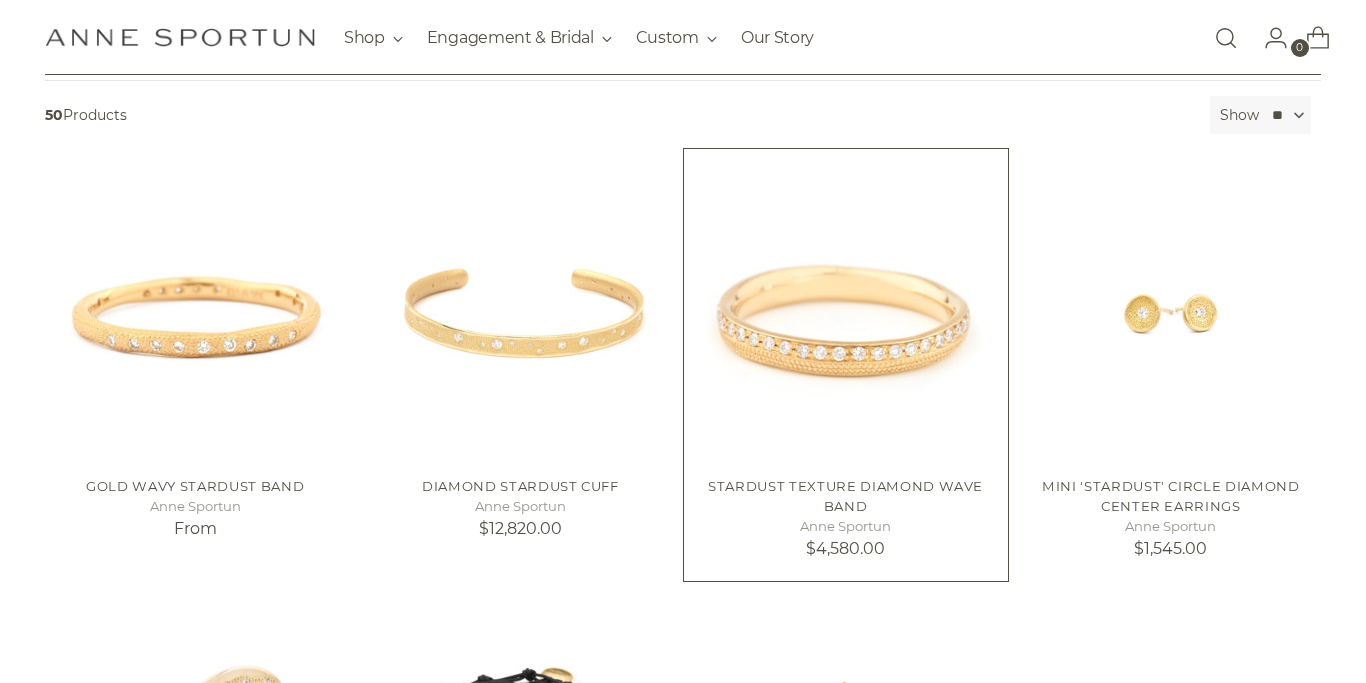 click at bounding box center [0, 0] 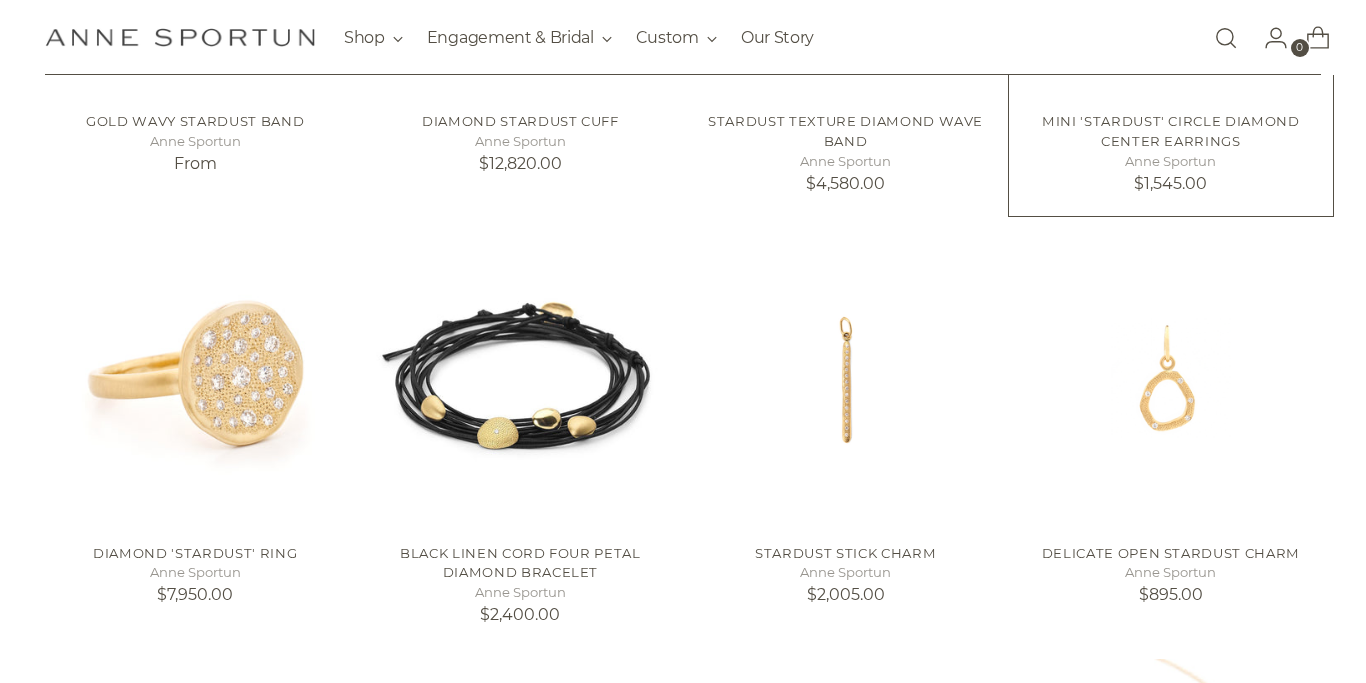 scroll, scrollTop: 767, scrollLeft: 0, axis: vertical 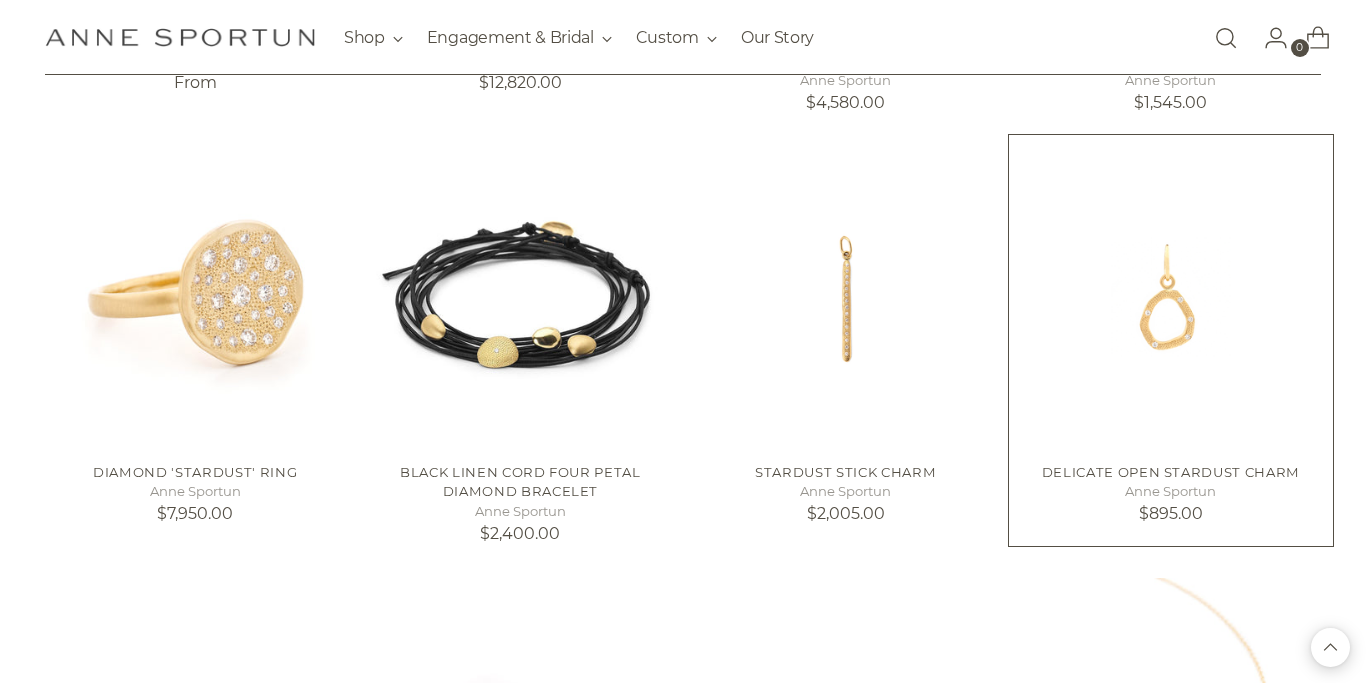 click at bounding box center (0, 0) 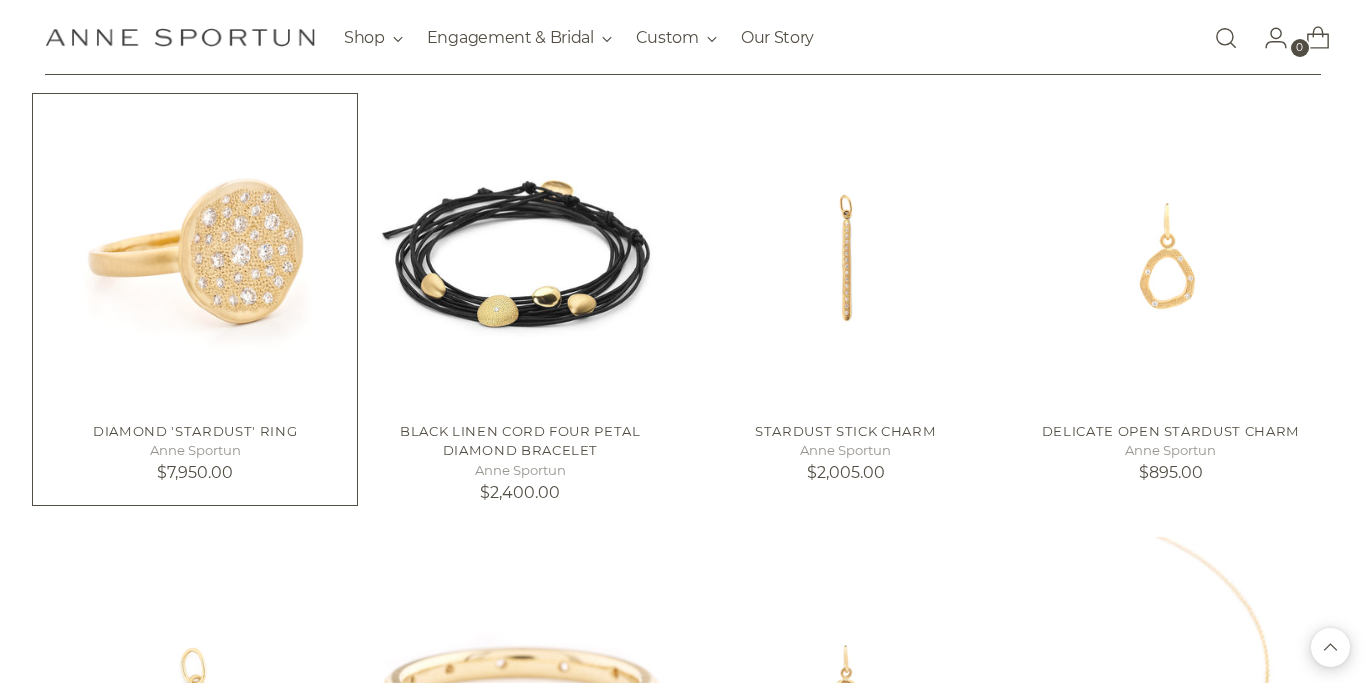 scroll, scrollTop: 811, scrollLeft: 0, axis: vertical 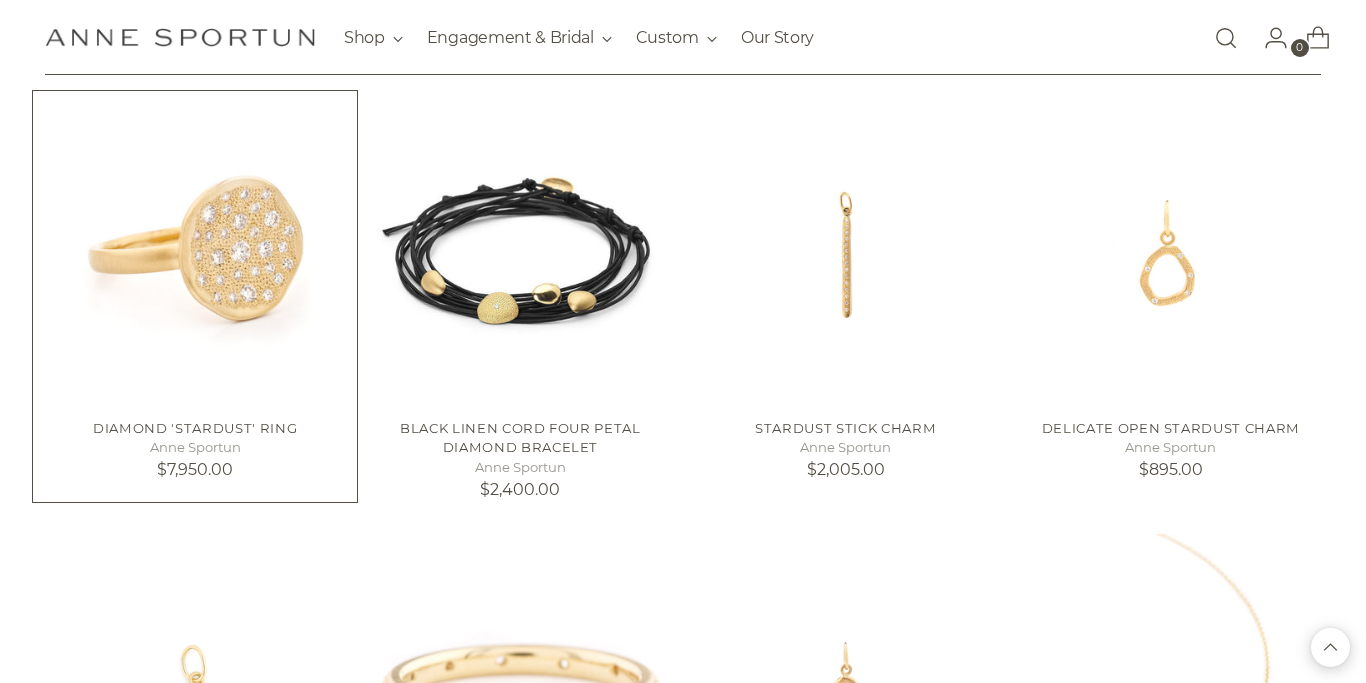 click at bounding box center [0, 0] 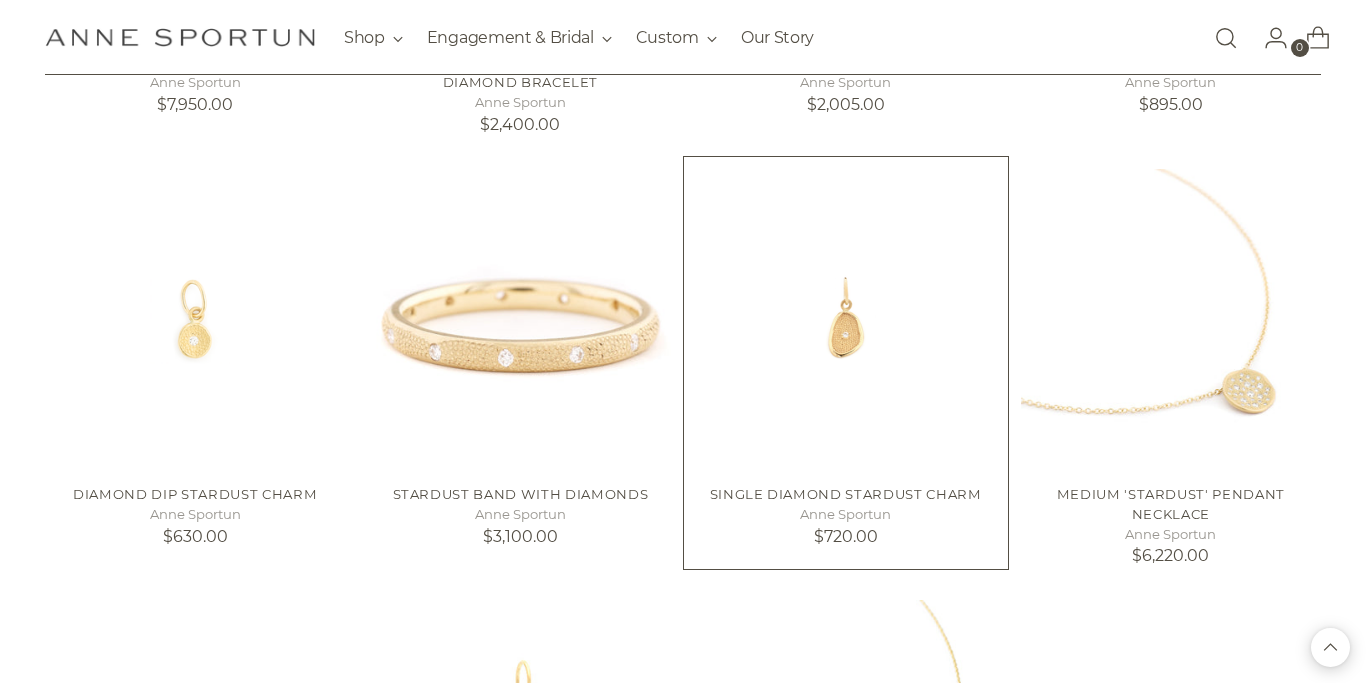 scroll, scrollTop: 1189, scrollLeft: 0, axis: vertical 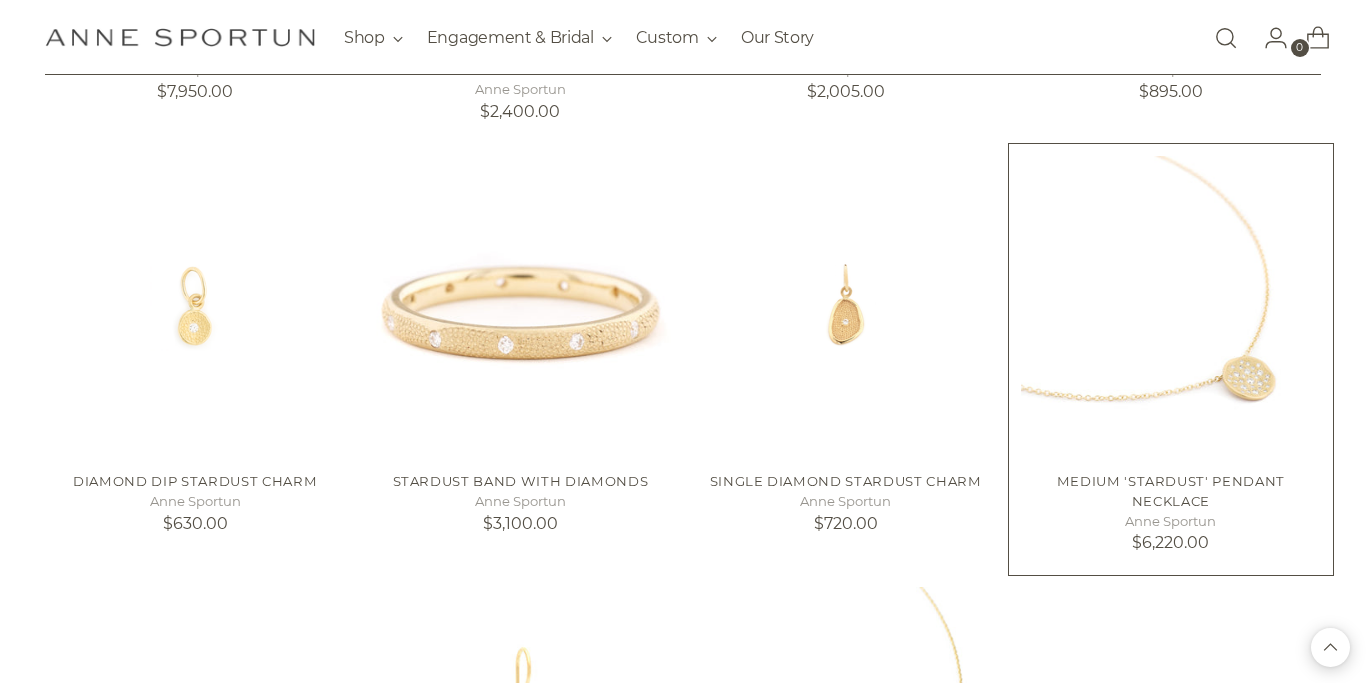 click at bounding box center (0, 0) 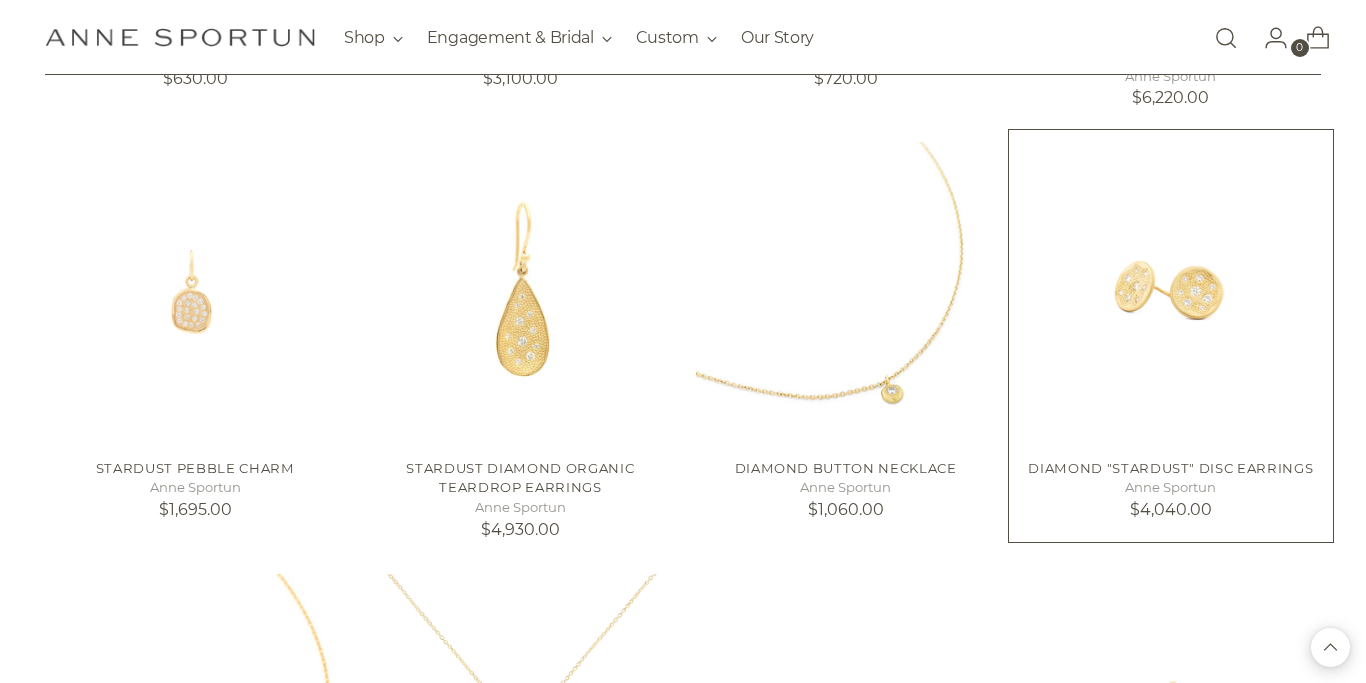 scroll, scrollTop: 1988, scrollLeft: 0, axis: vertical 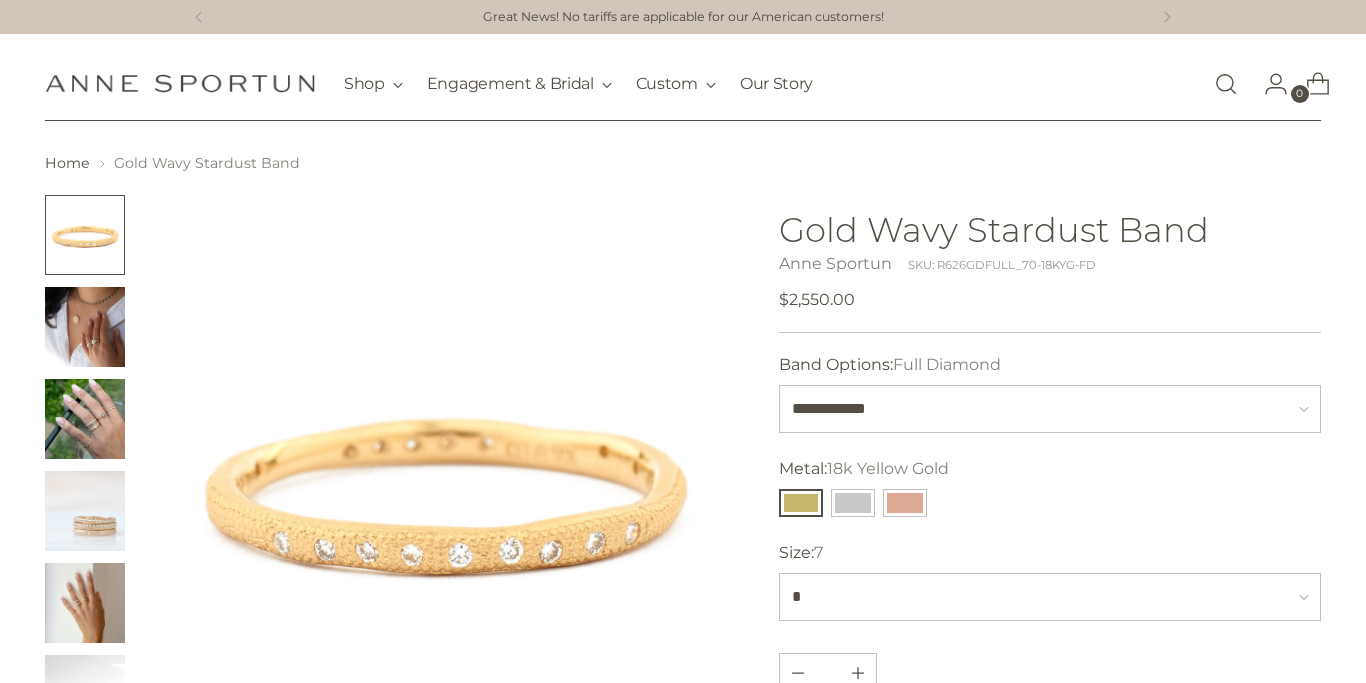 click at bounding box center [85, 327] 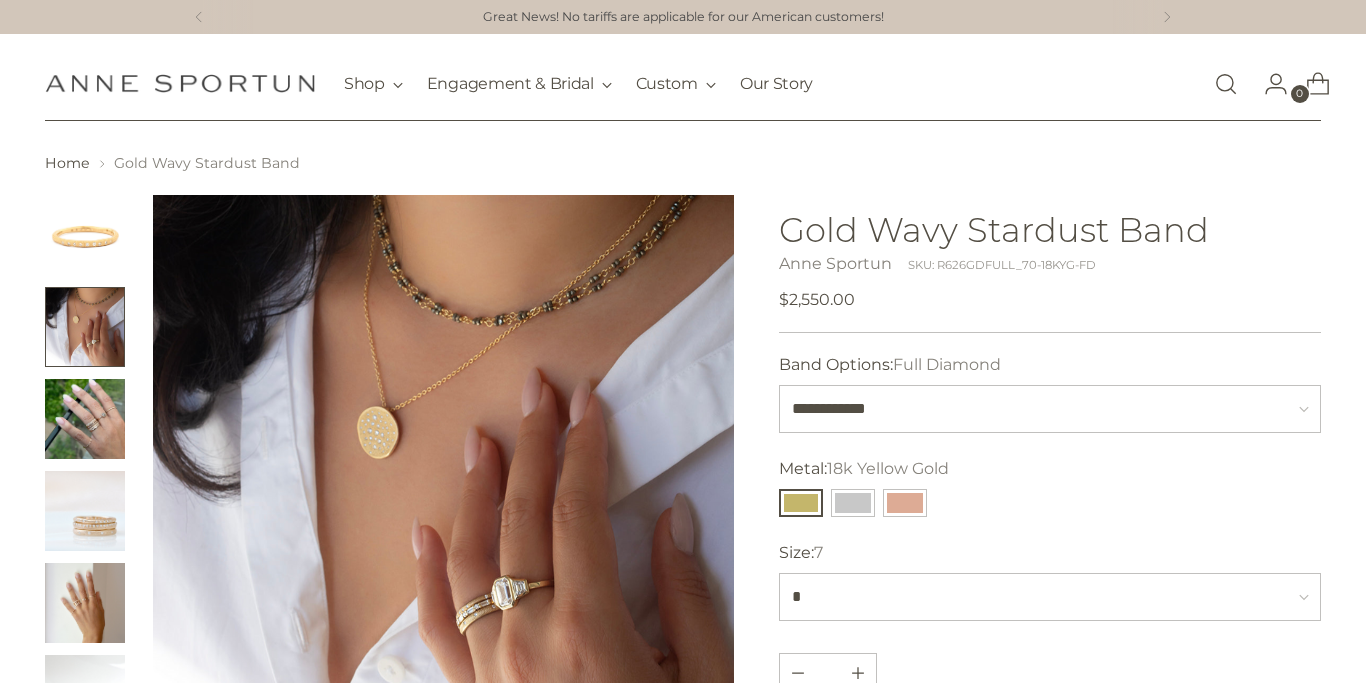click at bounding box center [85, 235] 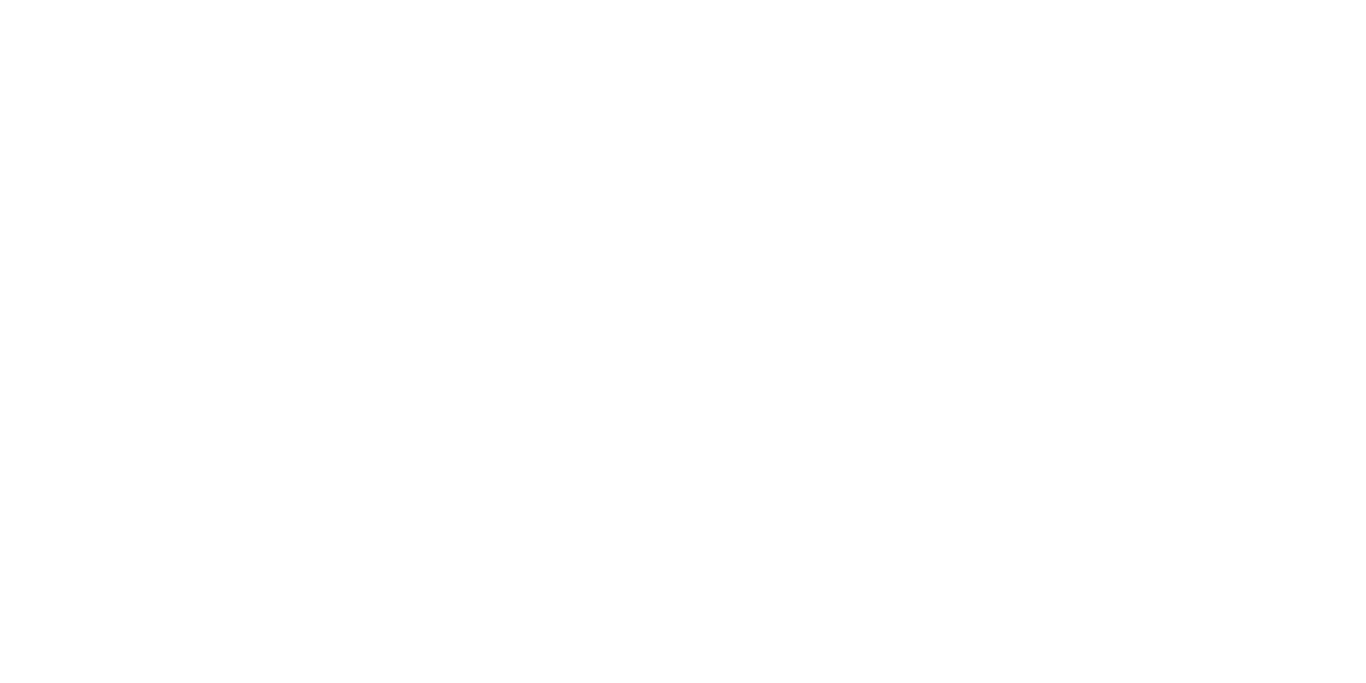 scroll, scrollTop: 0, scrollLeft: 0, axis: both 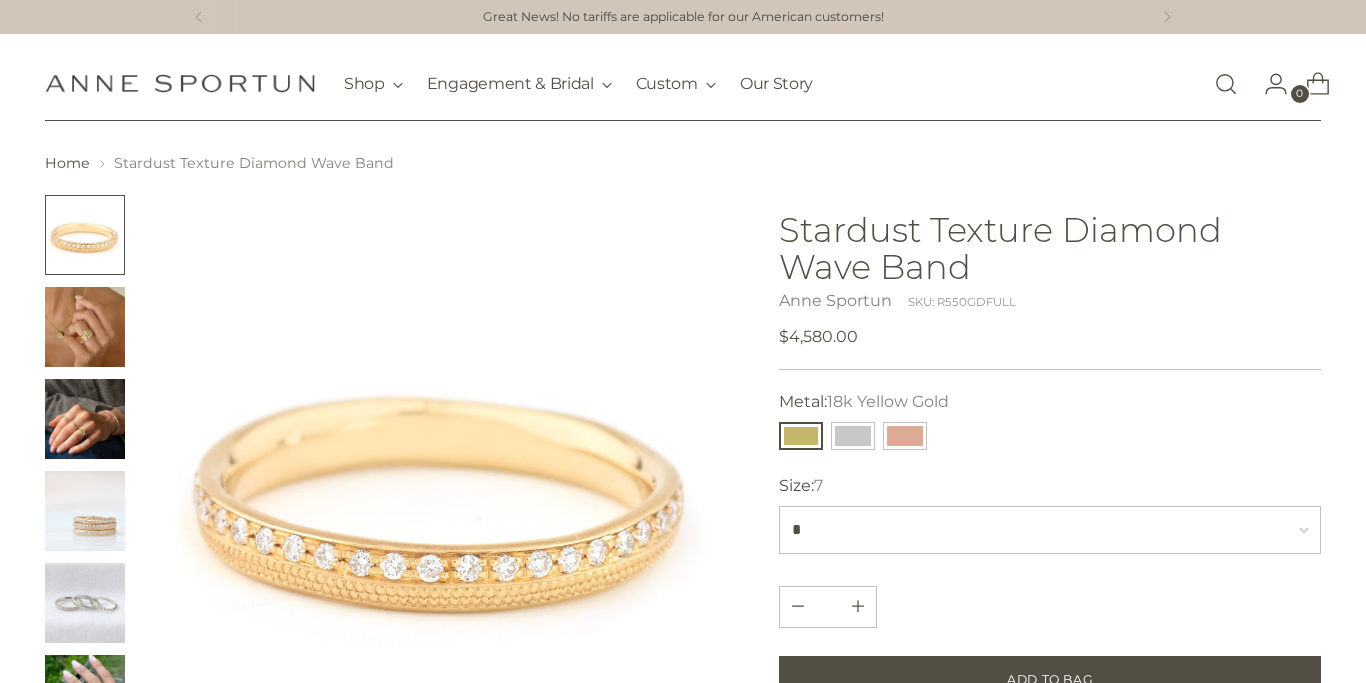 click at bounding box center (85, 327) 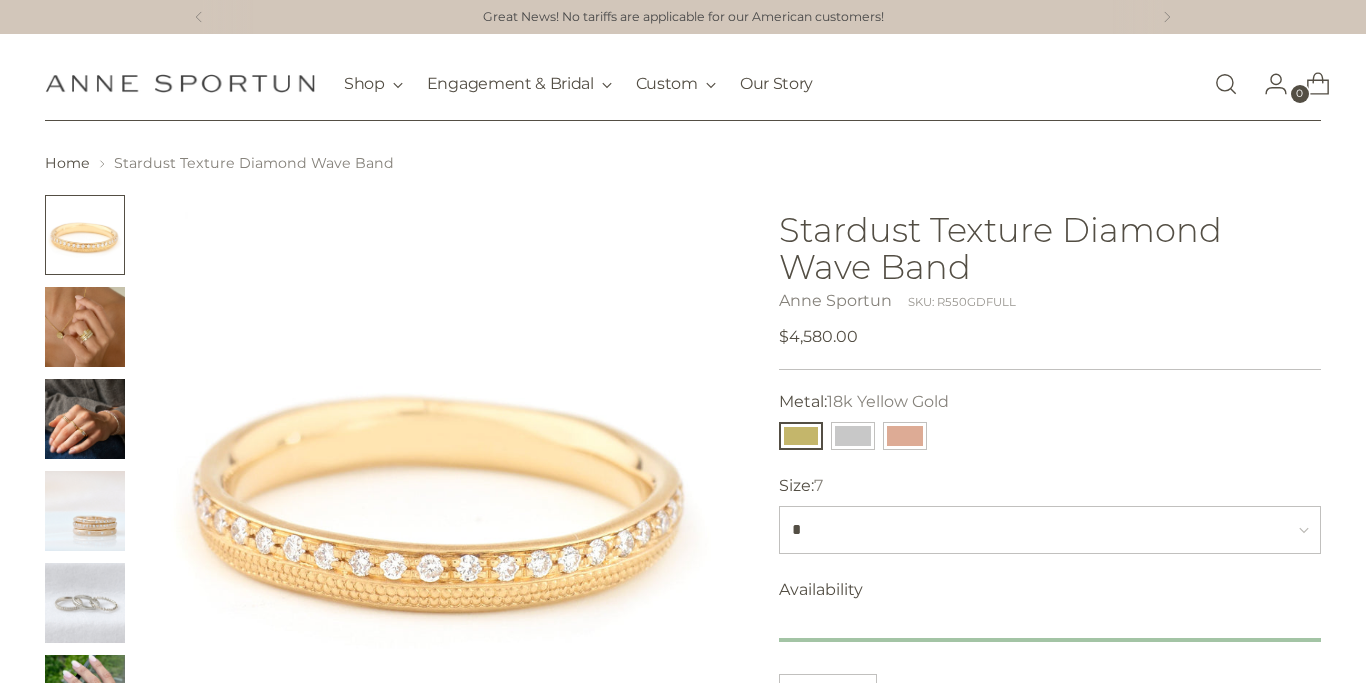 scroll, scrollTop: 0, scrollLeft: 0, axis: both 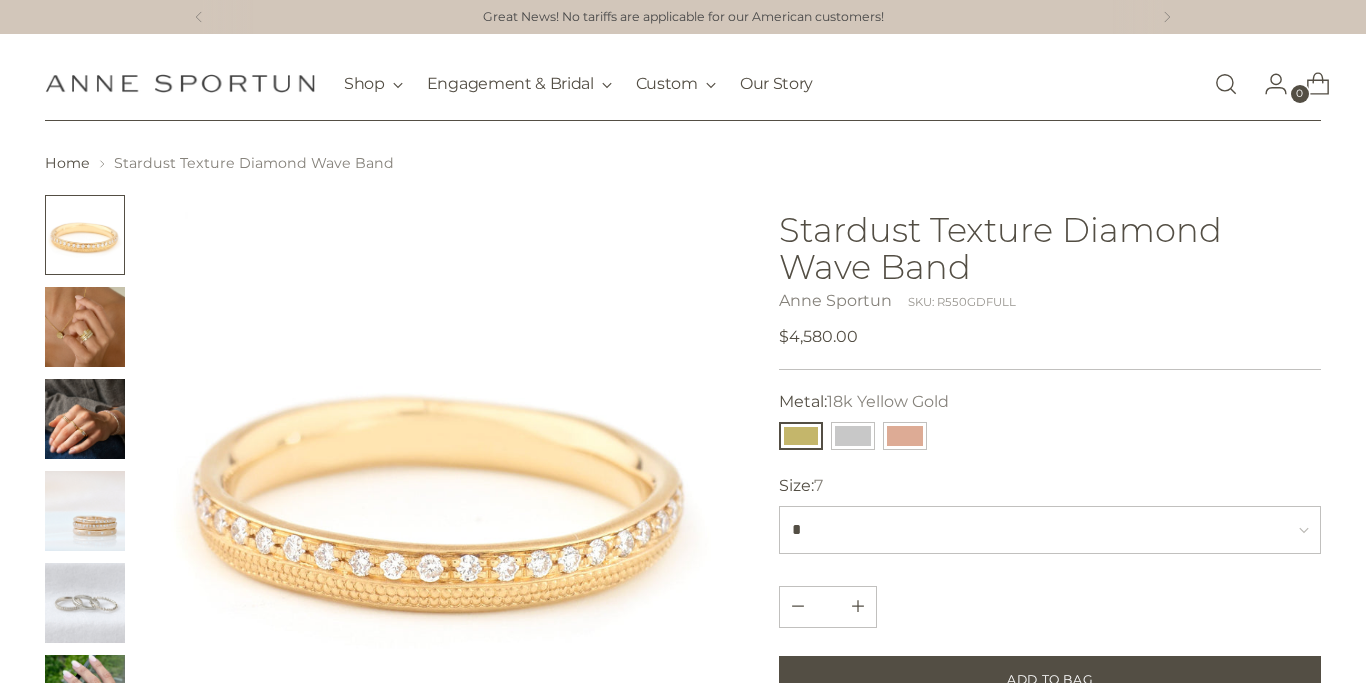 click at bounding box center [85, 327] 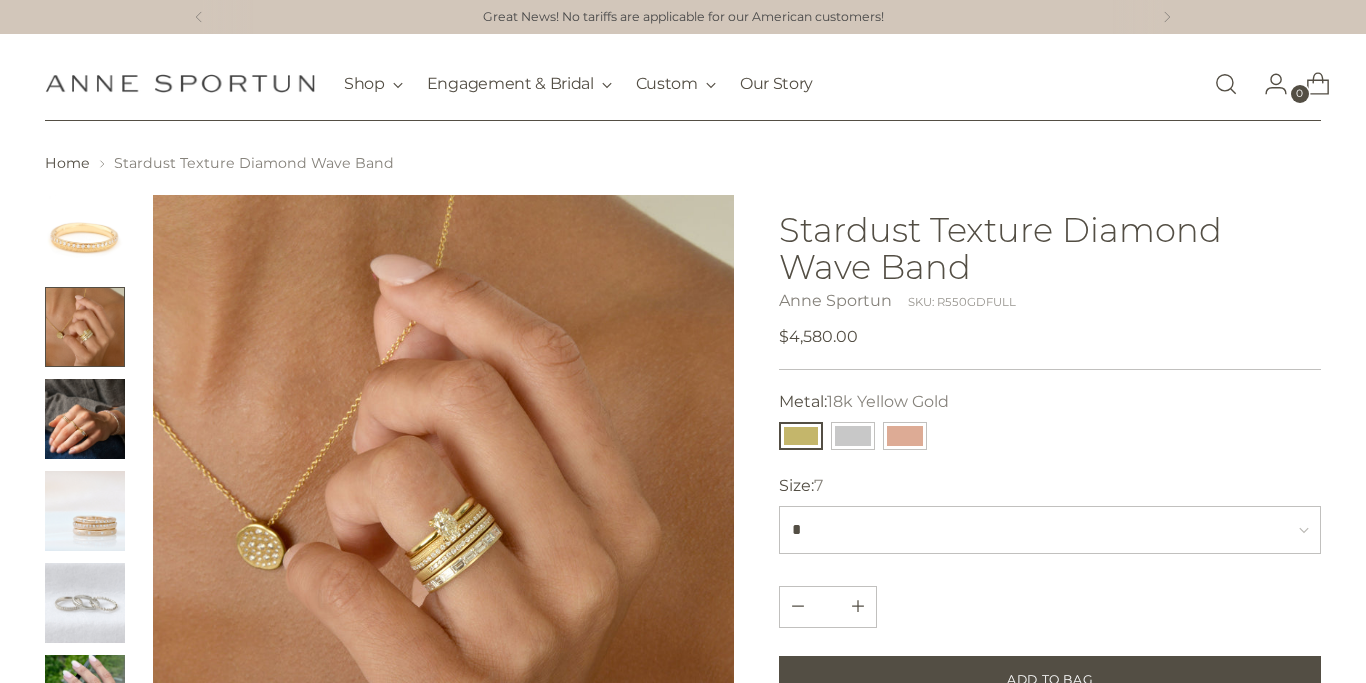 click at bounding box center (443, 485) 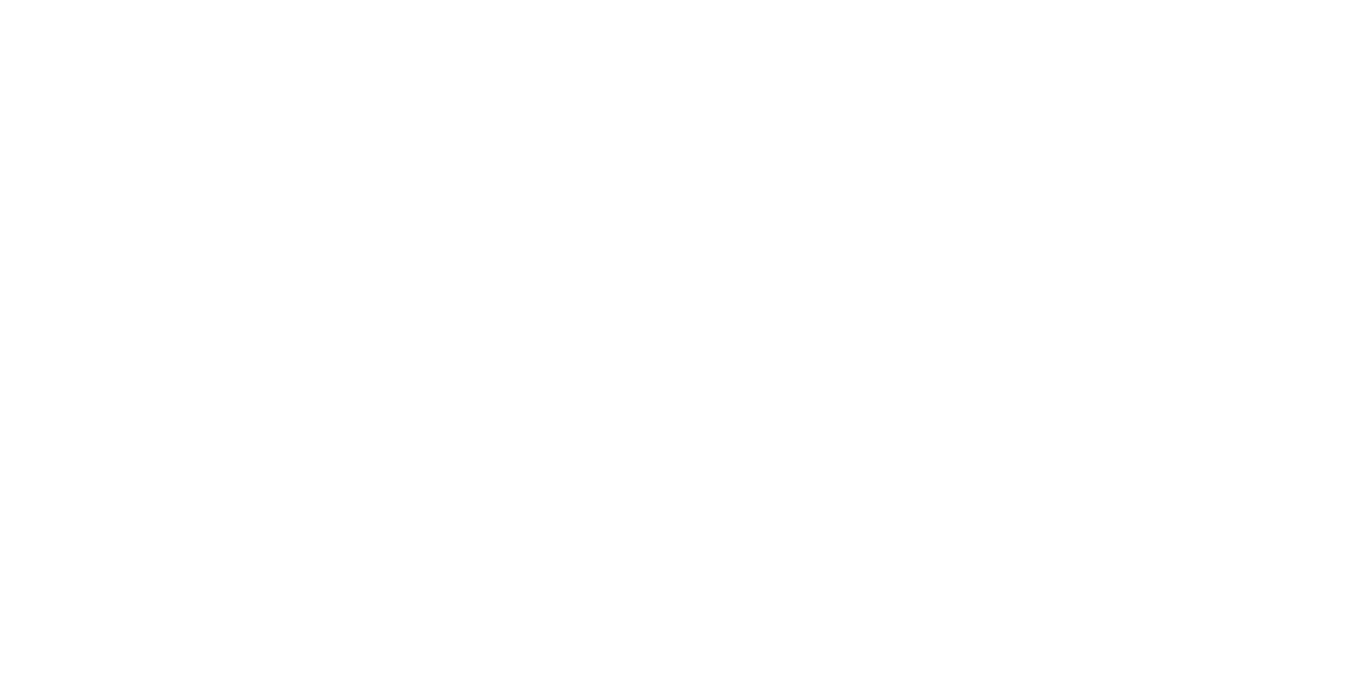 scroll, scrollTop: 0, scrollLeft: 0, axis: both 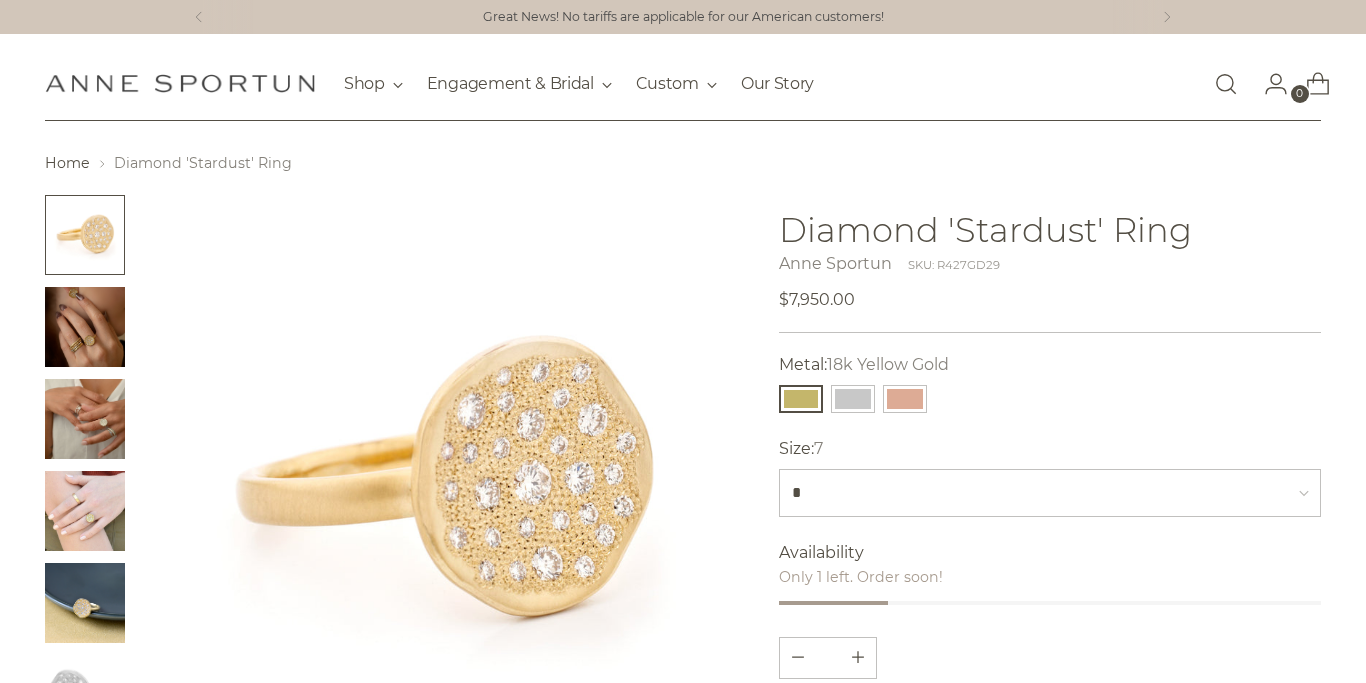 click at bounding box center (85, 327) 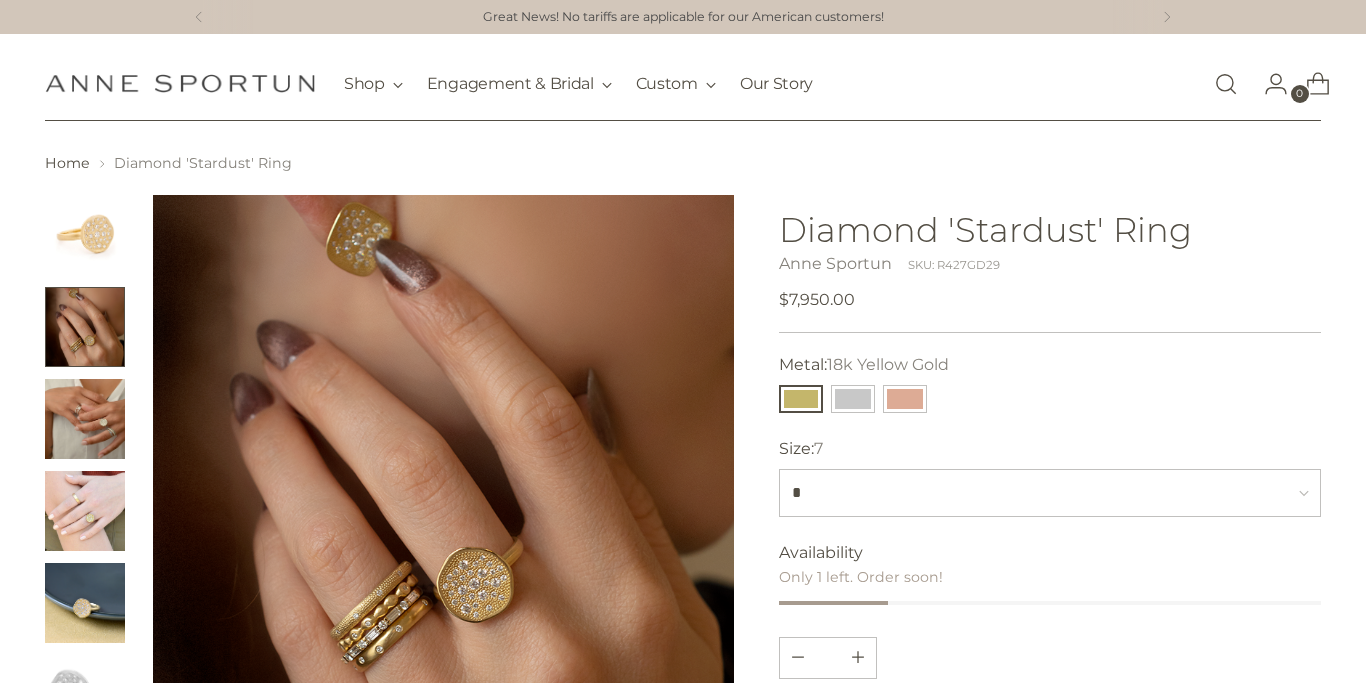click at bounding box center [443, 485] 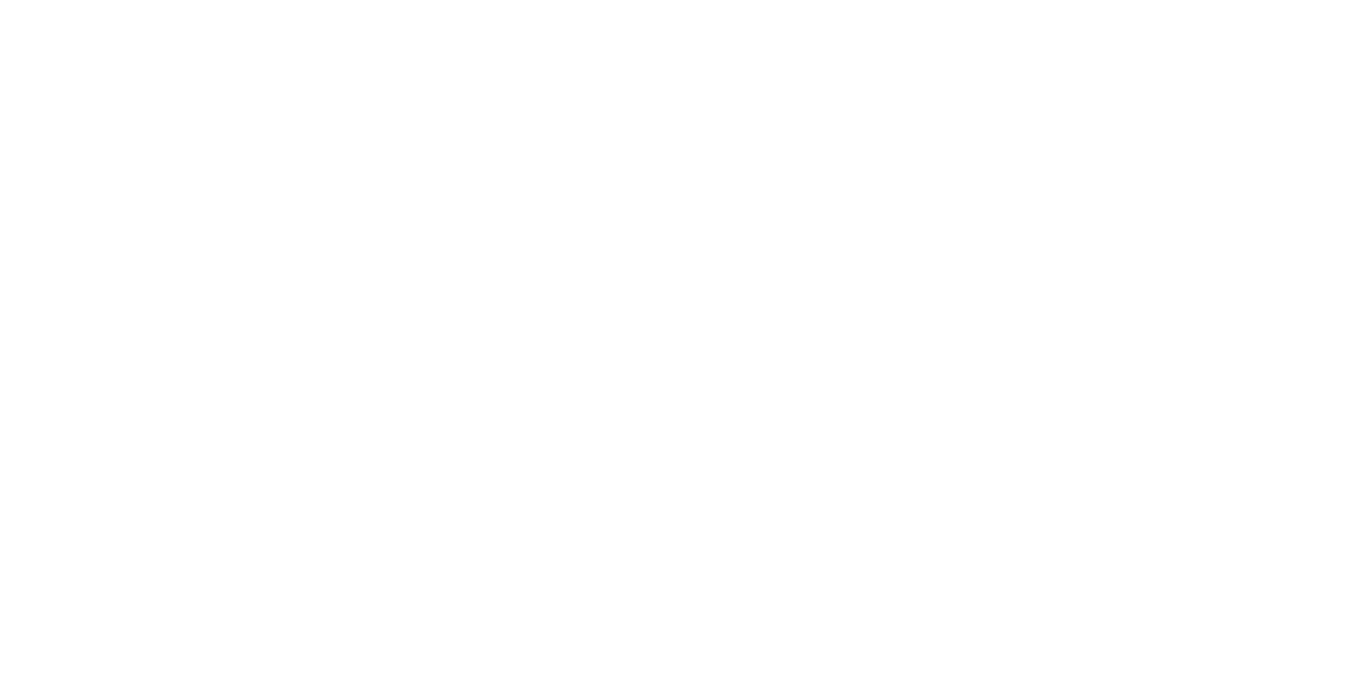 scroll, scrollTop: 0, scrollLeft: 0, axis: both 